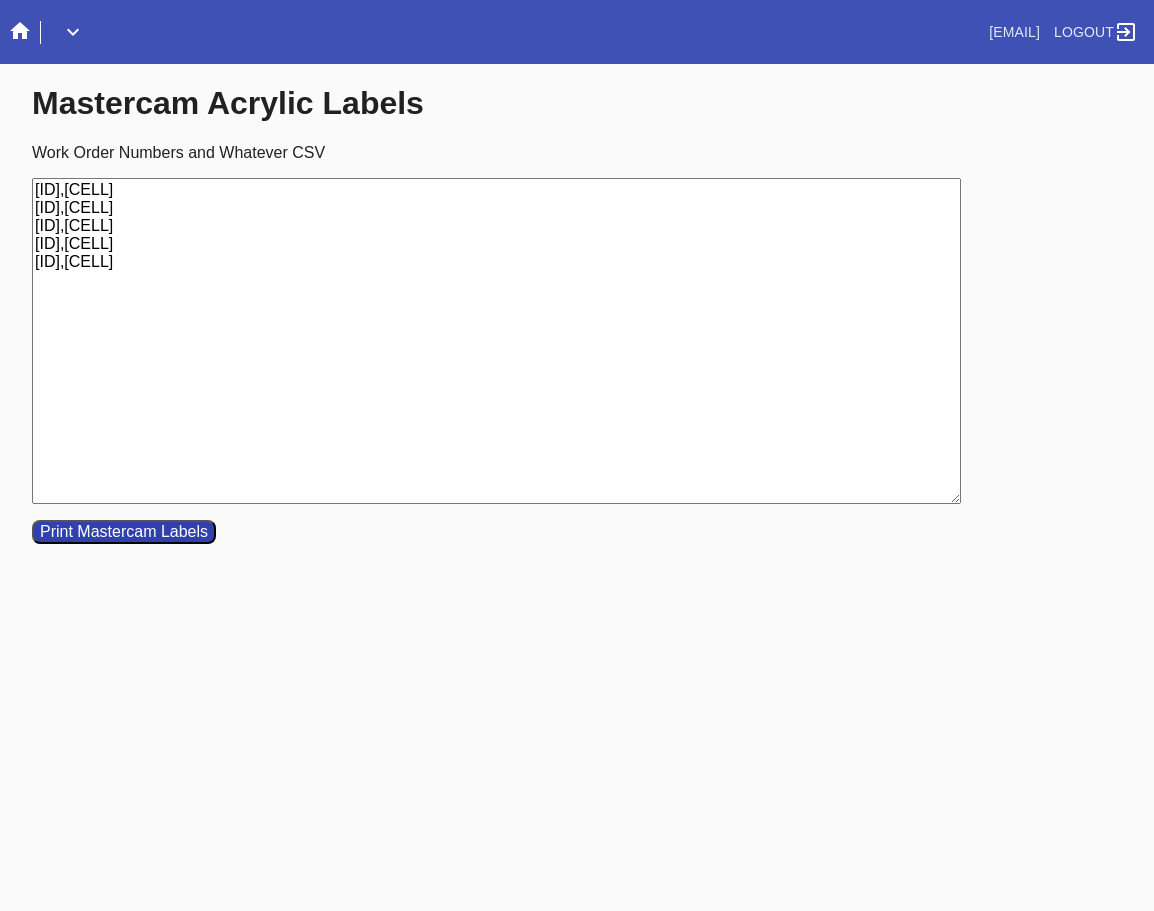 scroll, scrollTop: 0, scrollLeft: 0, axis: both 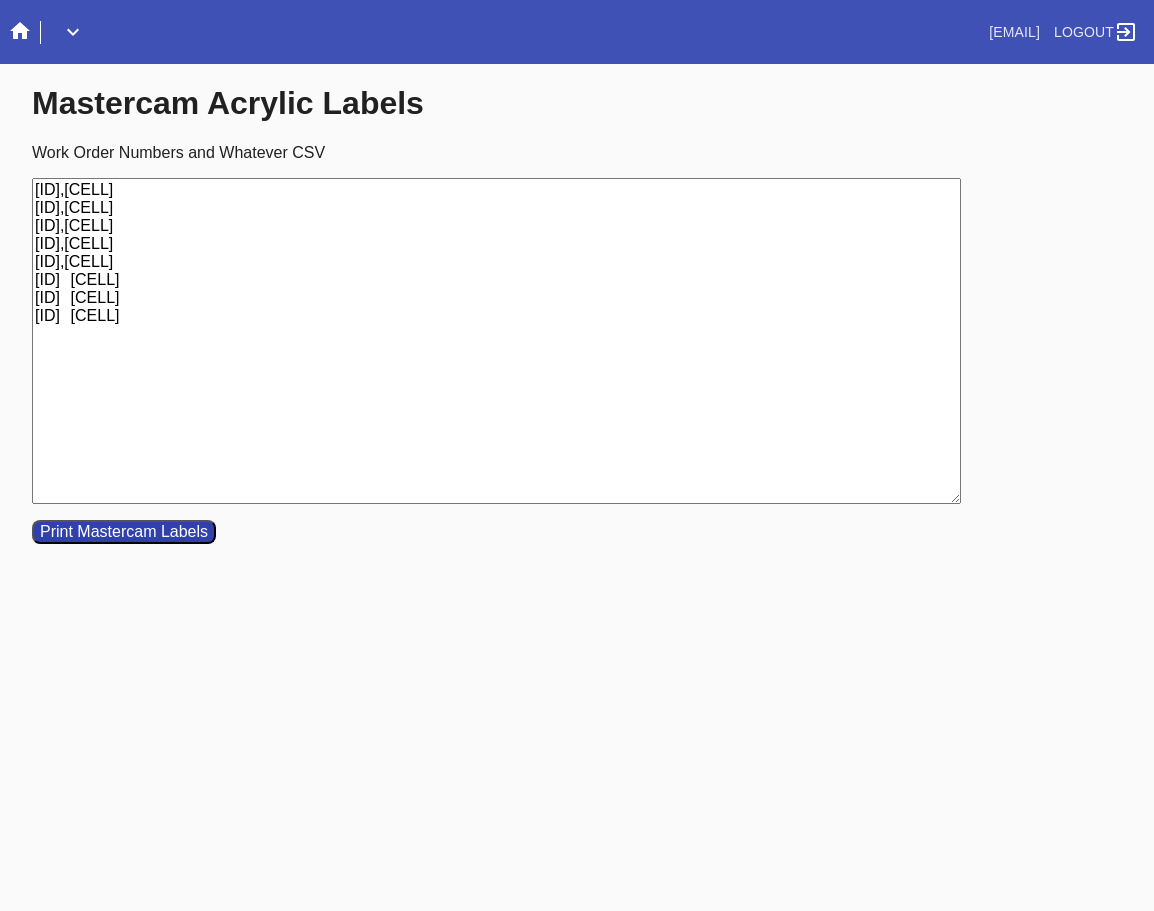 click on "[ID],[CELL]
[ID],[CELL]
[ID],[CELL]
[ID],[CELL]
[ID],[CELL]
[ID]	[CELL]
[ID]	[CELL]
[ID]	[CELL]" at bounding box center [496, 341] 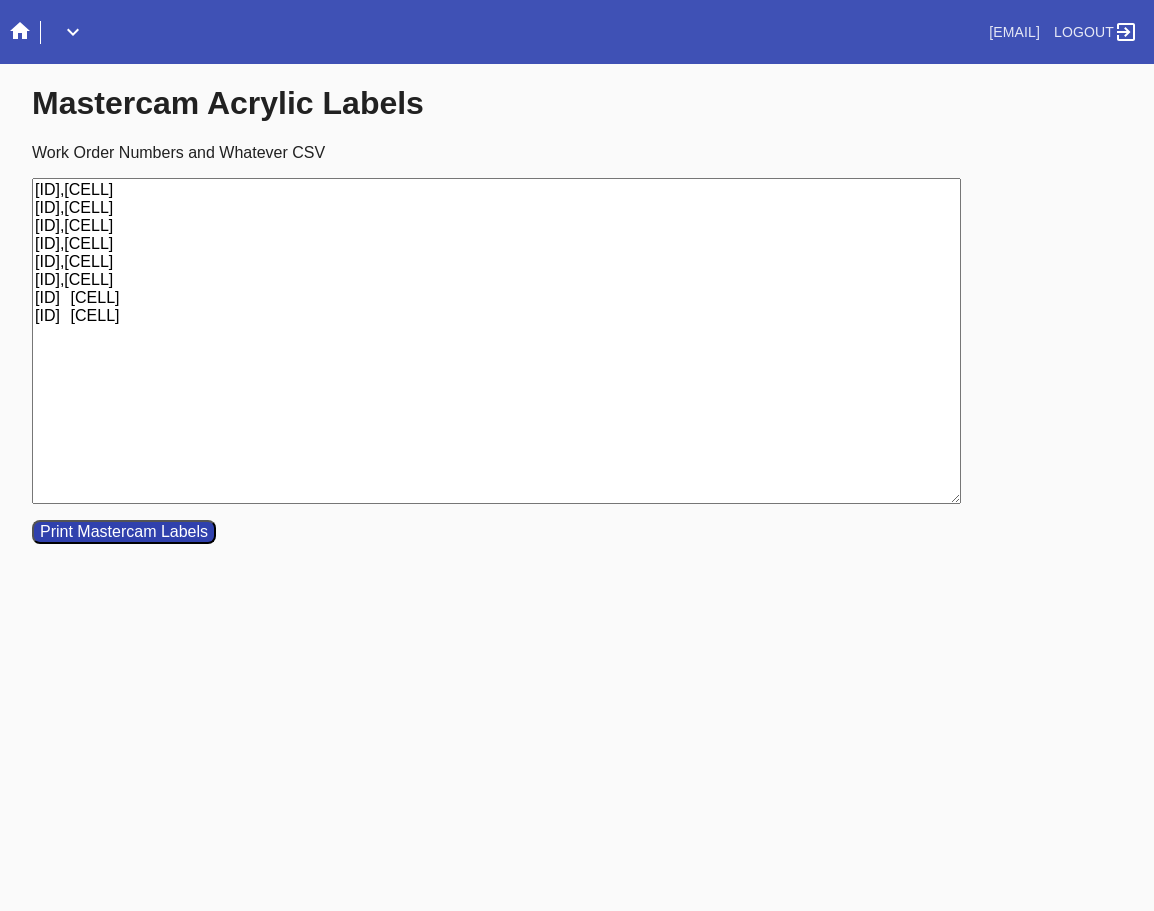 type on "W575758276048320,Cell E
W339110116280877,Cell G
W838345652458014,Cell B
W835890657338723,Cell H
W905301879436927,Cell C
W406771285891259,Cell H
W093117768337108,Cell B
W565575666468953,Cell C" 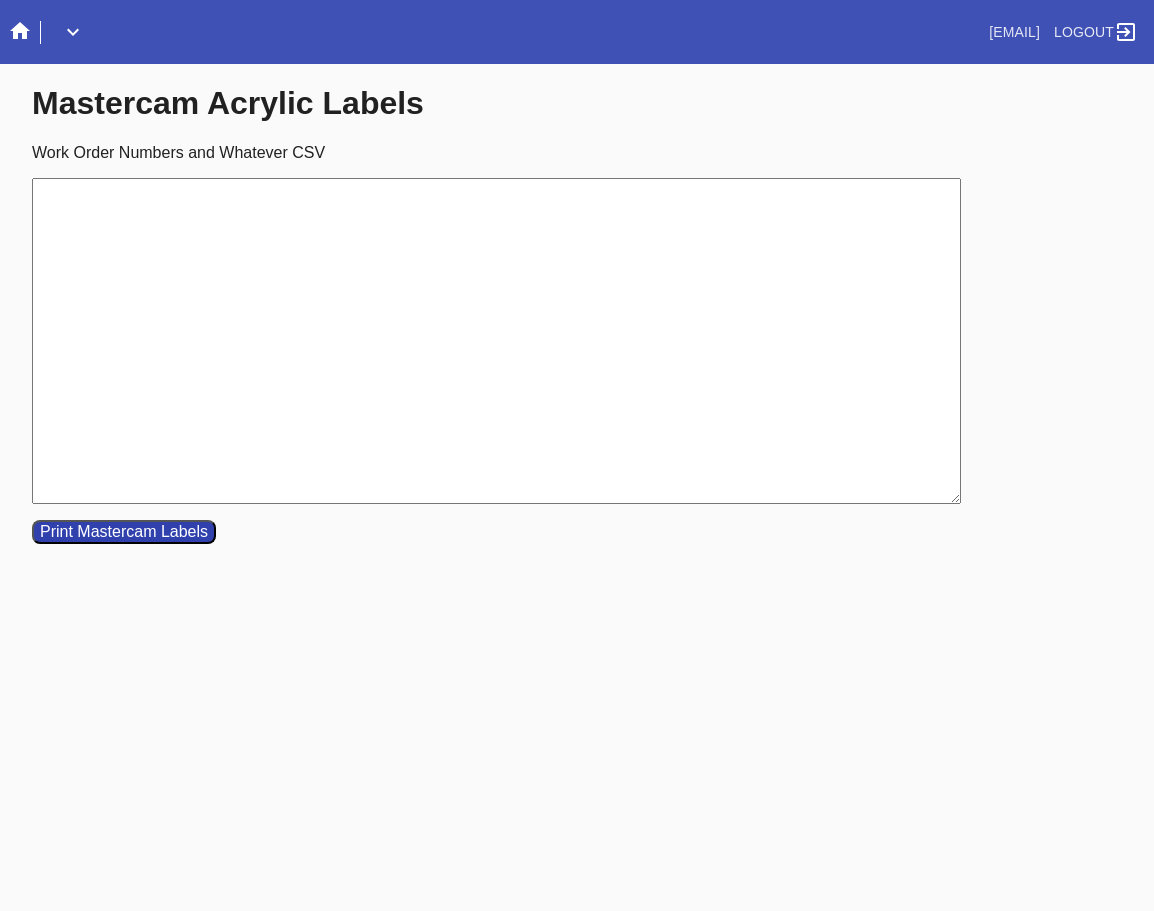 click on "Work Order Numbers and Whatever CSV" at bounding box center (496, 341) 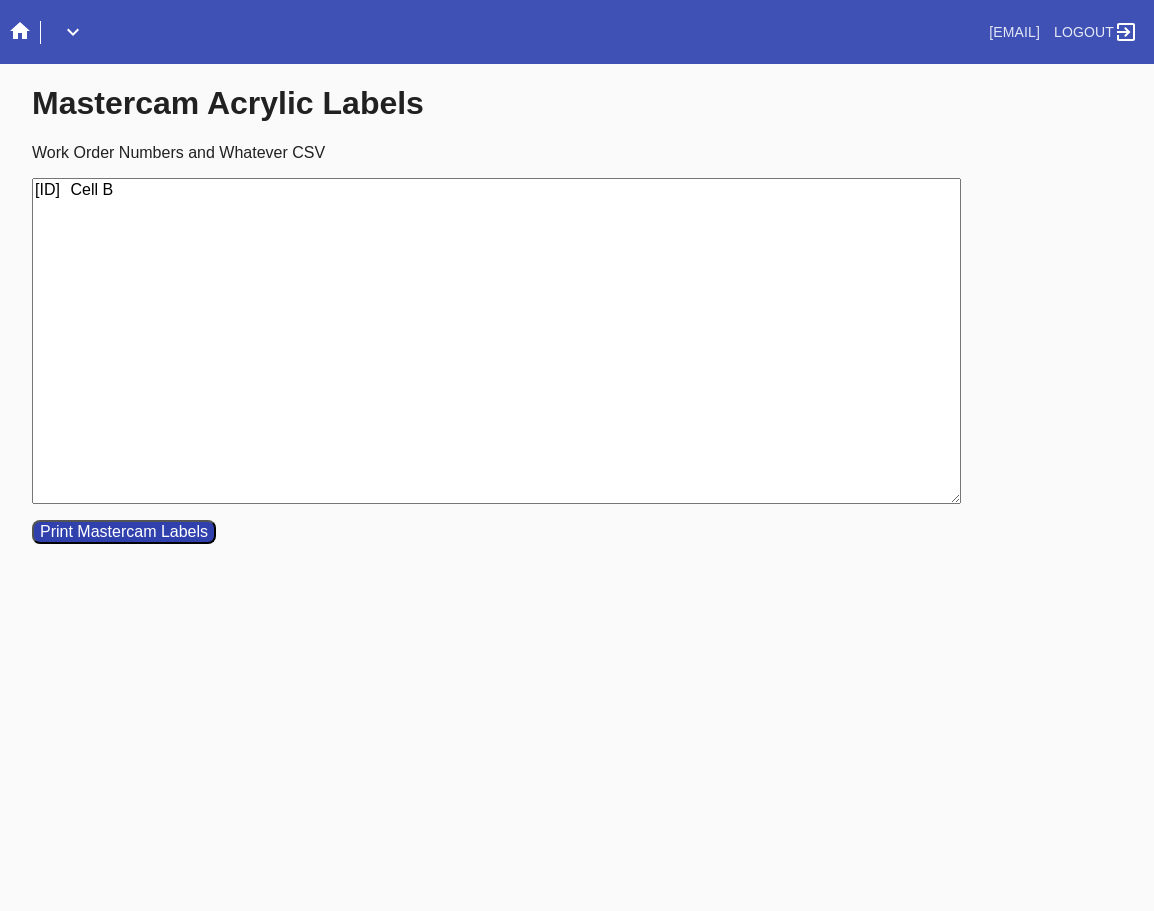click on "W628733012556846	Cell B" at bounding box center (496, 341) 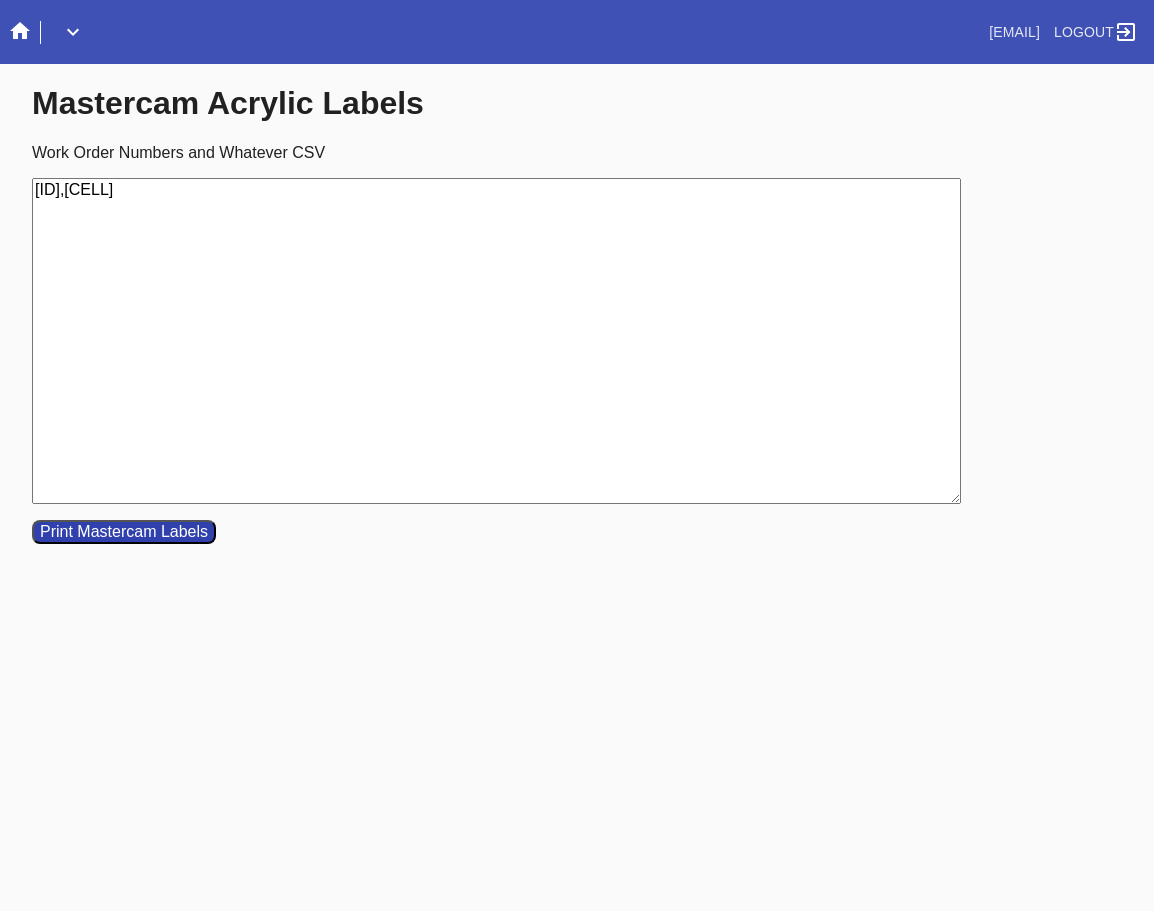 click on "Print Mastercam Labels" at bounding box center (124, 532) 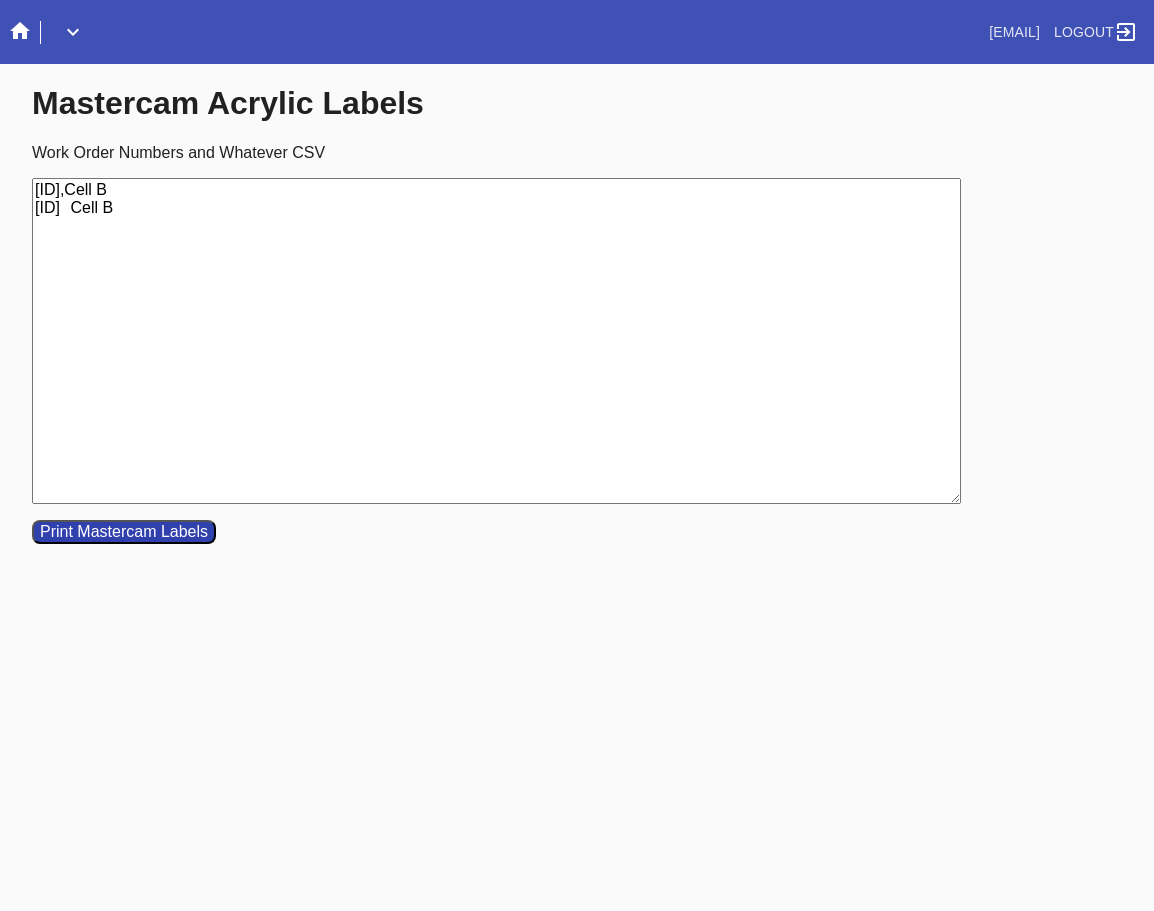 click on "W628733012556846,Cell B
W093117768337108	Cell B" at bounding box center [496, 341] 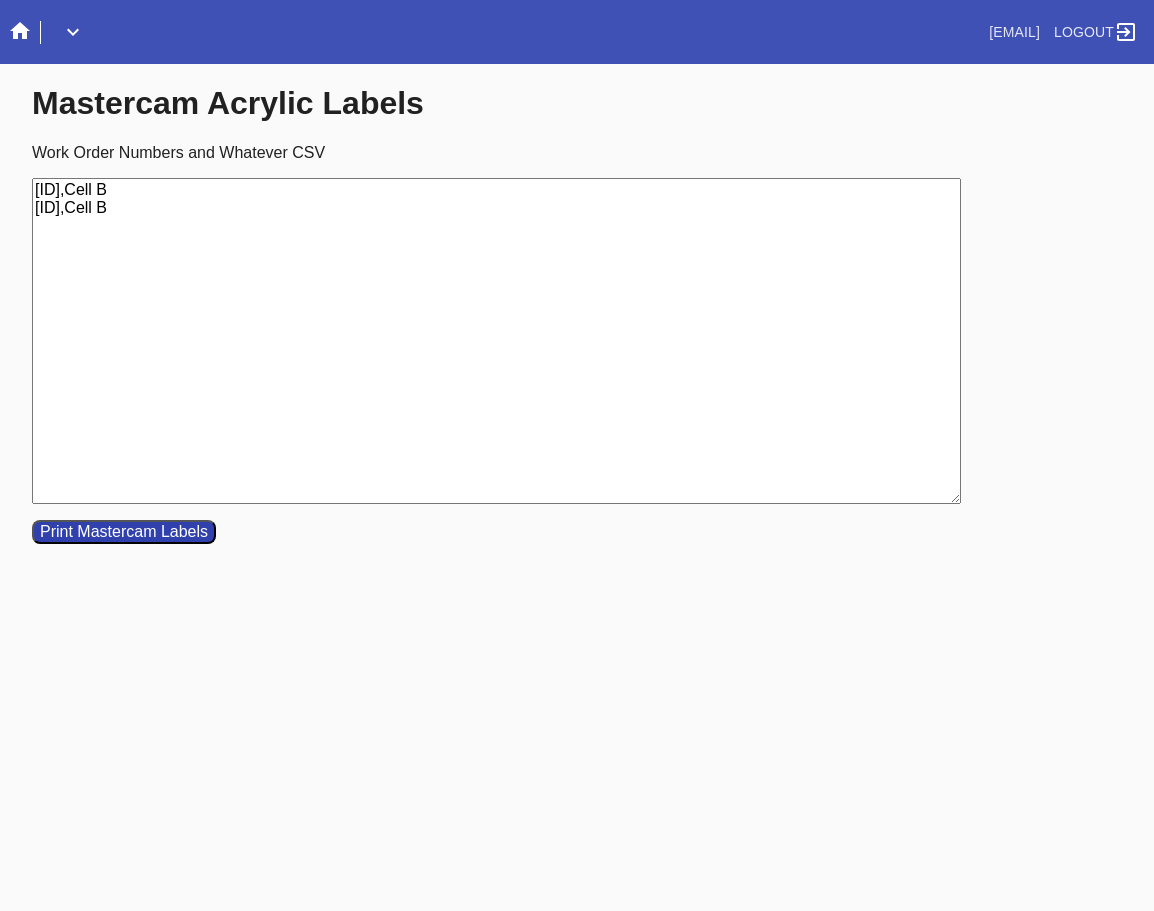 click on "W628733012556846,Cell B
W093117768337108,Cell B" at bounding box center (496, 341) 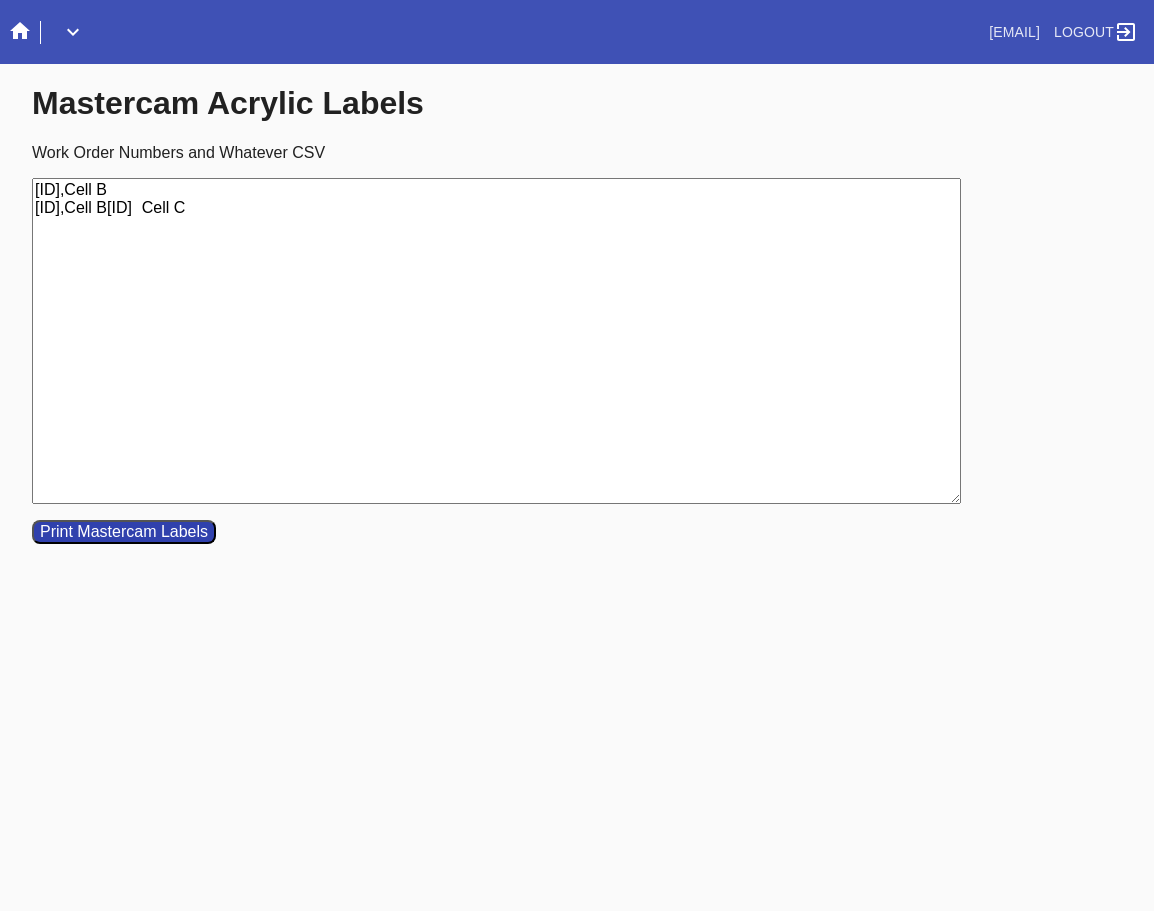 click on "W628733012556846,Cell B
W093117768337108,Cell BW559801587686930	Cell C" at bounding box center [496, 341] 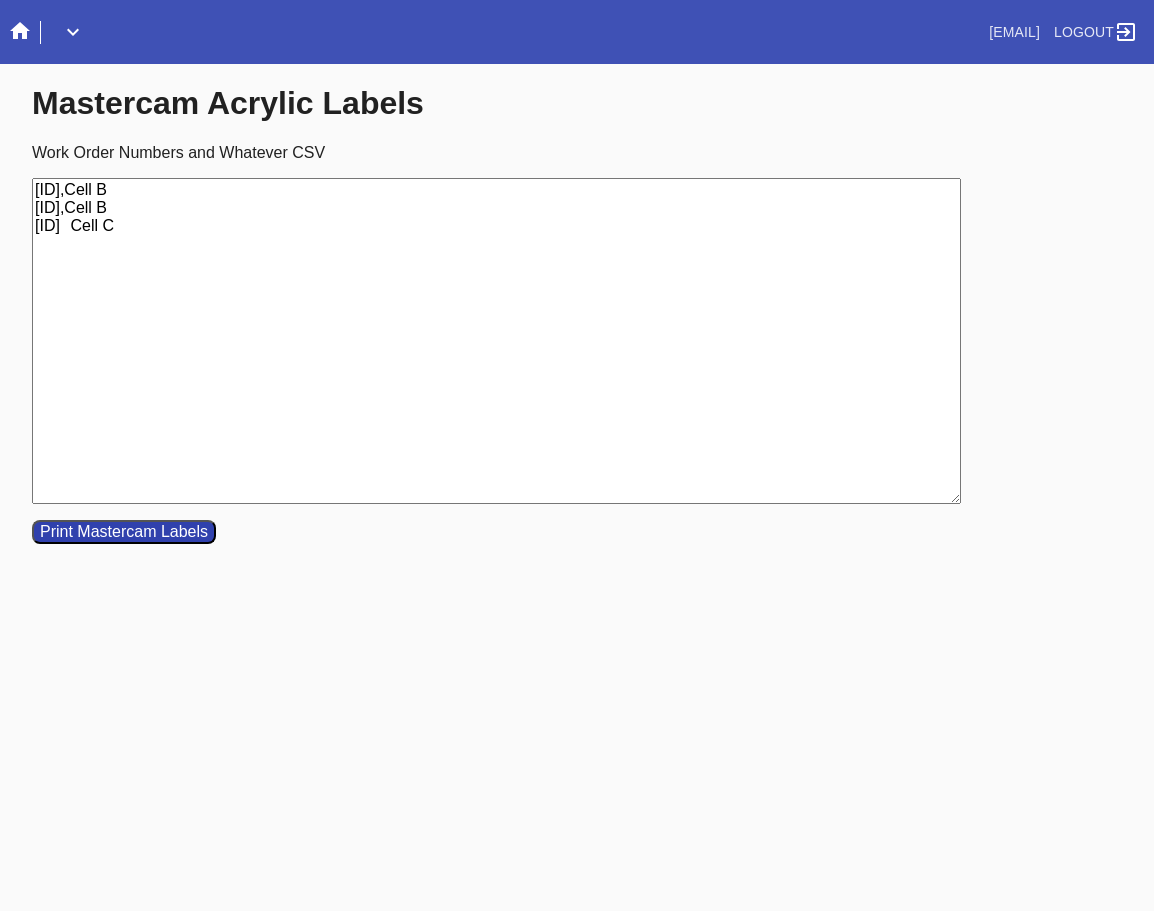 click on "W628733012556846,Cell B
W093117768337108,Cell B
W559801587686930	Cell C" at bounding box center (496, 341) 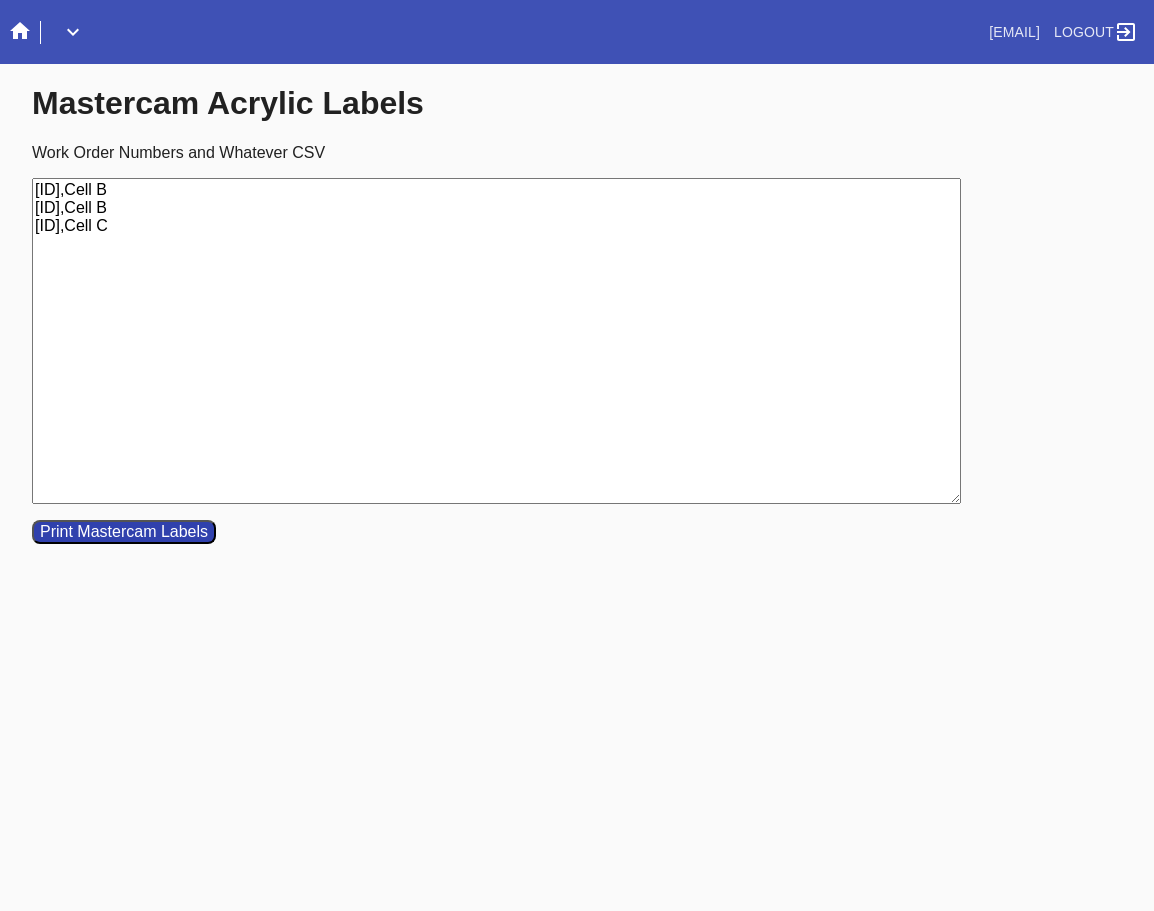 click on "W628733012556846,Cell B
W093117768337108,Cell B
W559801587686930,Cell C" at bounding box center [496, 341] 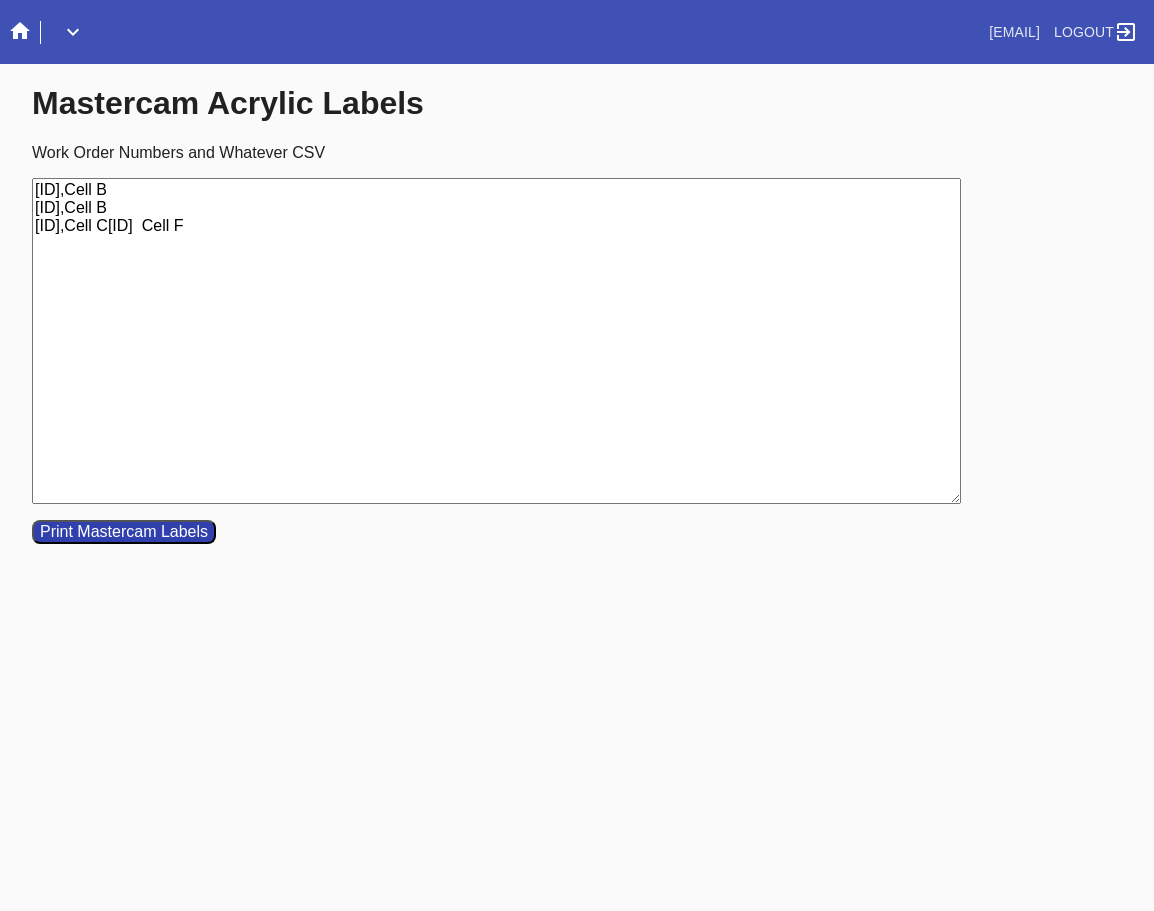 click on "W628733012556846,Cell B
W093117768337108,Cell B
W559801587686930,Cell CW560105555374692	Cell F" at bounding box center (496, 341) 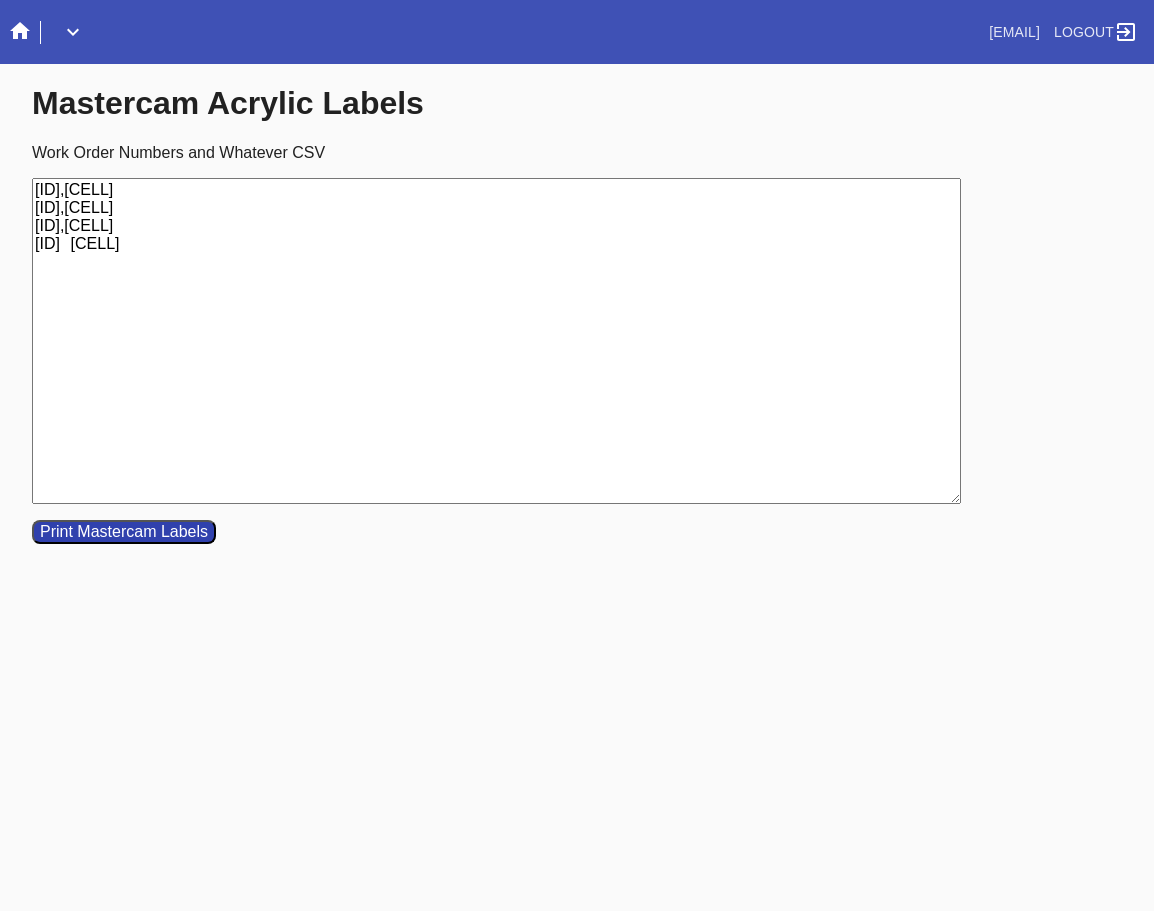 click on "W628733012556846,Cell B
W093117768337108,Cell B
W559801587686930,Cell C
W560105555374692	Cell F" at bounding box center (496, 341) 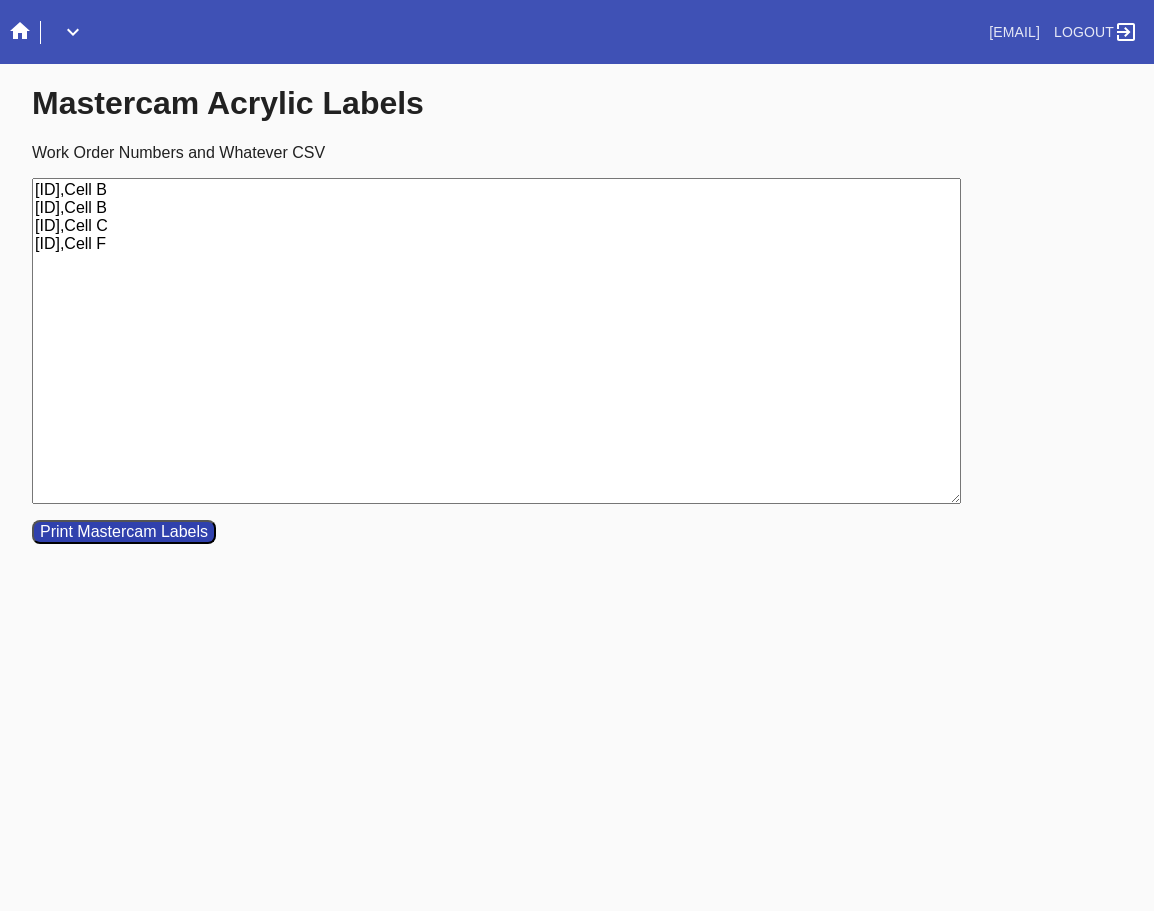 click on "W628733012556846,Cell B
W093117768337108,Cell B
W559801587686930,Cell C
W560105555374692,Cell F" at bounding box center [496, 341] 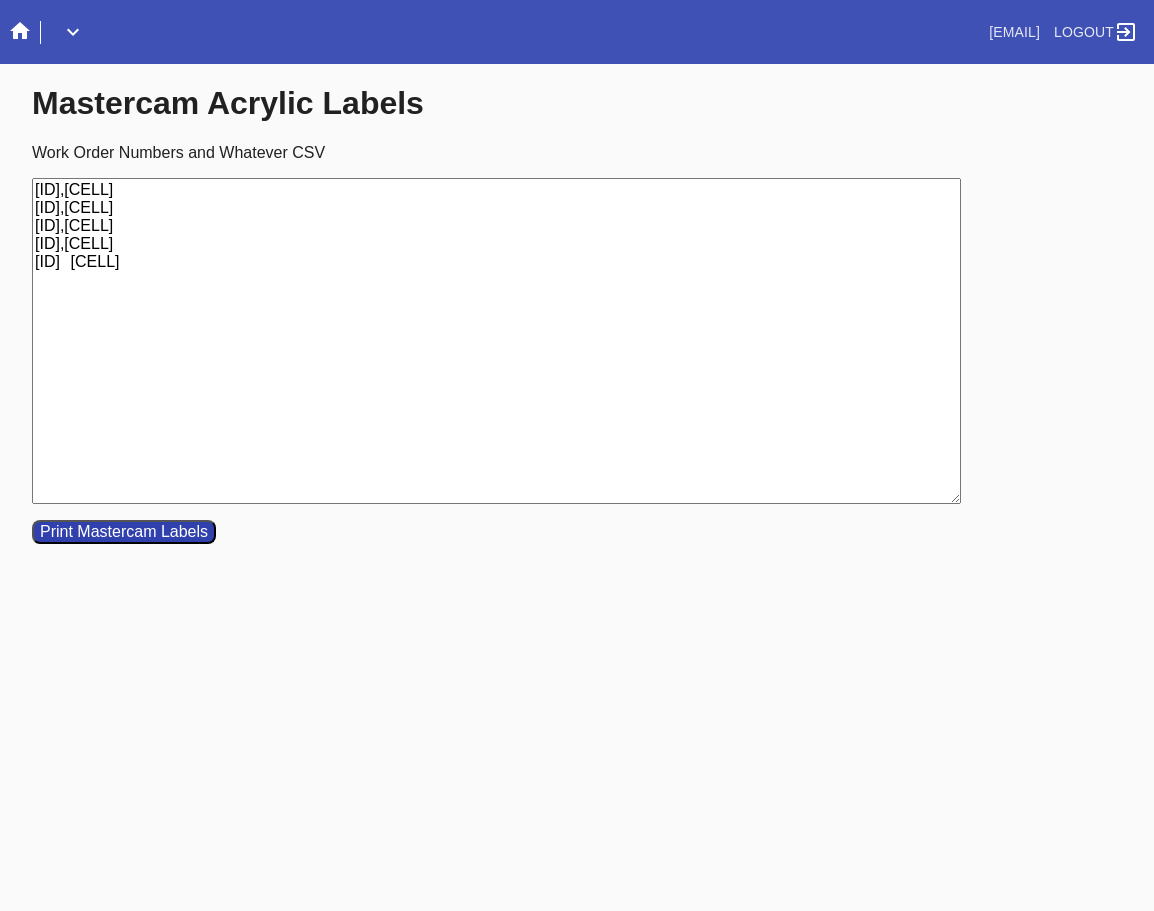 click on "W628733012556846,Cell B
W093117768337108,Cell B
W559801587686930,Cell C
W560105555374692,Cell FW766167198384072	Cell C" at bounding box center [496, 341] 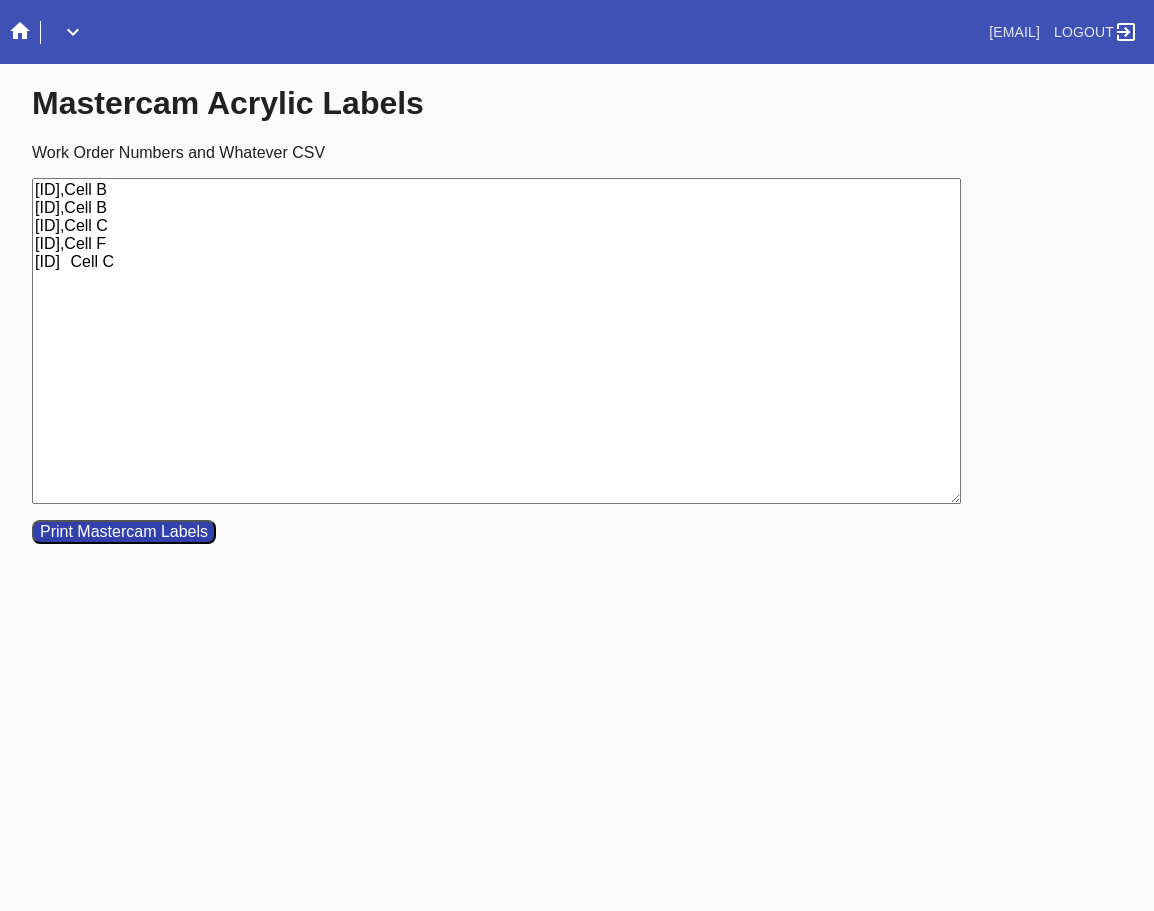 click on "W628733012556846,Cell B
W093117768337108,Cell B
W559801587686930,Cell C
W560105555374692,Cell F
W766167198384072	Cell C" at bounding box center [496, 341] 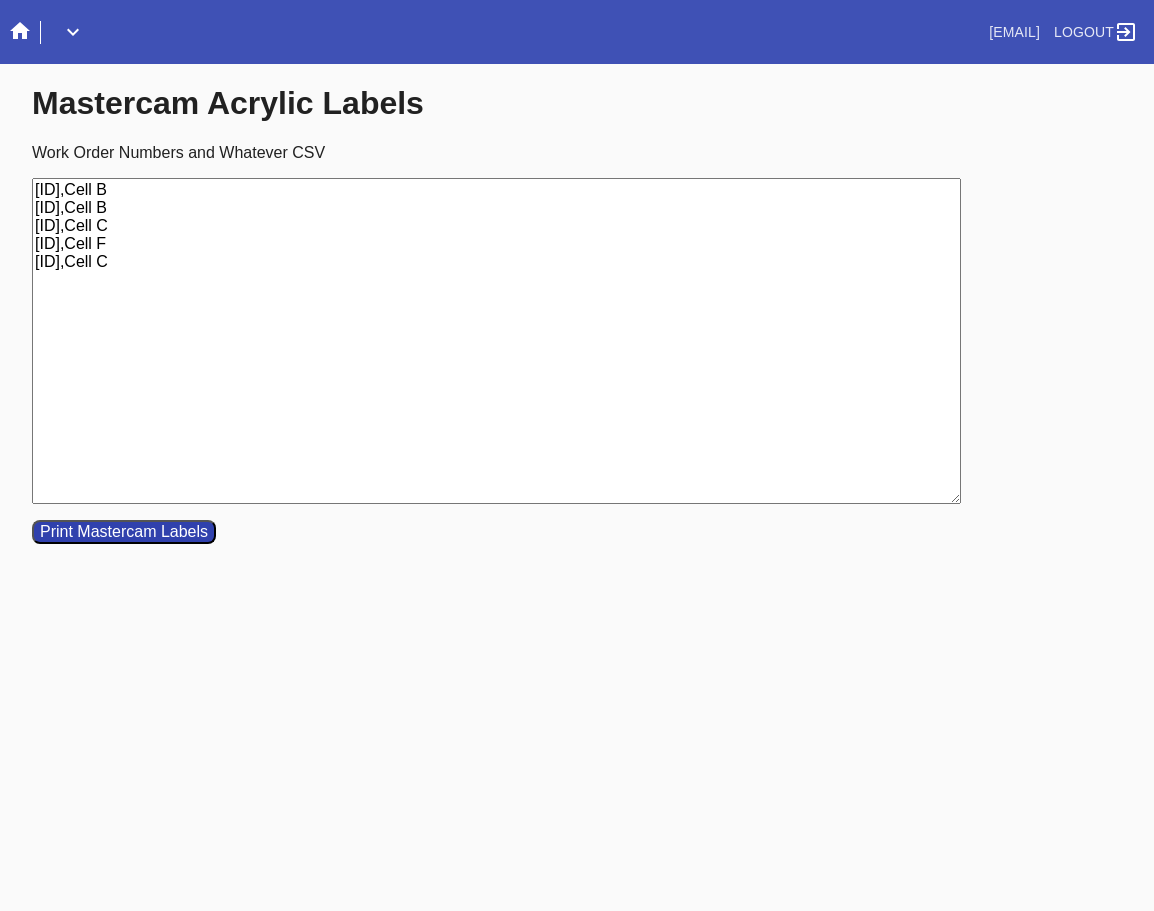 type on "W628733012556846,Cell B
W093117768337108,Cell B
W559801587686930,Cell C
W560105555374692,Cell F
W766167198384072,Cell C" 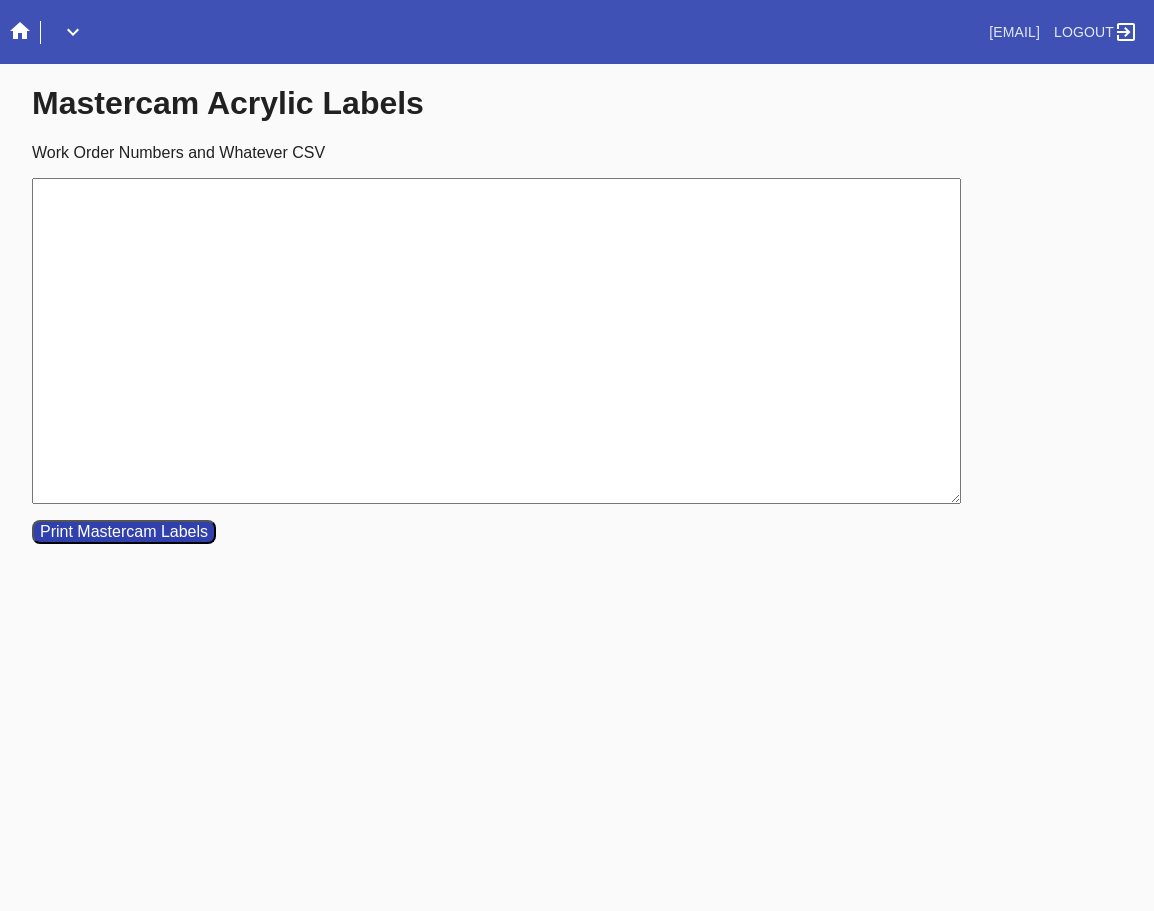 click on "Work Order Numbers and Whatever CSV" at bounding box center (496, 341) 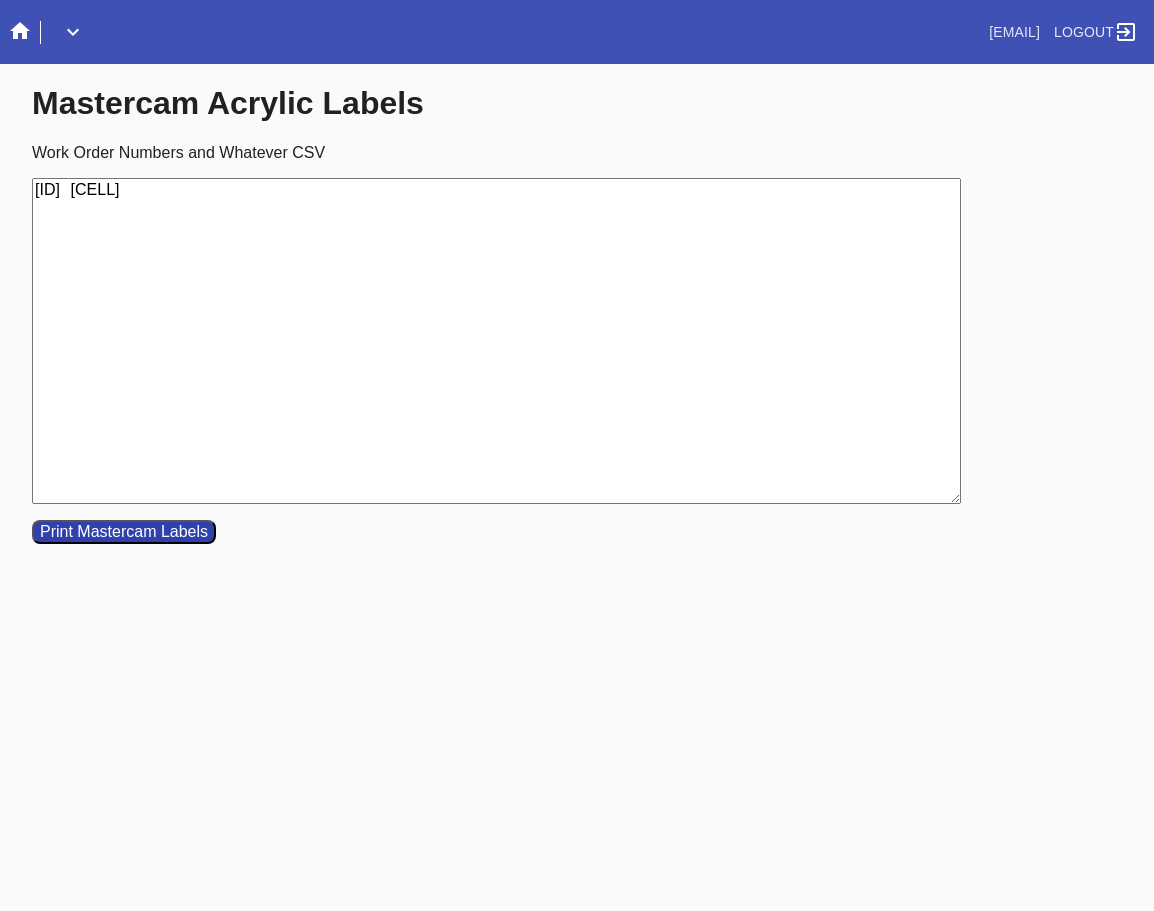 click on "W930607994706741	Cell F" at bounding box center [496, 341] 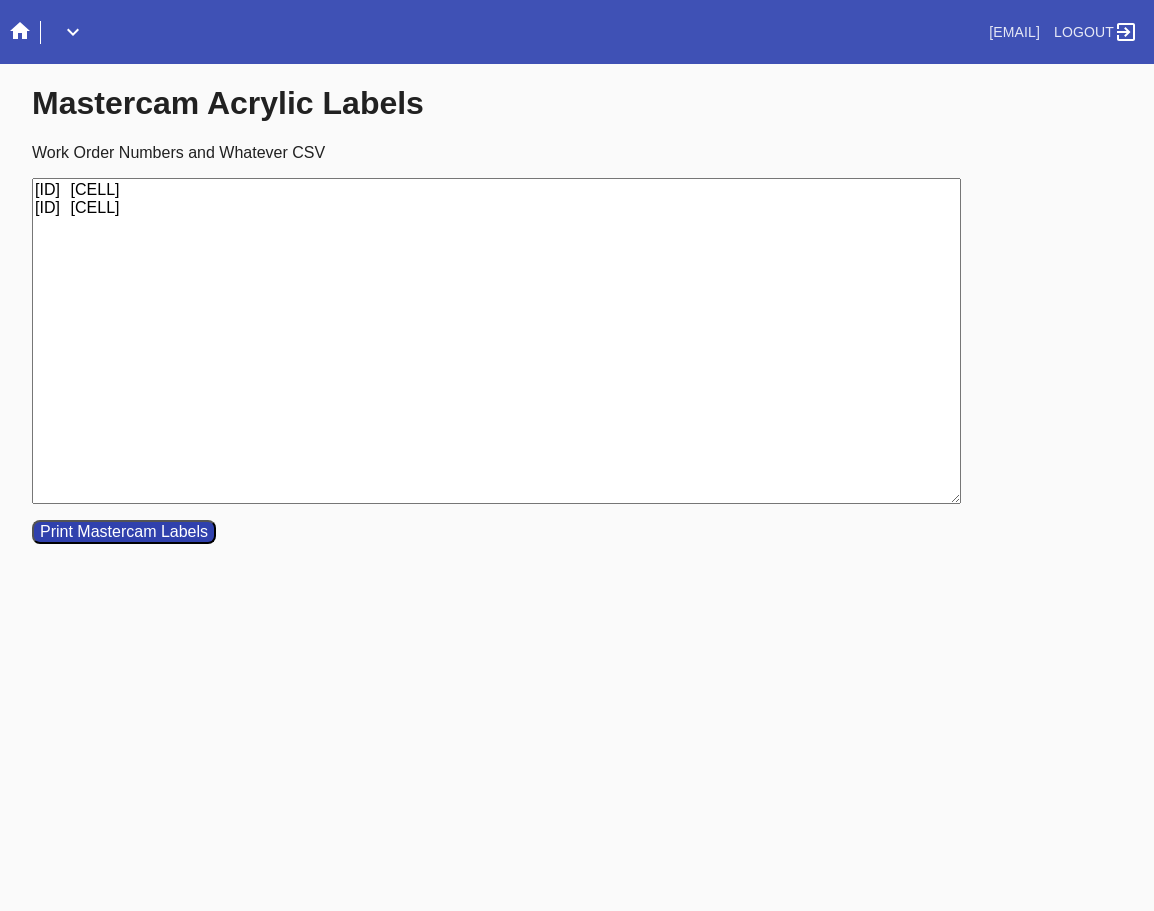 click on "W930607994706741	Cell FW705712576405427	Cell E" at bounding box center (496, 341) 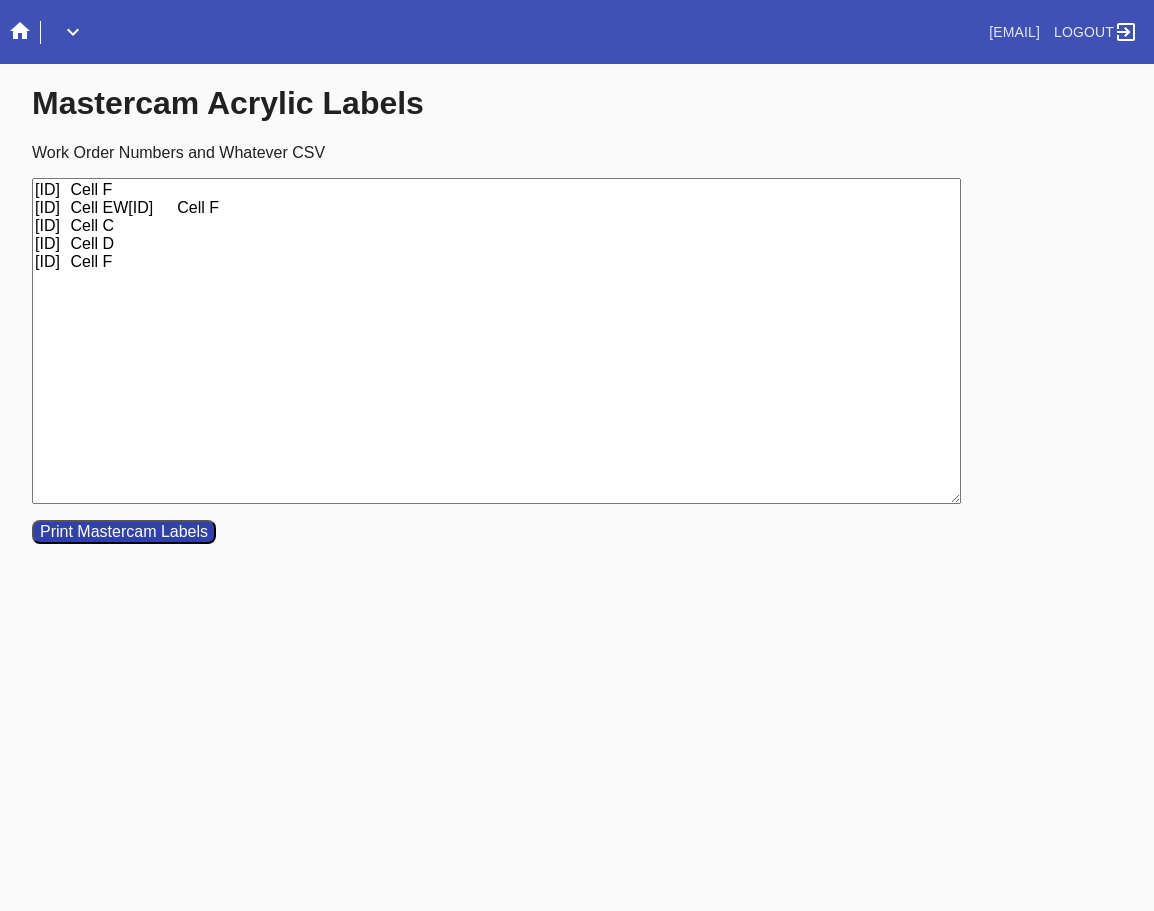 click on "W930607994706741	Cell F
W705712576405427	Cell EW480064381693222	Cell F
W688504562436421	Cell C
W536228862183000	Cell D
W966202193383801	Cell F" at bounding box center [496, 341] 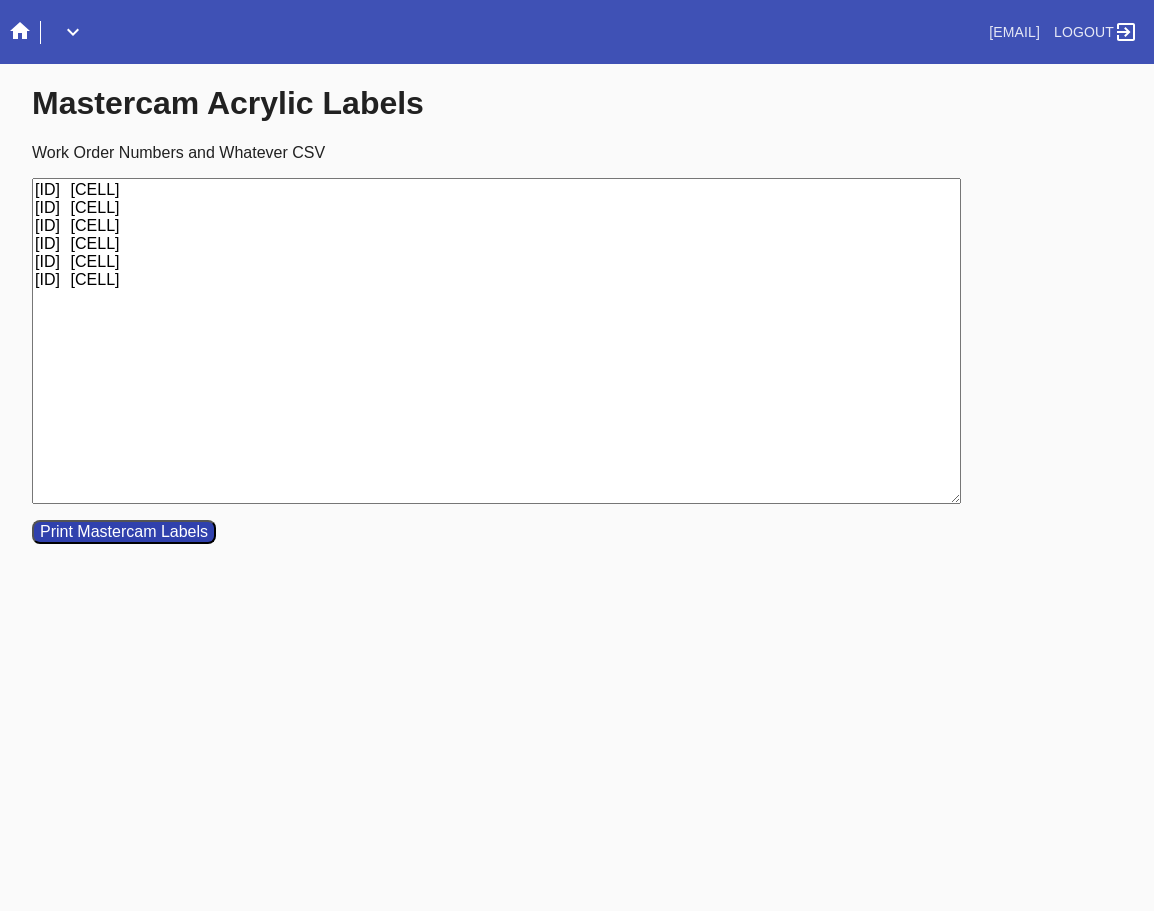 click on "W930607994706741	Cell F
W705712576405427	Cell E
W480064381693222	Cell F
W688504562436421	Cell C
W536228862183000	Cell D
W966202193383801	Cell F" at bounding box center (496, 341) 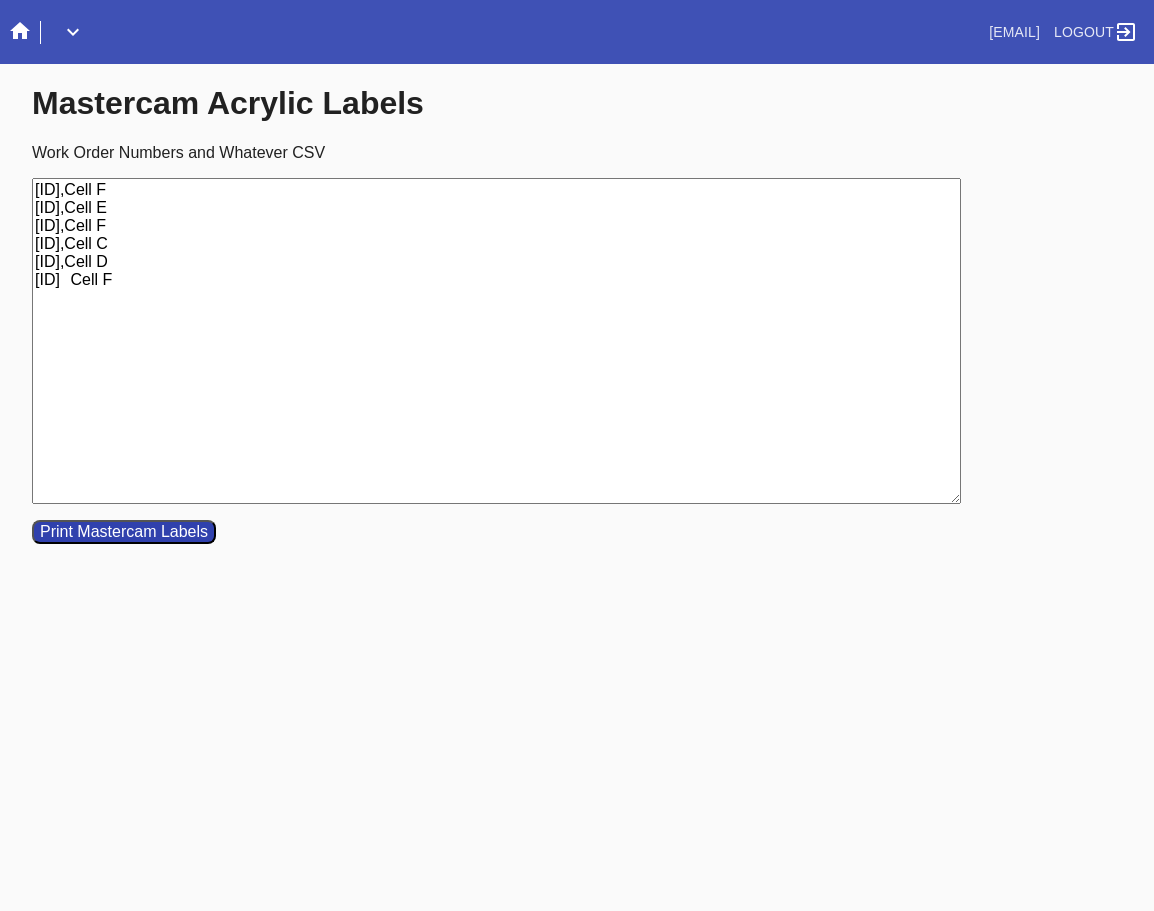type on "W930607994706741,Cell F
W705712576405427,Cell E
W480064381693222,Cell F
W688504562436421,Cell C
W536228862183000,Cell D
W966202193383801,Cell F" 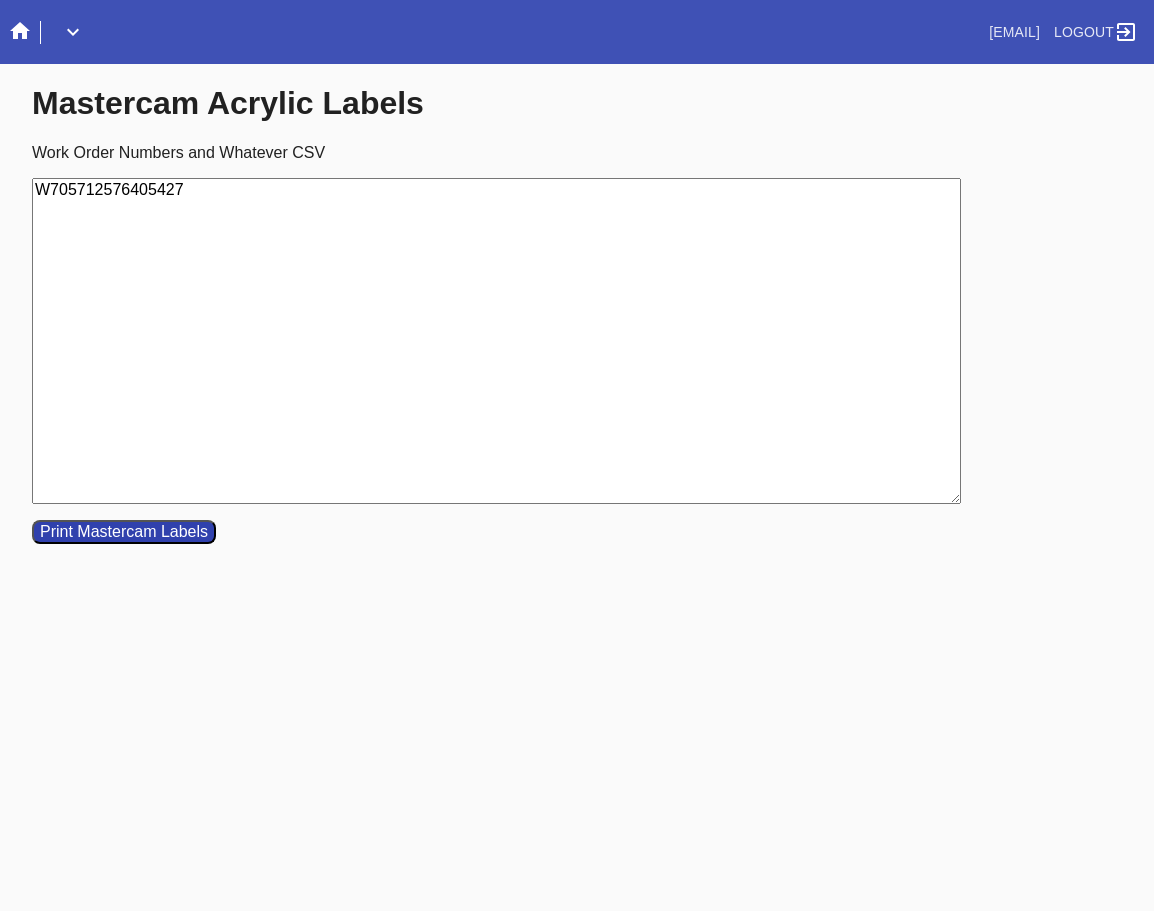 click on "W705712576405427" at bounding box center (496, 341) 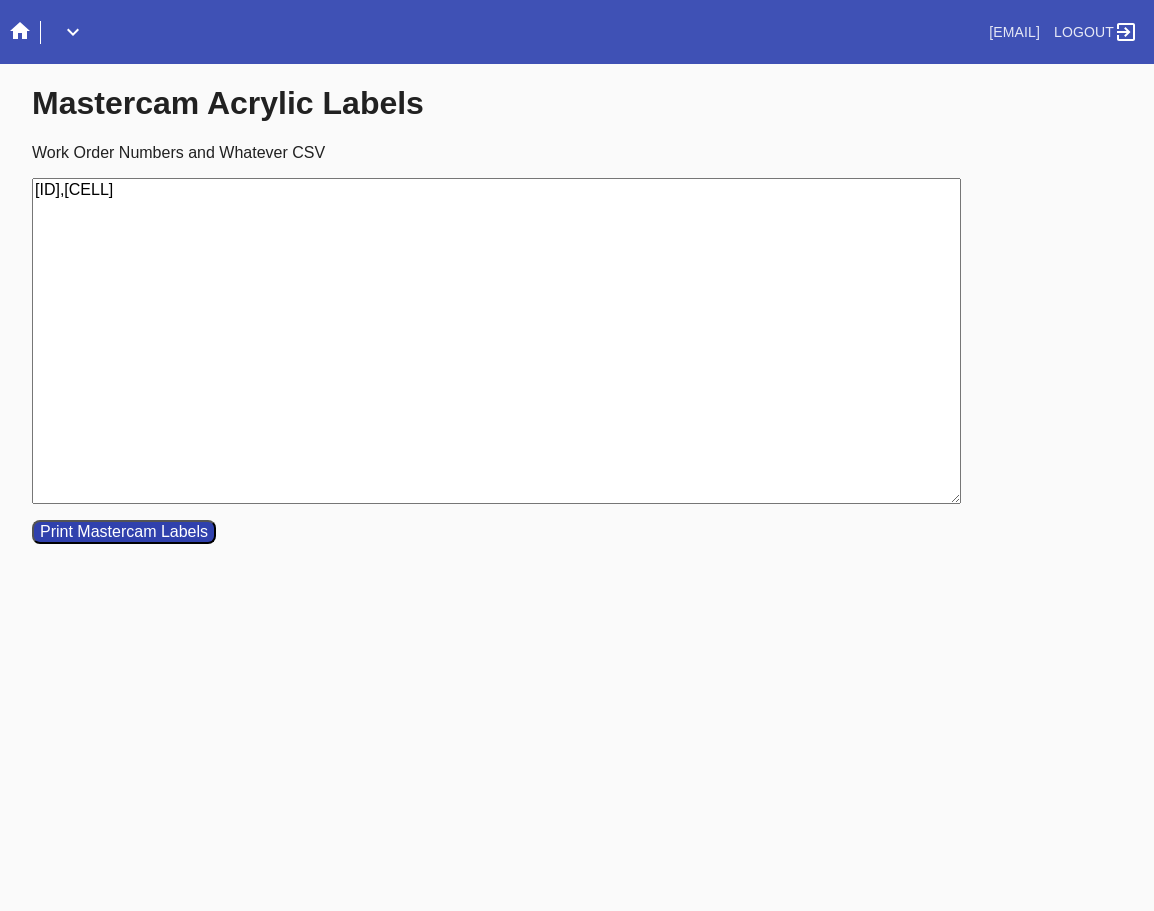 click on "W705712576405427,Cell E" at bounding box center [496, 341] 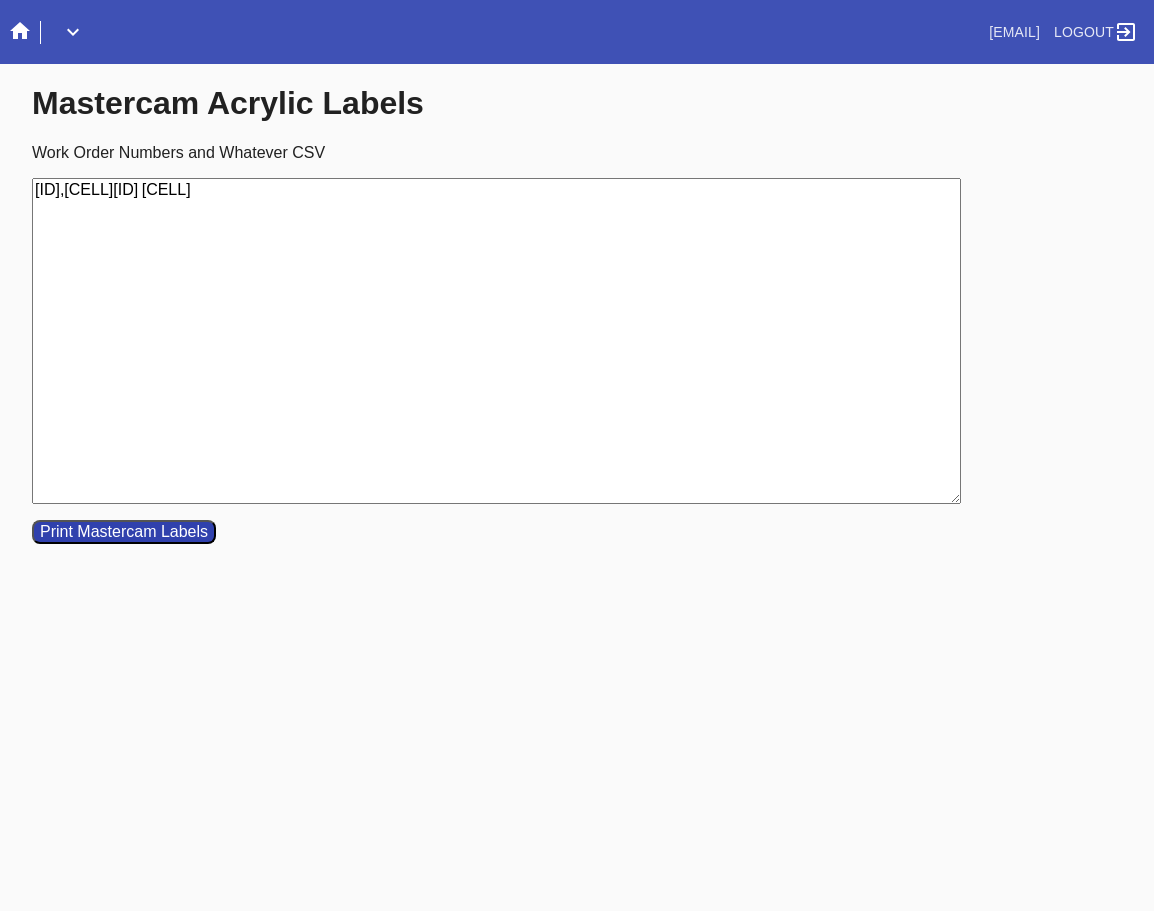 click on "W705712576405427,Cell EW300162965120769	Cell F" at bounding box center [496, 341] 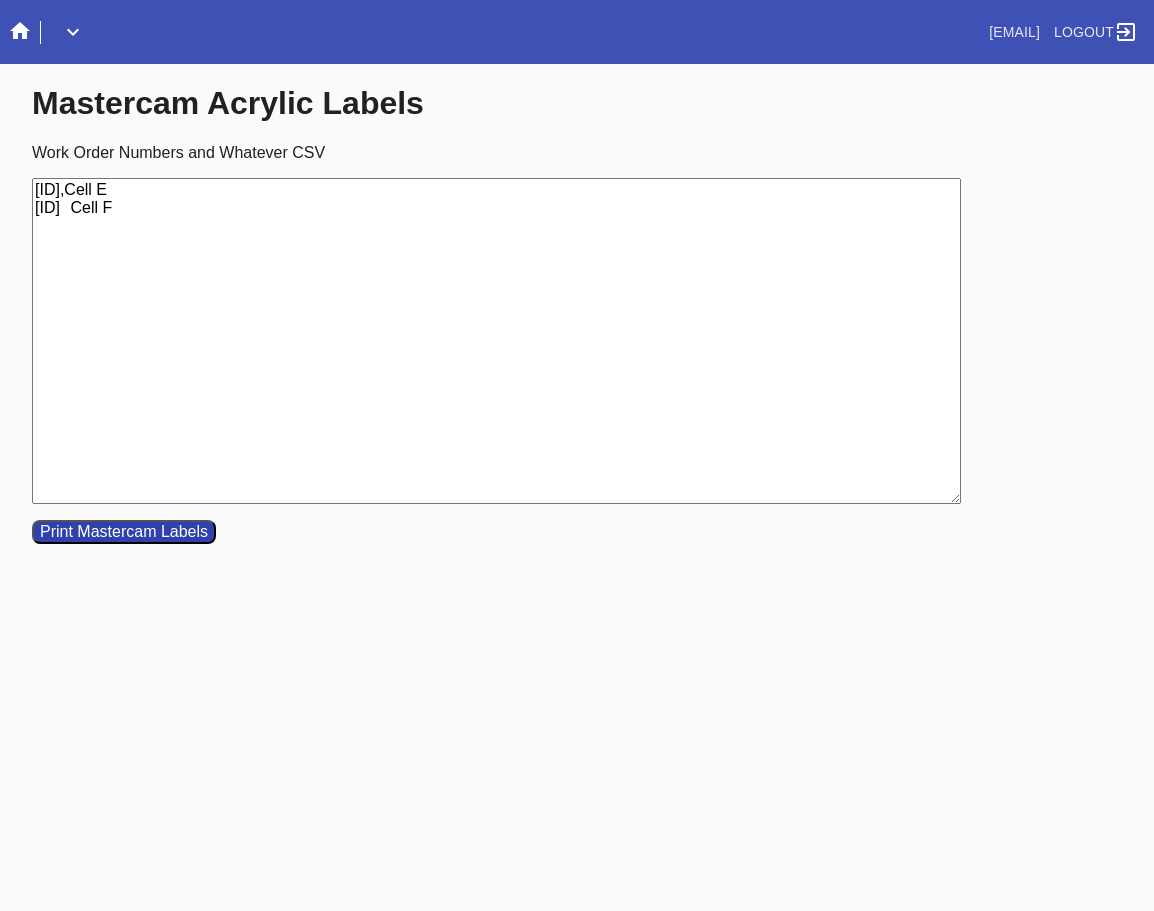 click on "W705712576405427,Cell E
W300162965120769	Cell F" at bounding box center (496, 341) 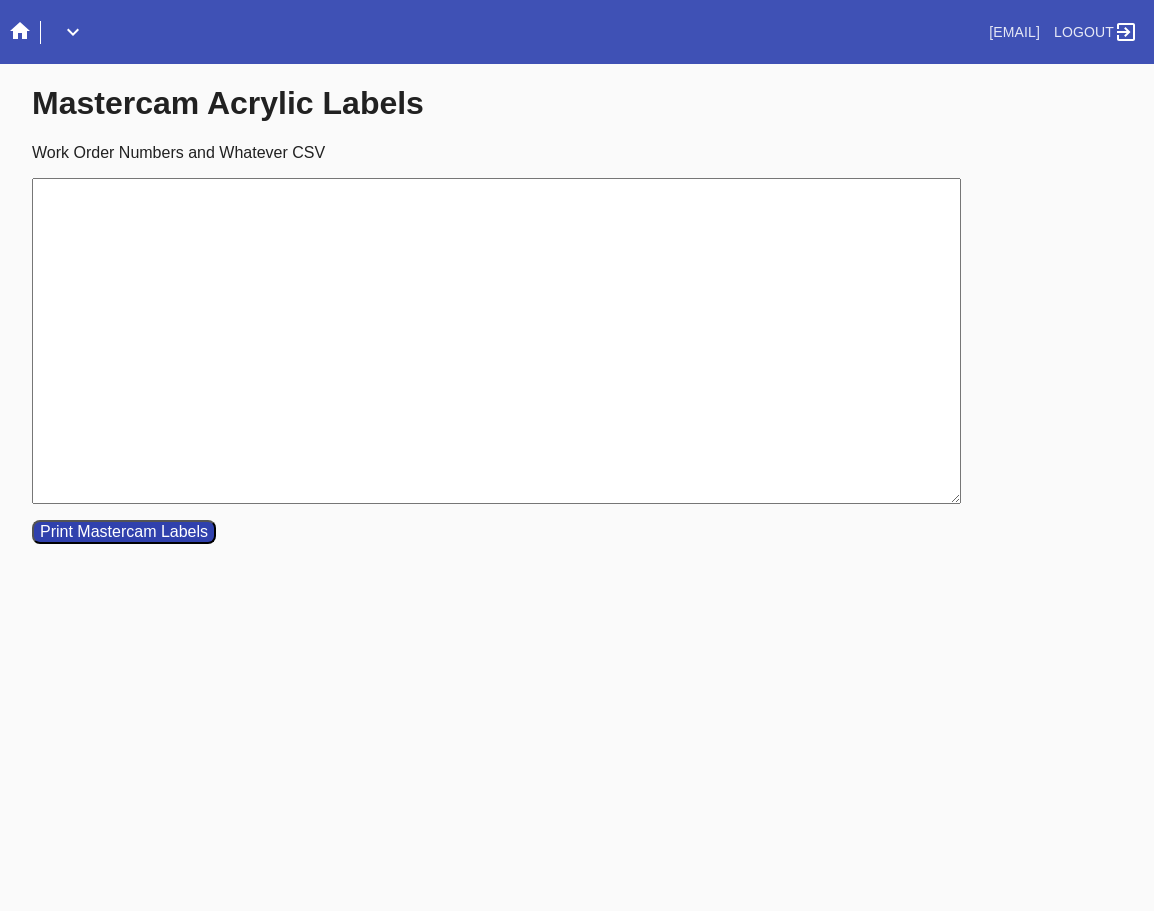 click on "Work Order Numbers and Whatever CSV" at bounding box center [496, 341] 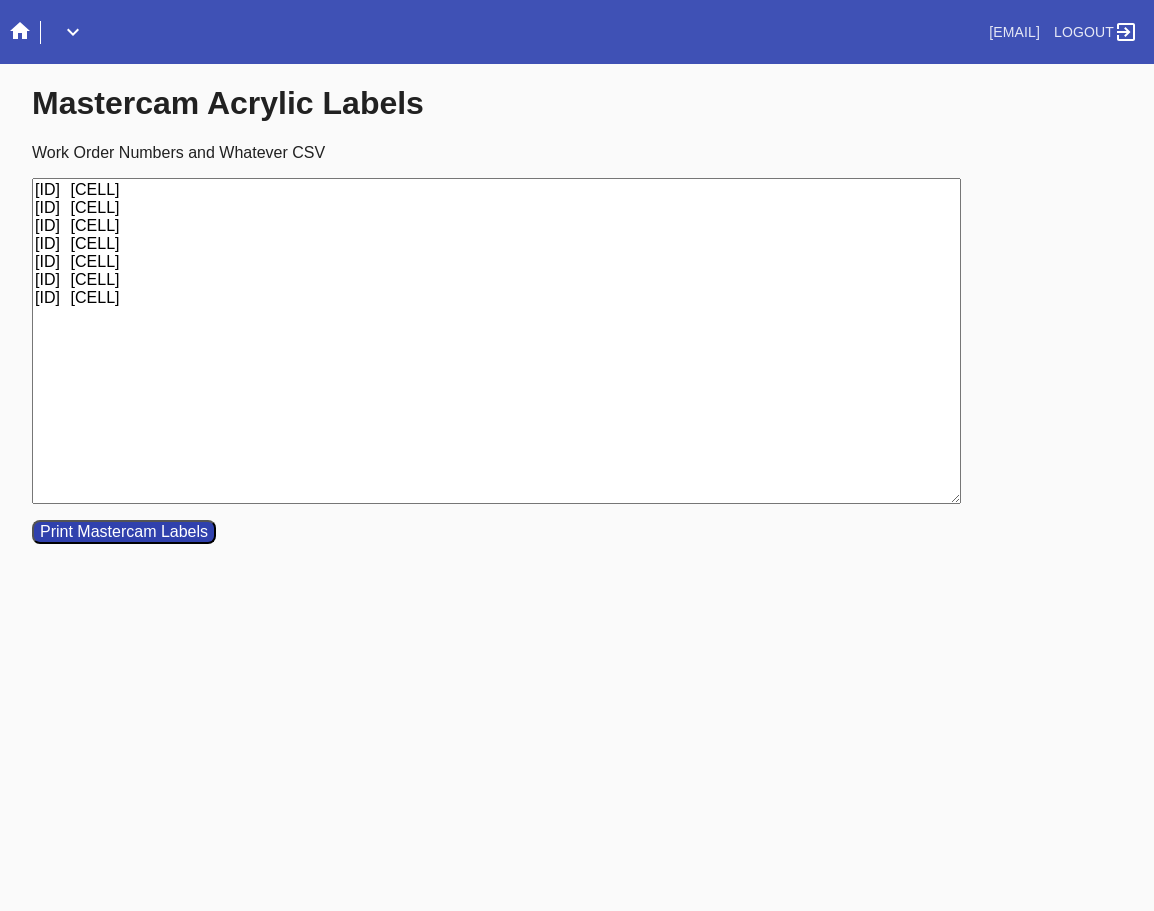 click on "W345140833114187	Cell G
W391769675174700	Cell F
W932995763409042	Cell F
W101299712808995	Cell C
W020944449110860	Cell G
W202914652293187	Cell F
W289788856873910	Cell D" at bounding box center (496, 341) 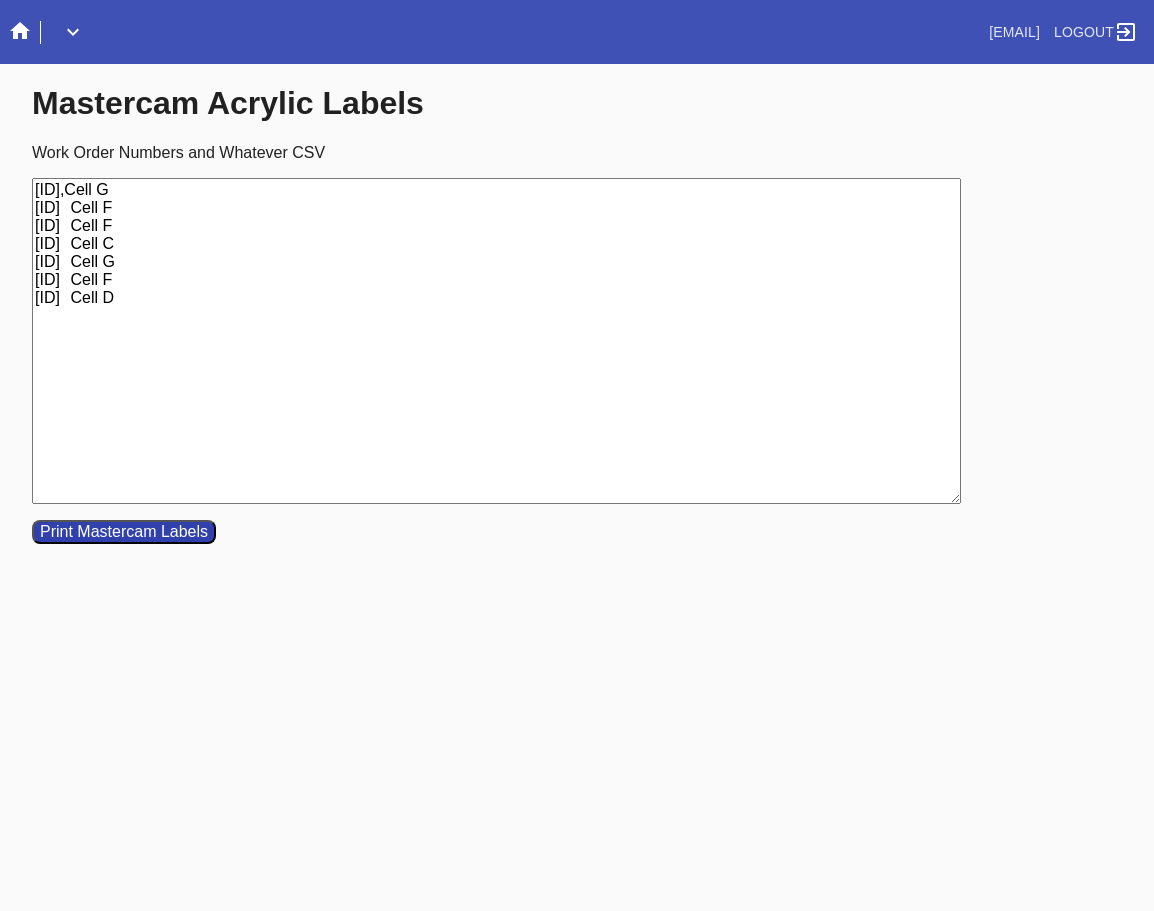 type on "W345140833114187,Cell G
W391769675174700,Cell F
W932995763409042,Cell F
W101299712808995,Cell C
W020944449110860,Cell G
W202914652293187,Cell F
W289788856873910,Cell D" 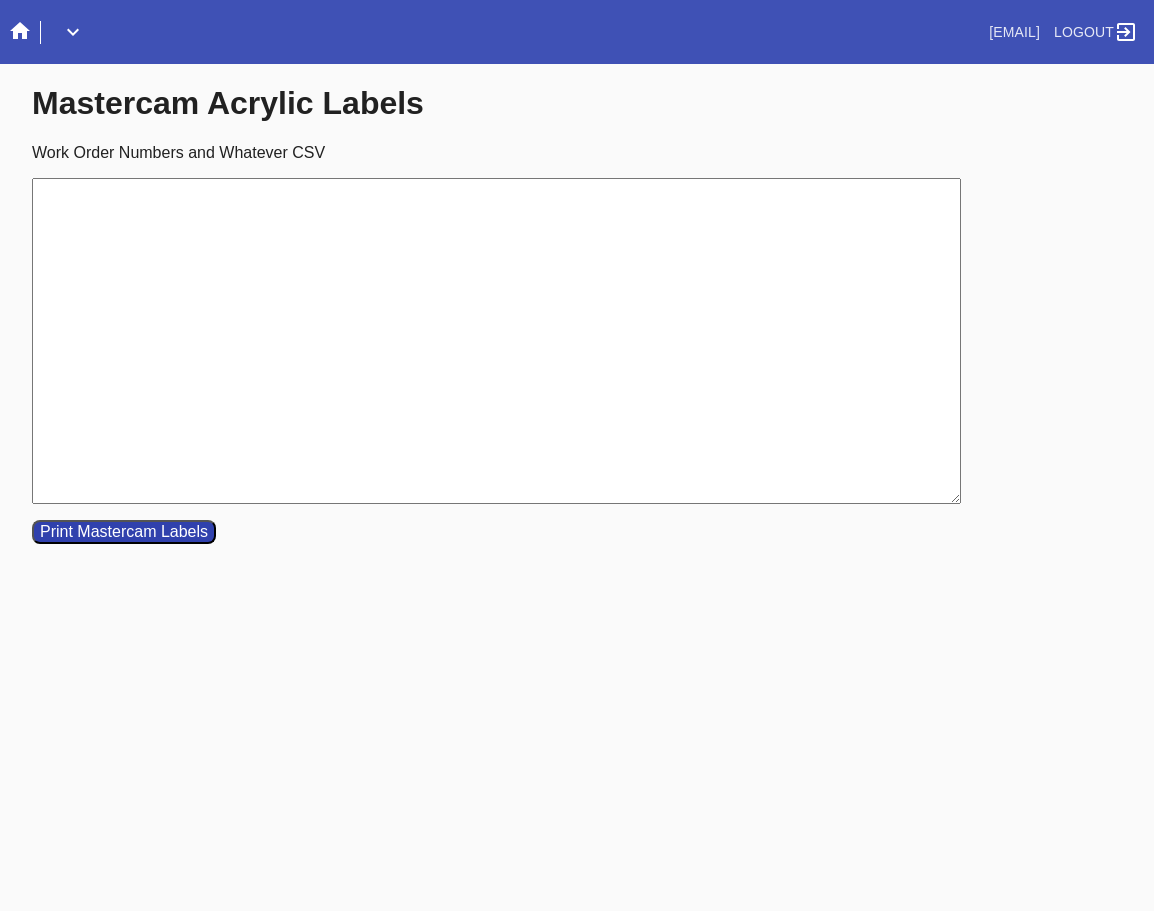 click on "Work Order Numbers and Whatever CSV" at bounding box center [496, 341] 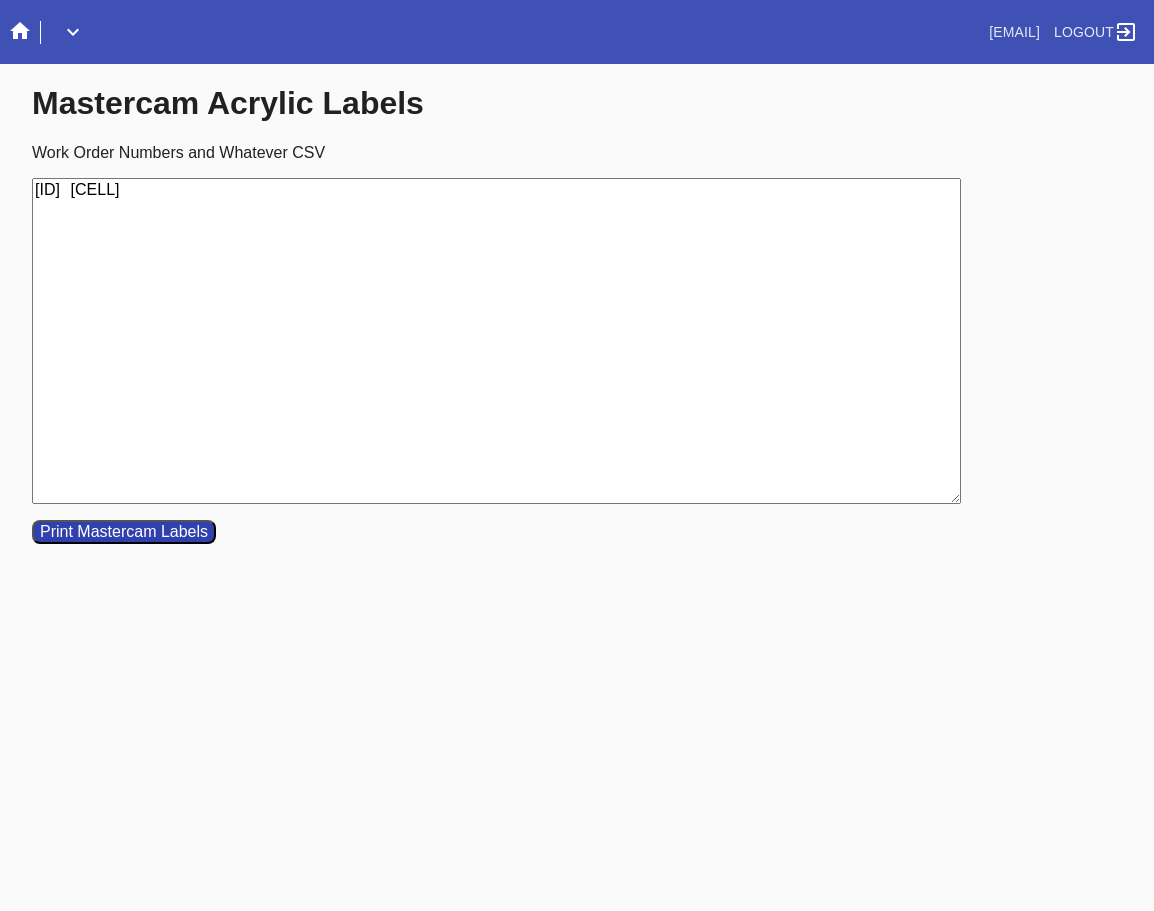 click on "W920743681221716	Cell G" at bounding box center (496, 341) 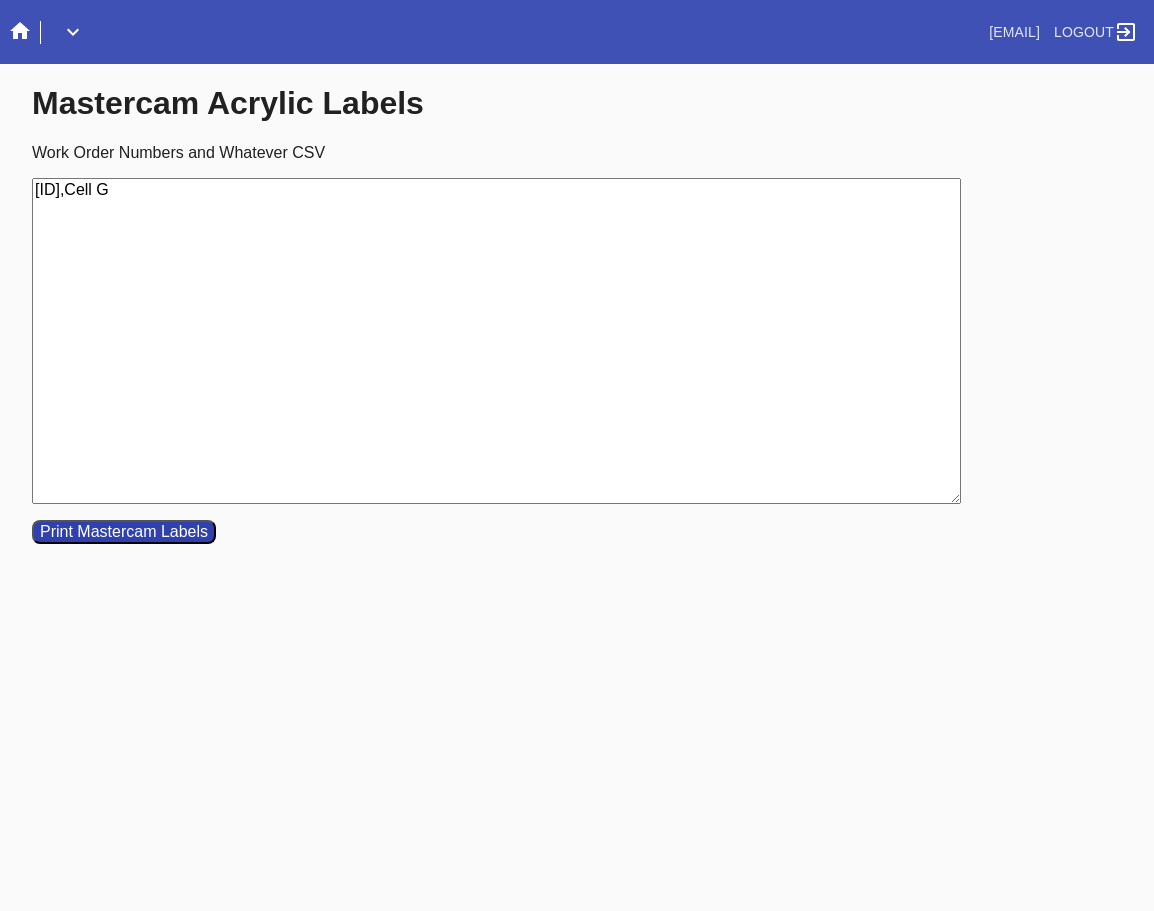 click on "W920743681221716,Cell G" at bounding box center [496, 341] 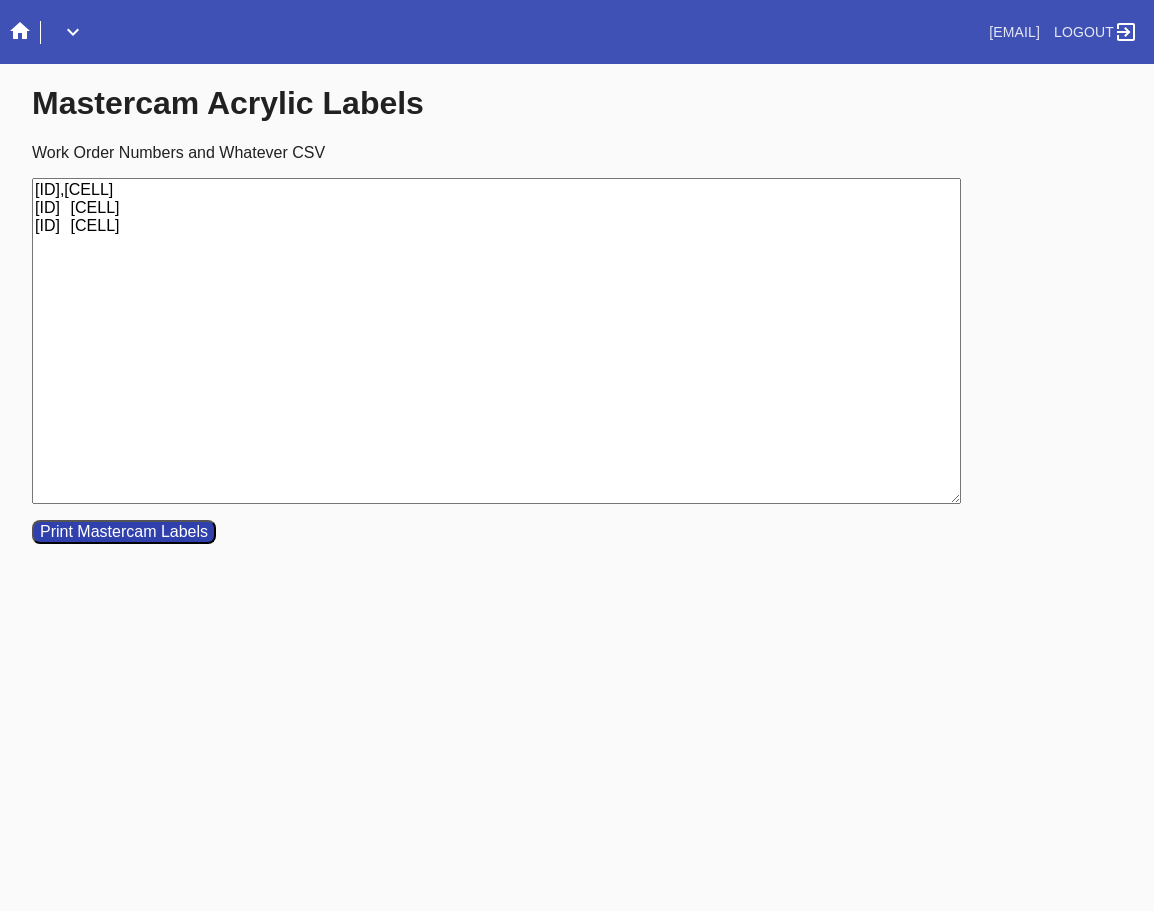 click on "W920743681221716,Cell G
W370509790813053	Cell B
W365890791727956	Cell F" at bounding box center [496, 341] 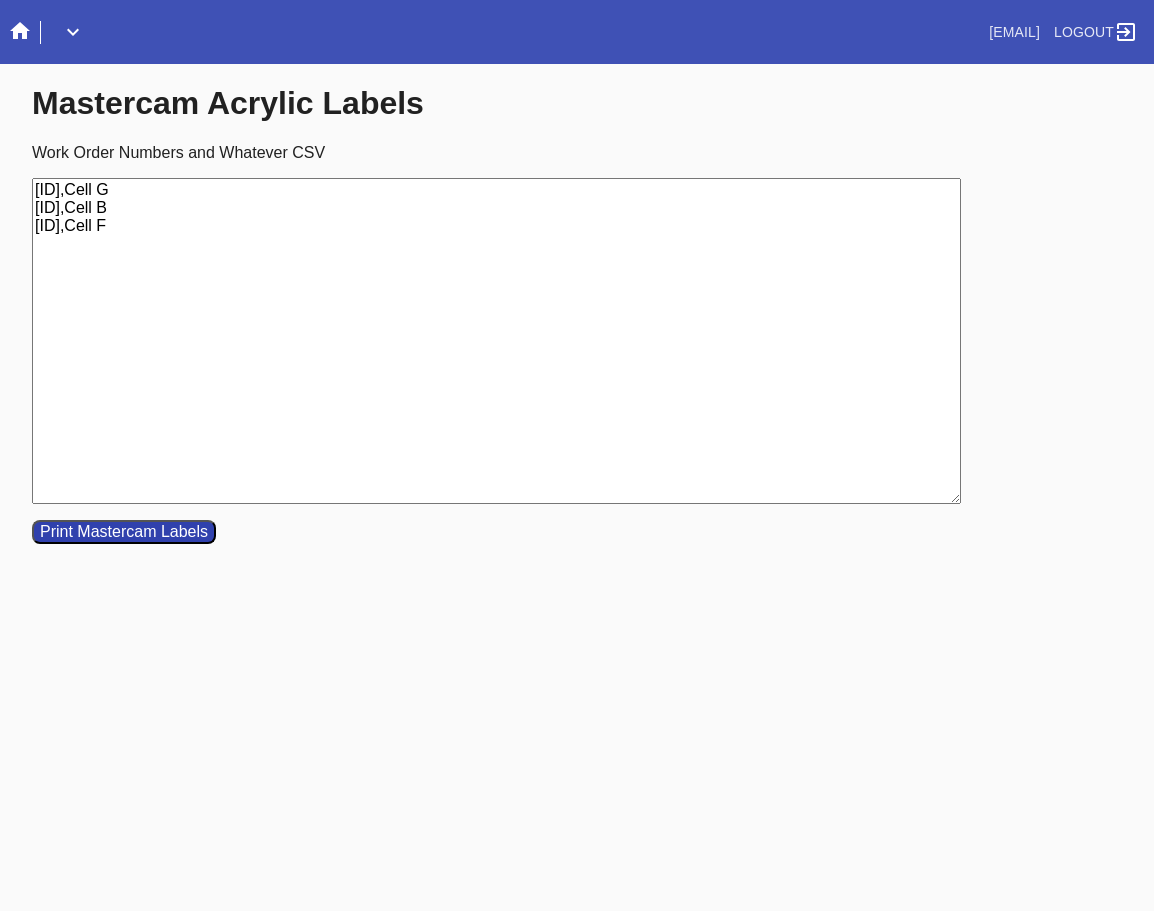 type on "W920743681221716,Cell G
W370509790813053,Cell B
W365890791727956,Cell F" 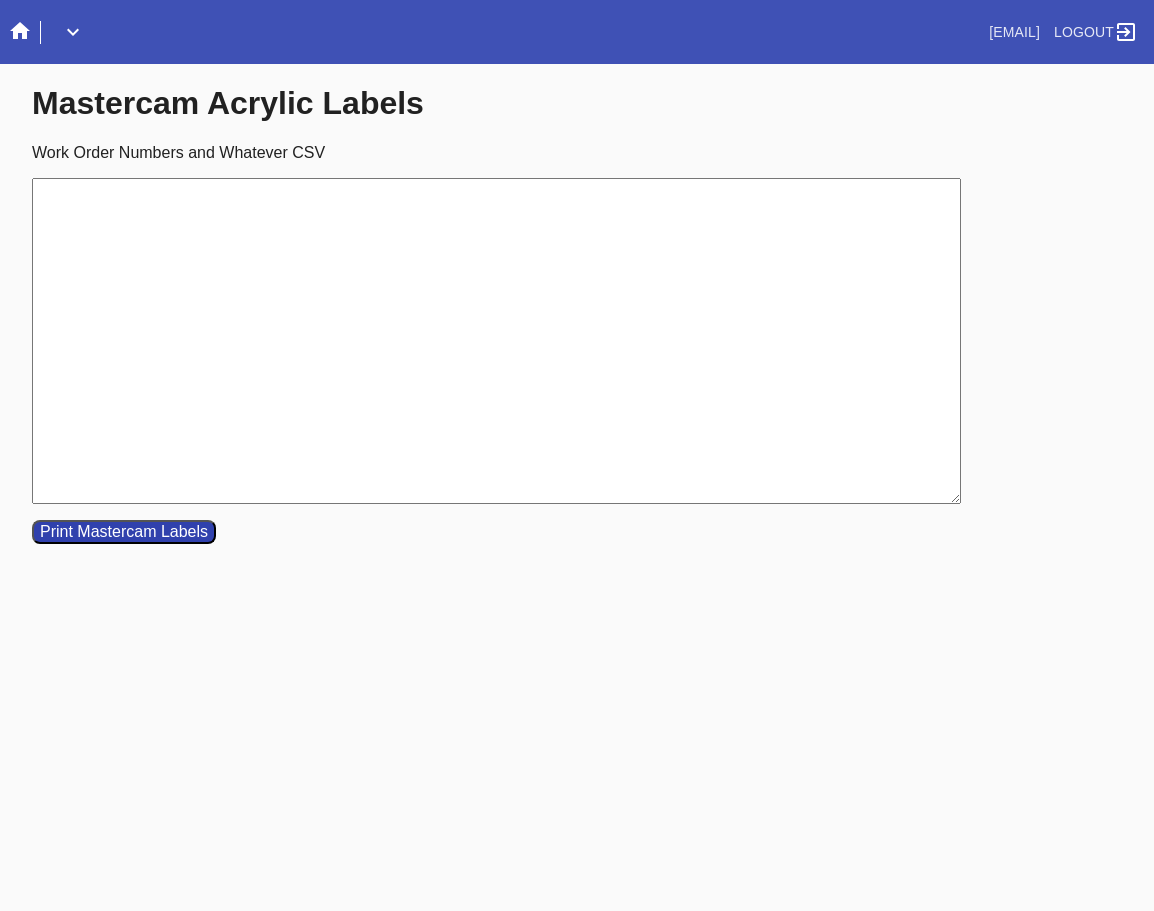 click on "Work Order Numbers and Whatever CSV" at bounding box center [496, 341] 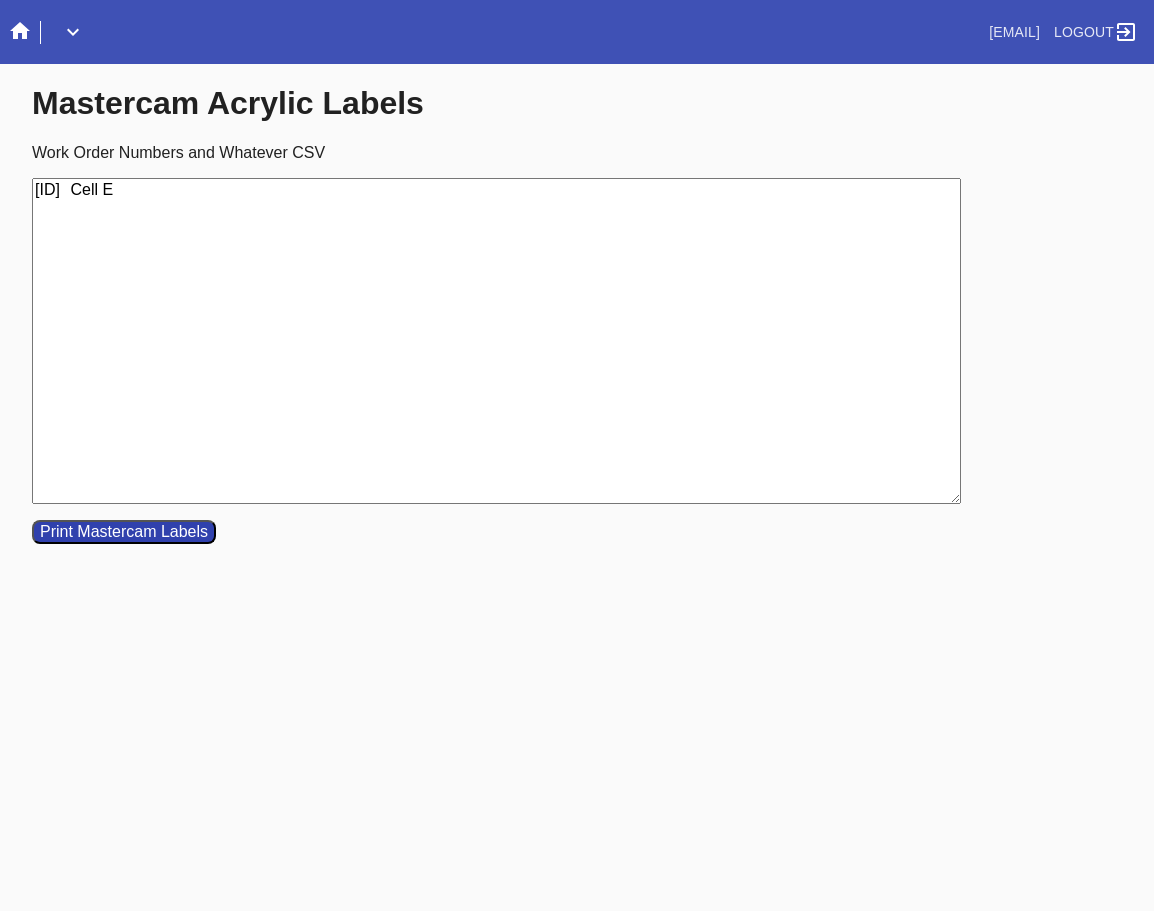 click on "W834927615355029	Cell E" at bounding box center [496, 341] 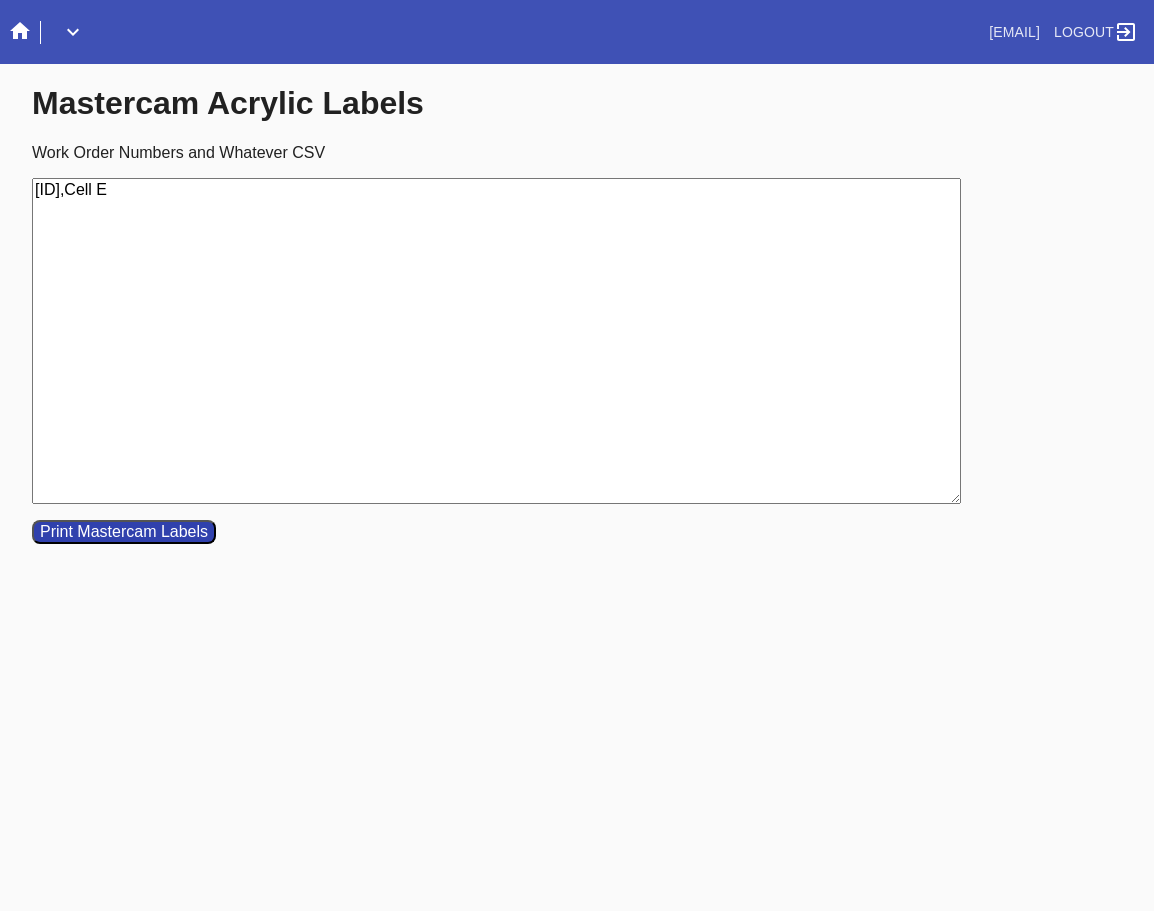 click on "Print Mastercam Labels" at bounding box center (124, 532) 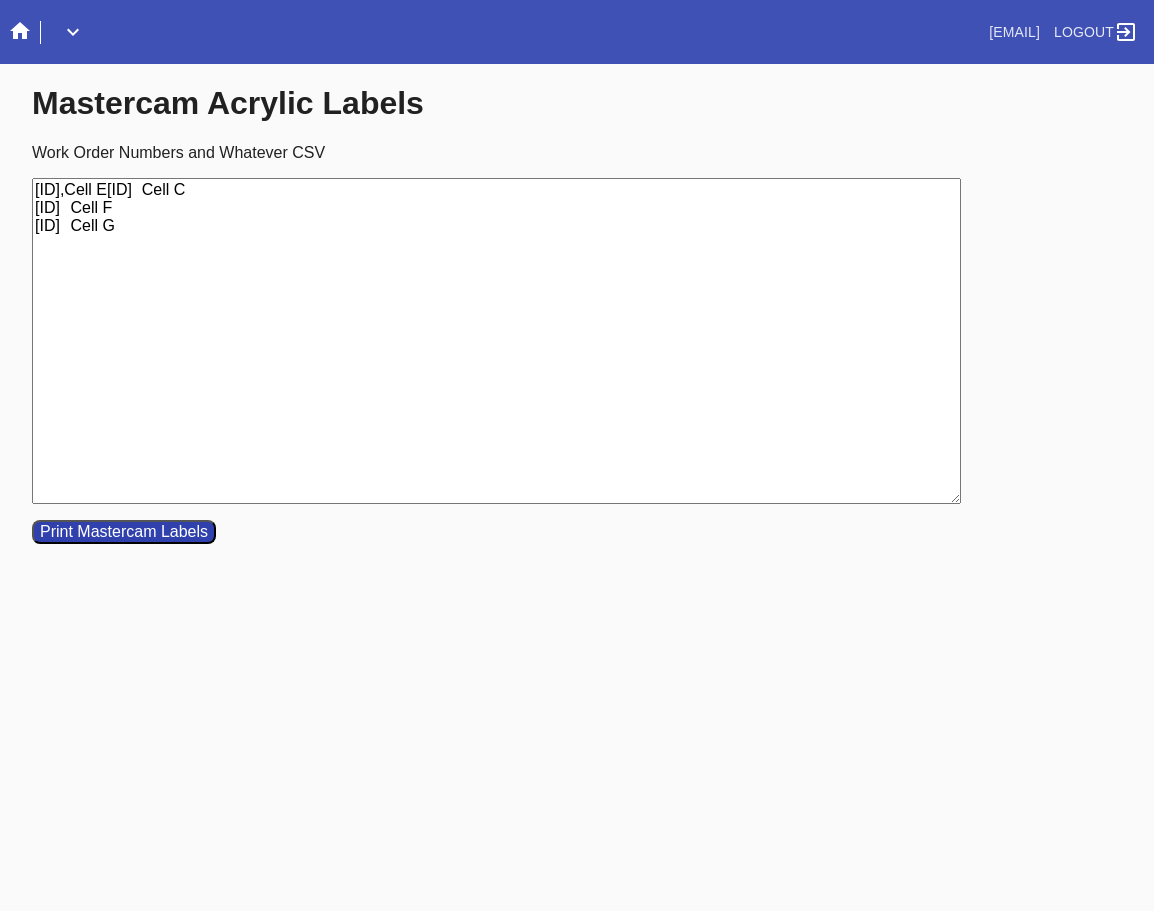 click on "W834927615355029,Cell EW335336433944357	Cell C
W637558037481124	Cell F
W951973269797661	Cell G" at bounding box center (496, 341) 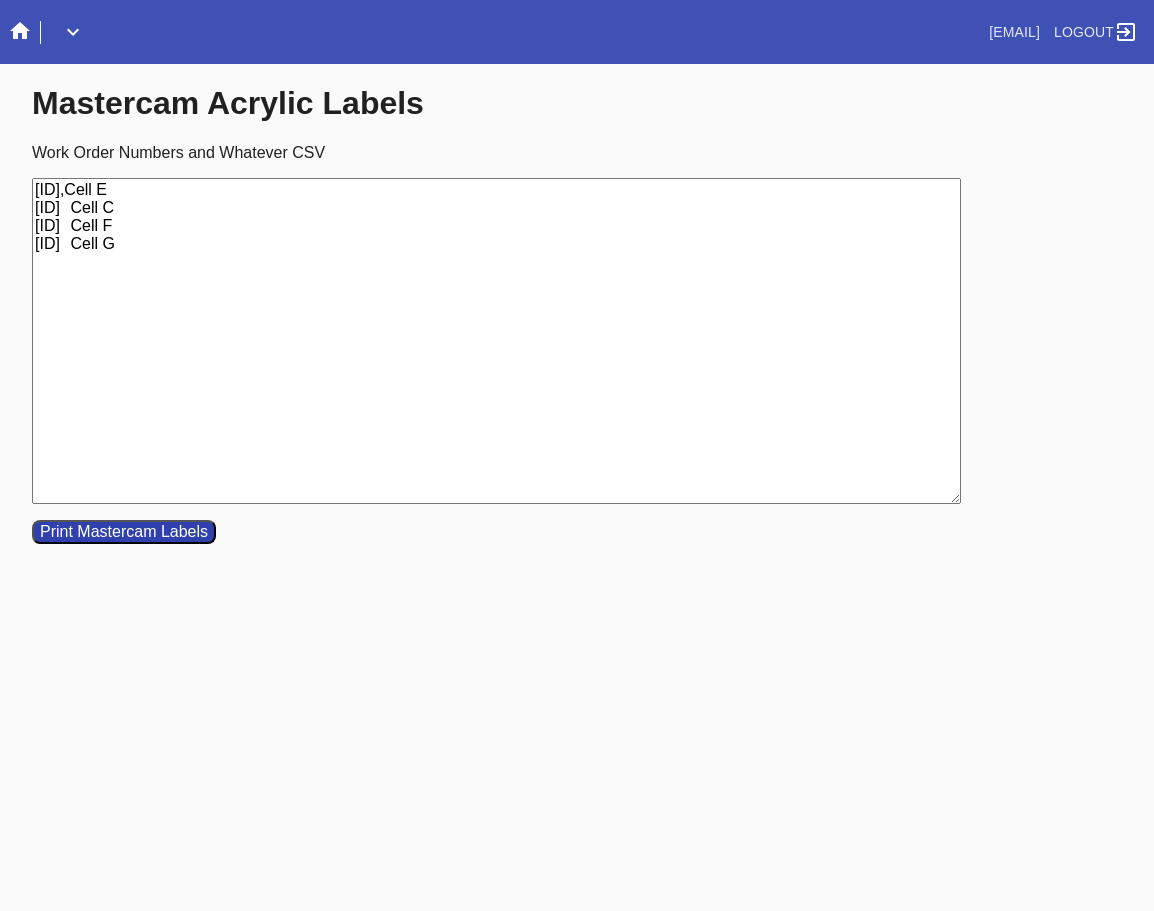 click on "W834927615355029,Cell E
W335336433944357	Cell C
W637558037481124	Cell F
W951973269797661	Cell G" at bounding box center (496, 341) 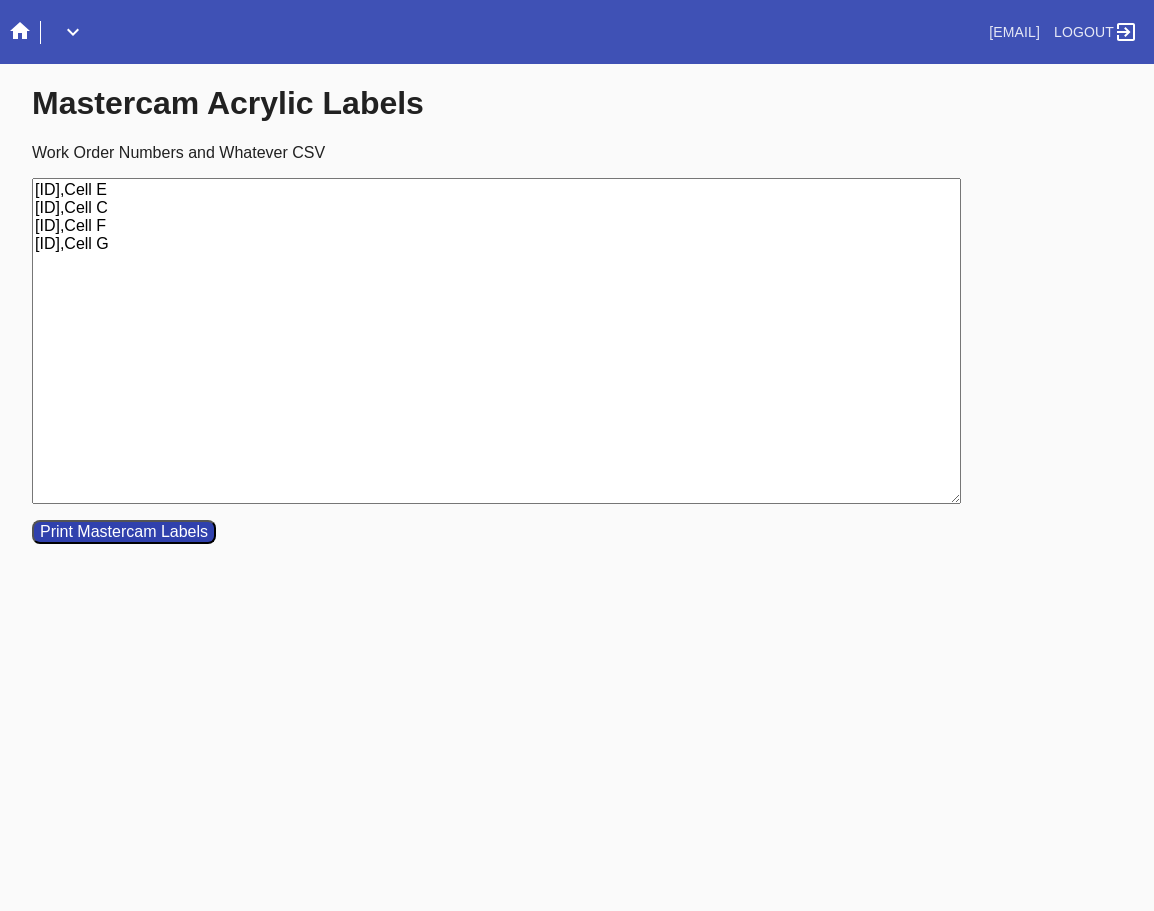click on "Print Mastercam Labels" at bounding box center [124, 532] 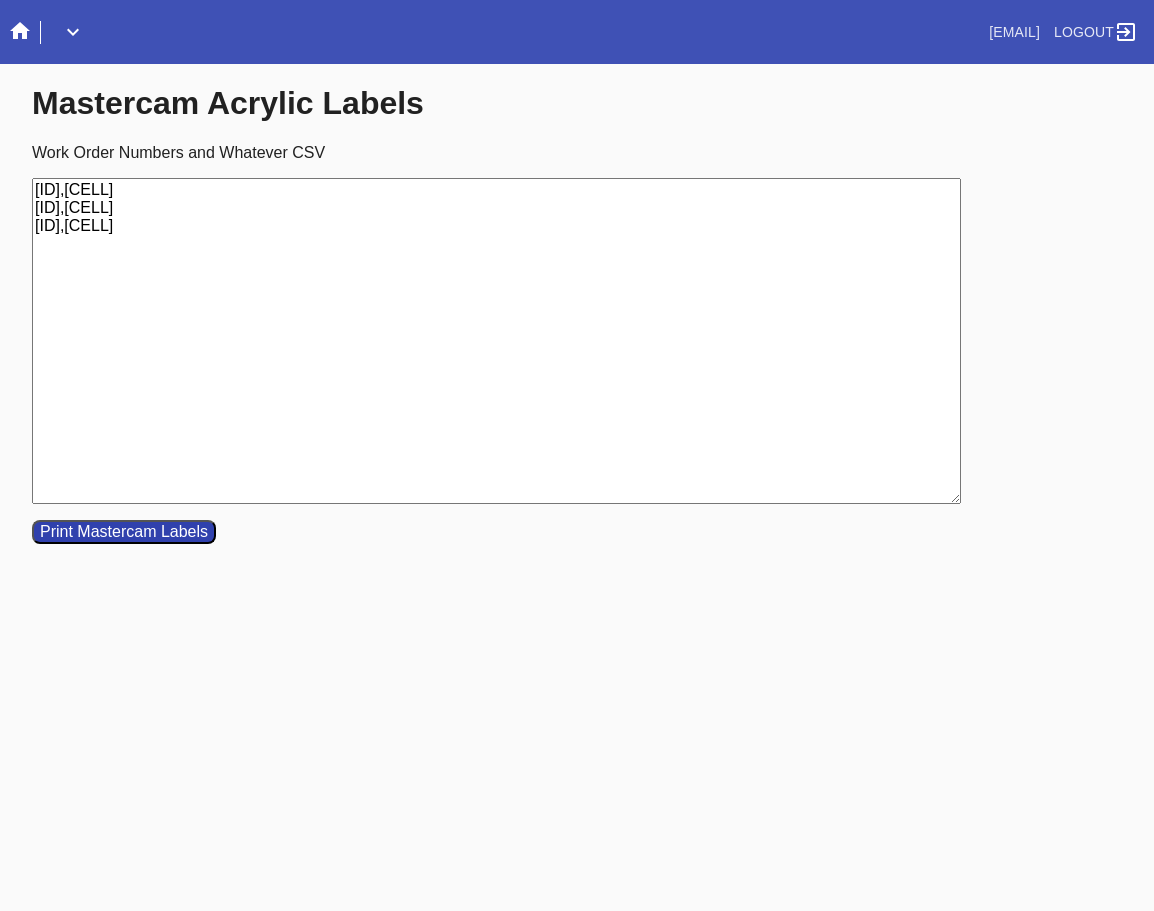type on "W834927615355029,Cell E
W335336433944357,Cell C
W951973269797661,Cell G" 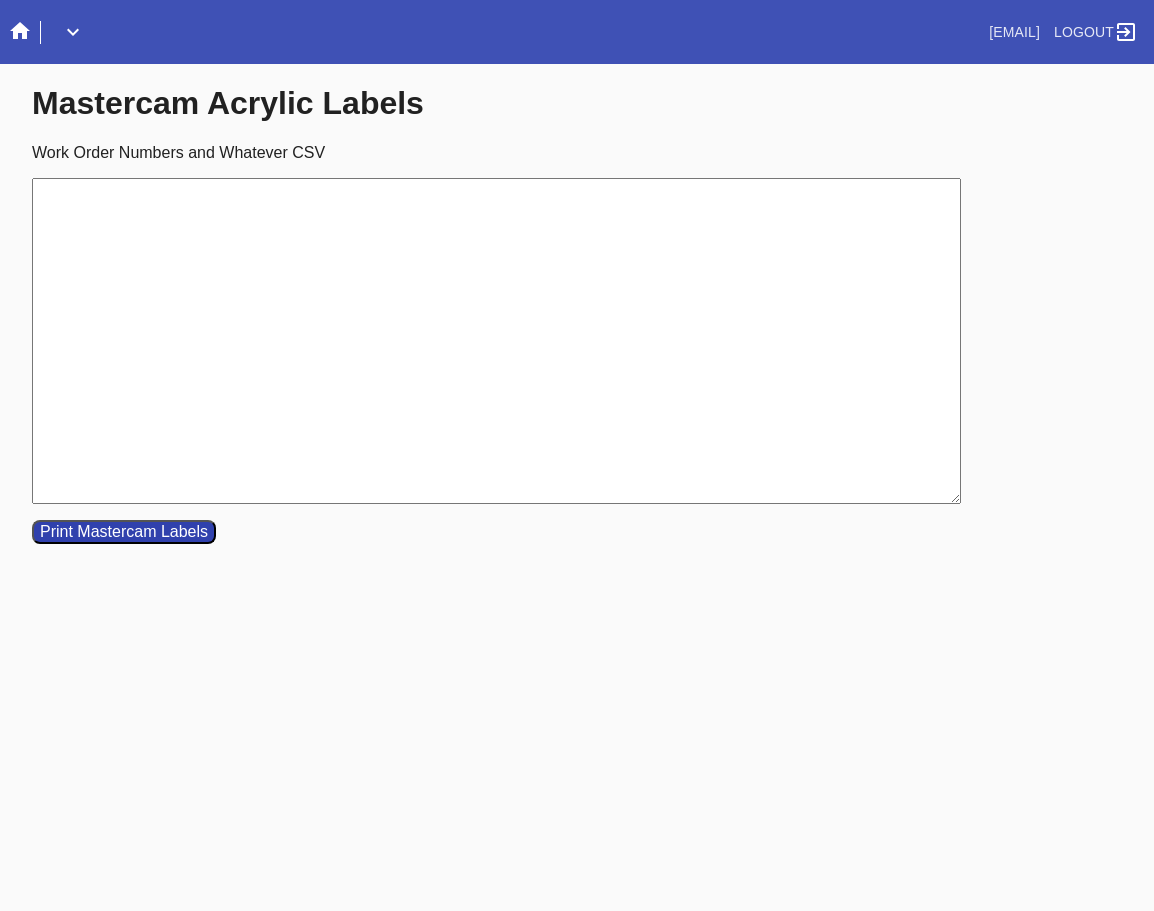 click on "Work Order Numbers and Whatever CSV" at bounding box center [496, 341] 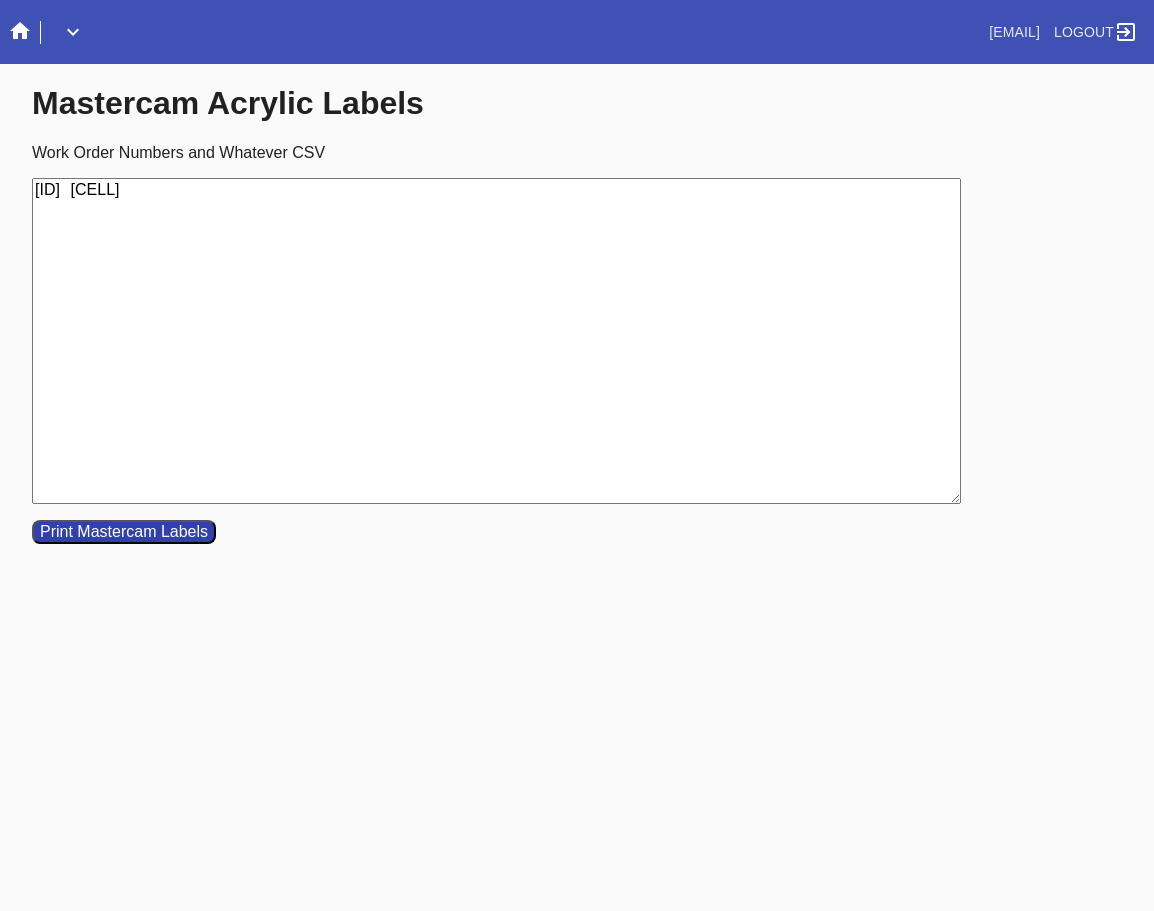 click on "W637558037481124	Cell F" at bounding box center (496, 341) 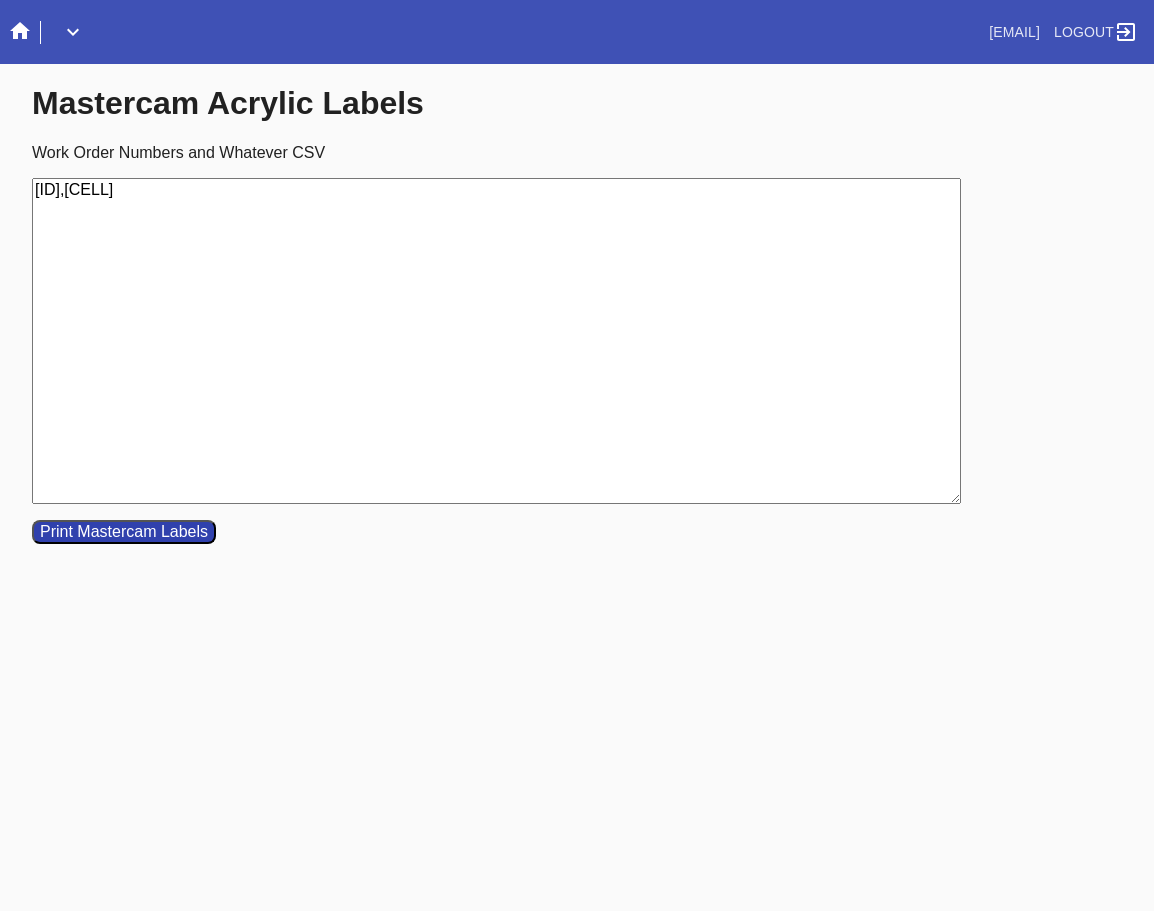click on "W637558037481124,Cell F" at bounding box center [496, 341] 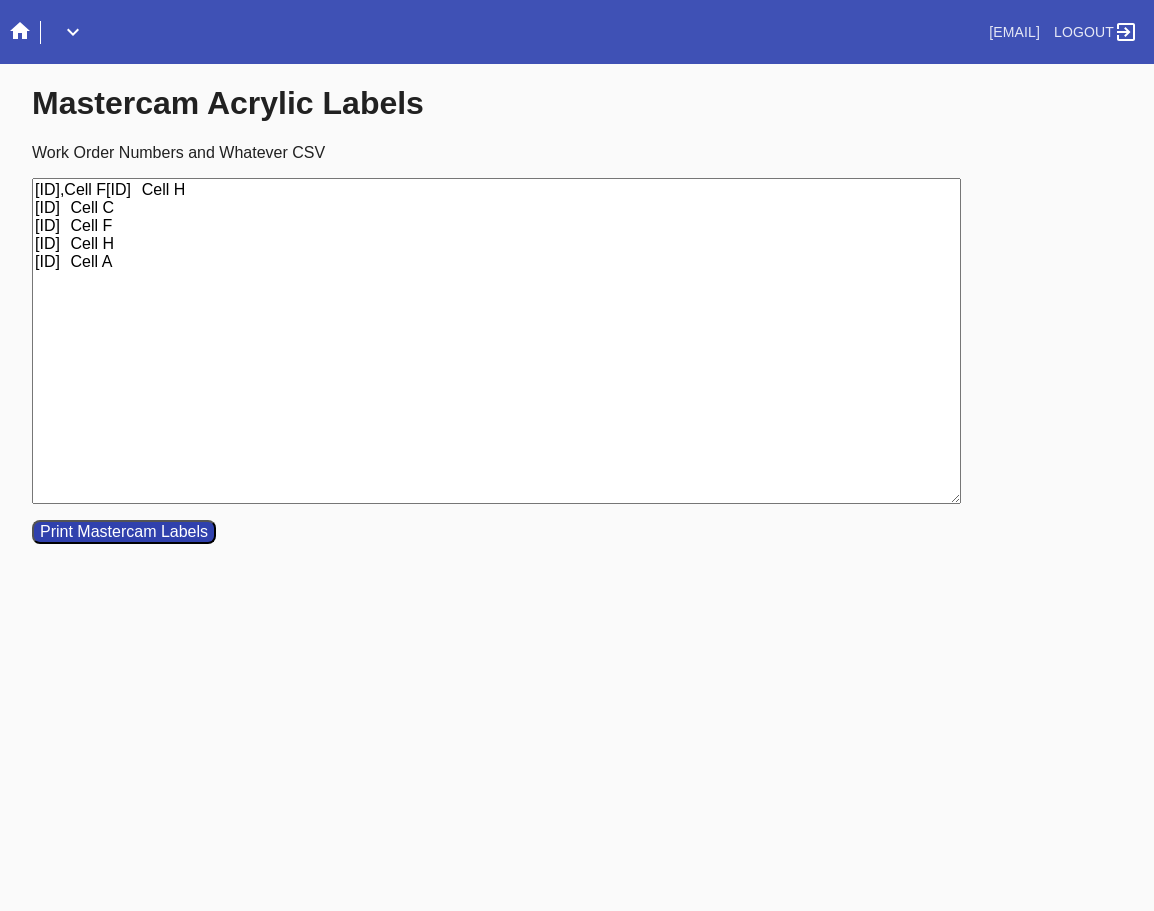 click on "W637558037481124,Cell FW944151998398744	Cell H
W906618226151342	Cell C
W593179287681829	Cell F
W339023676982163	Cell H
W364412599233174	Cell A" at bounding box center [496, 341] 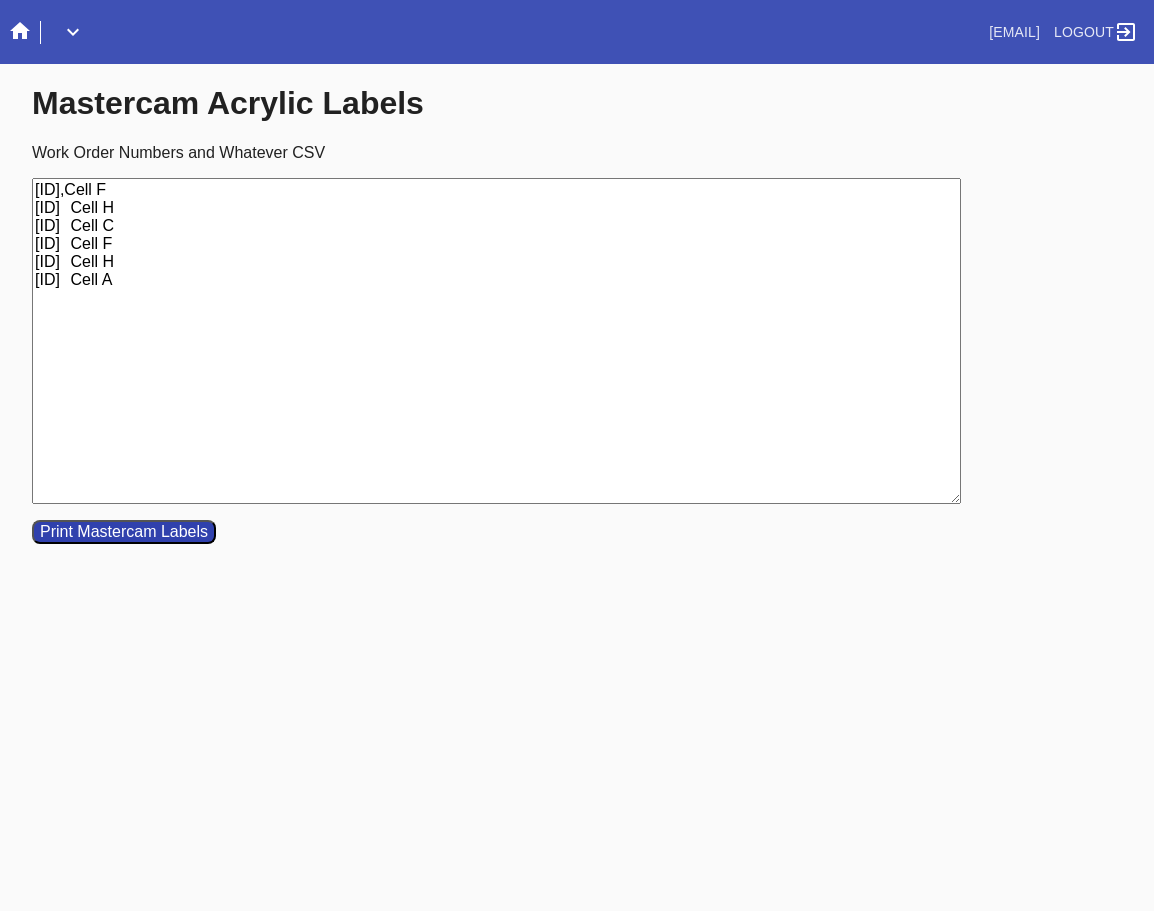 click on "W637558037481124,Cell F
W944151998398744	Cell H
W906618226151342	Cell C
W593179287681829	Cell F
W339023676982163	Cell H
W364412599233174	Cell A" at bounding box center [496, 341] 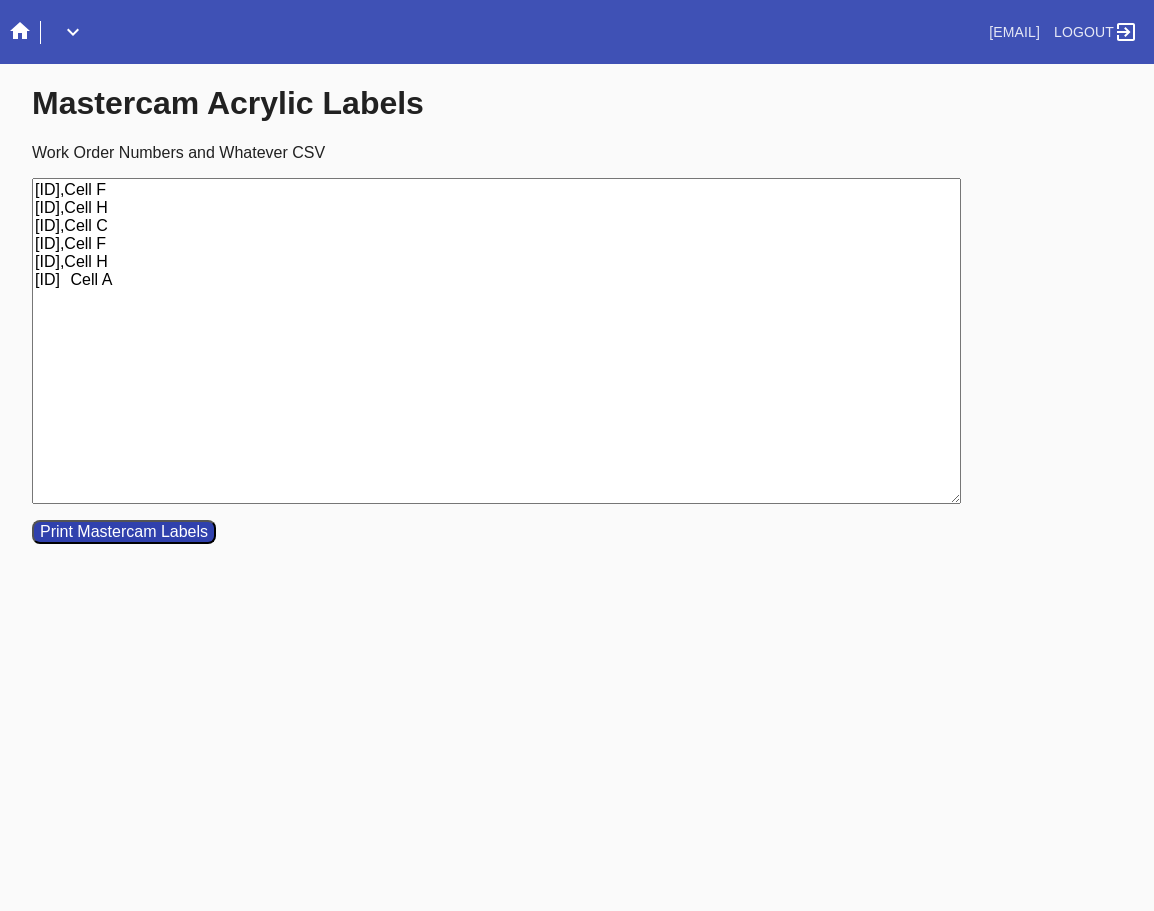 type on "W637558037481124,Cell F
W944151998398744,Cell H
W906618226151342,Cell C
W593179287681829,Cell F
W339023676982163,Cell H
W364412599233174,Cell A" 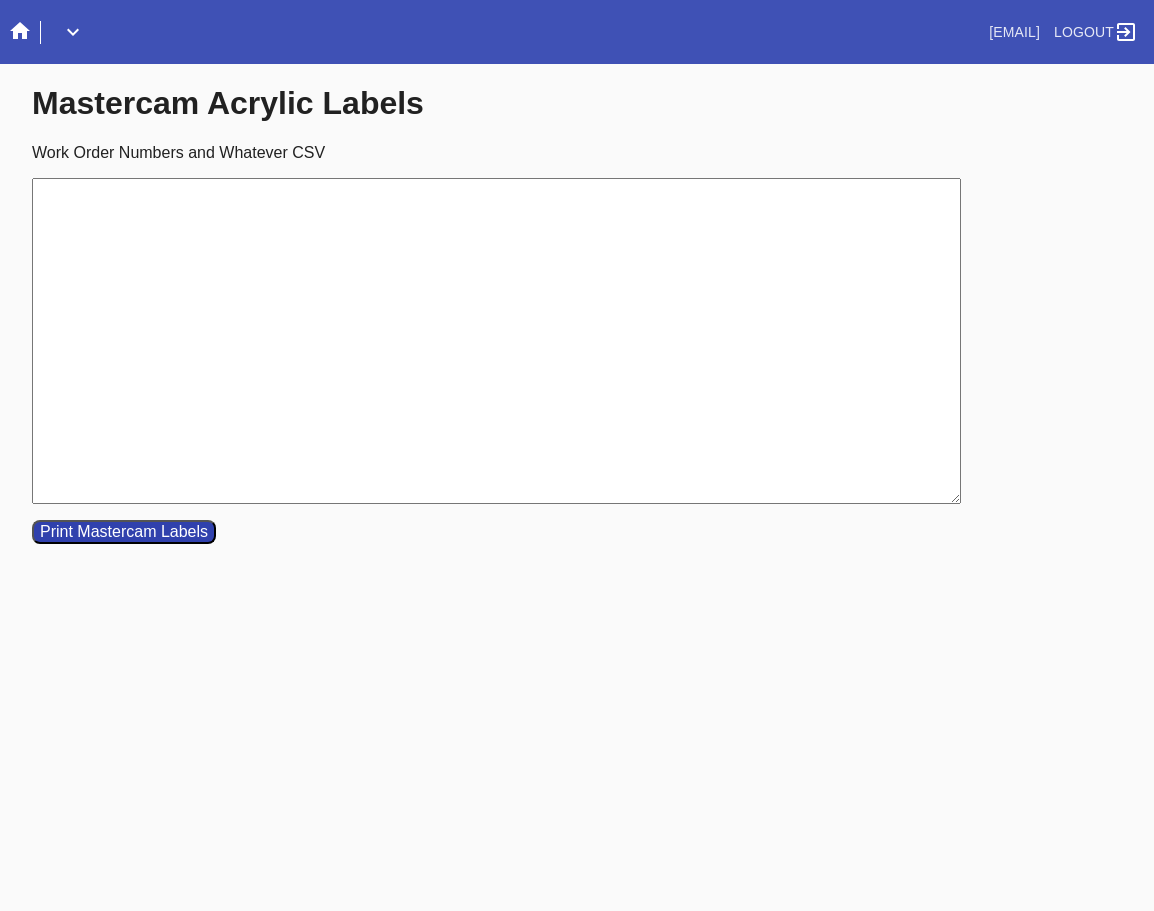 click on "Work Order Numbers and Whatever CSV" at bounding box center [496, 341] 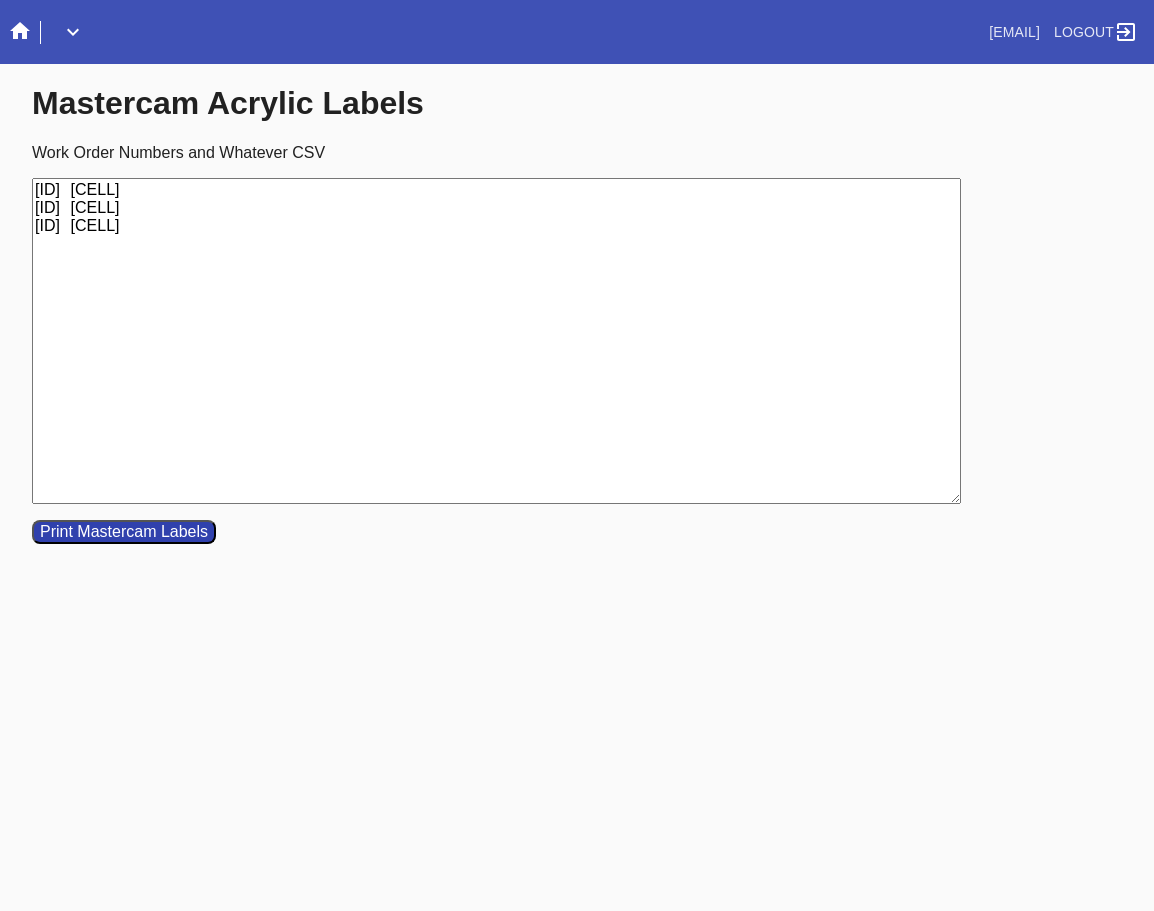 click on "W999584693750780	Cell G
W801457116575190	Cell C
W453105943695874	Cell G" at bounding box center (496, 341) 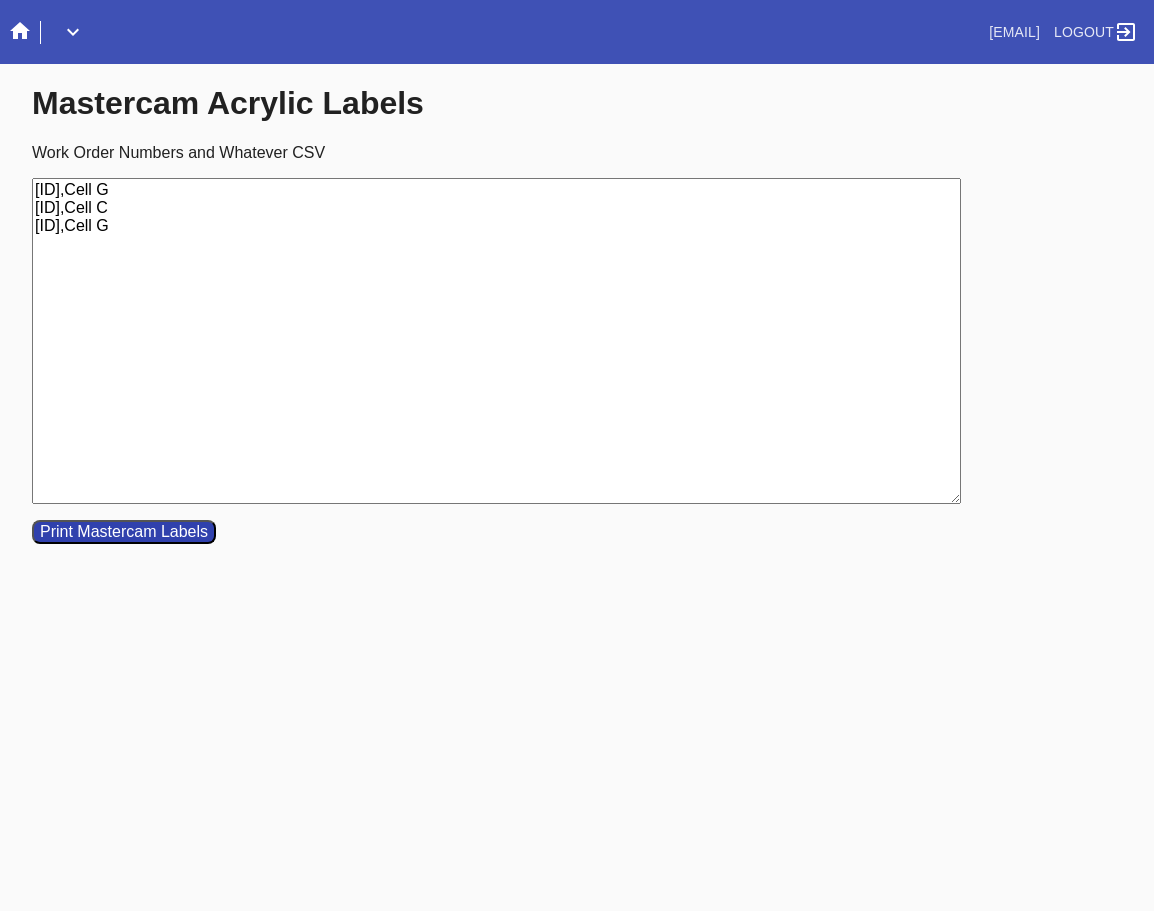 type on "W999584693750780,Cell G
W801457116575190,Cell C
W453105943695874,Cell G" 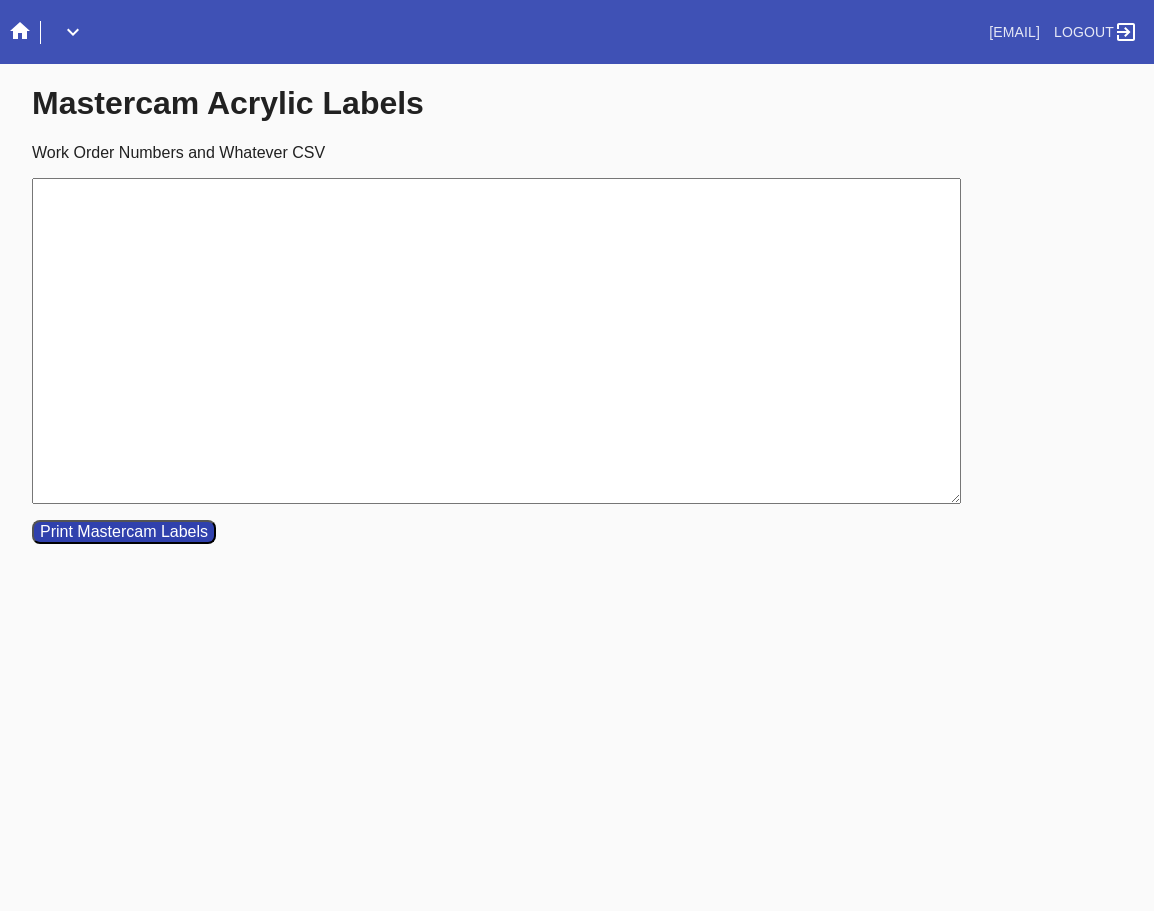 paste on "W999584693750780,Cell G
W801457116575190,Cell C
W453105943695874,Cell G" 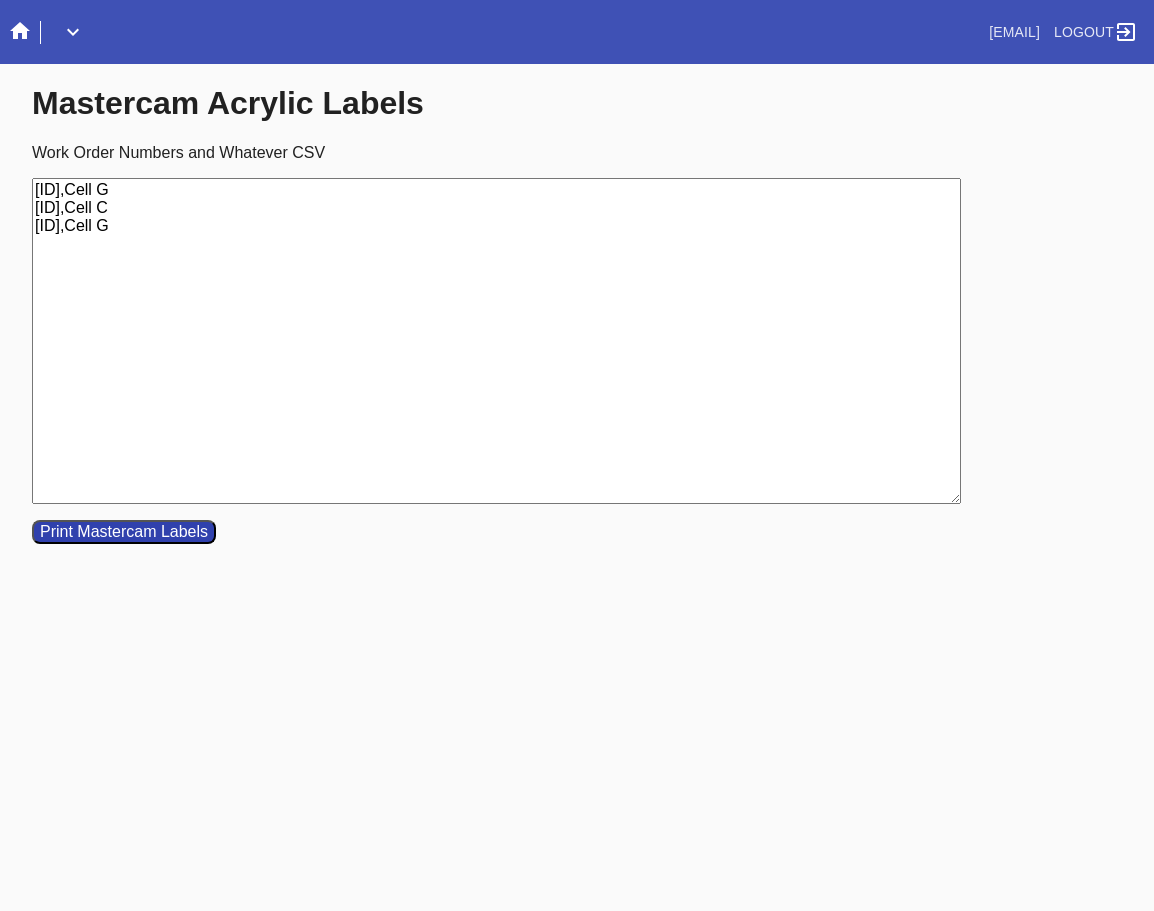 click on "W999584693750780,Cell G
W801457116575190,Cell C
W453105943695874,Cell G" at bounding box center (496, 341) 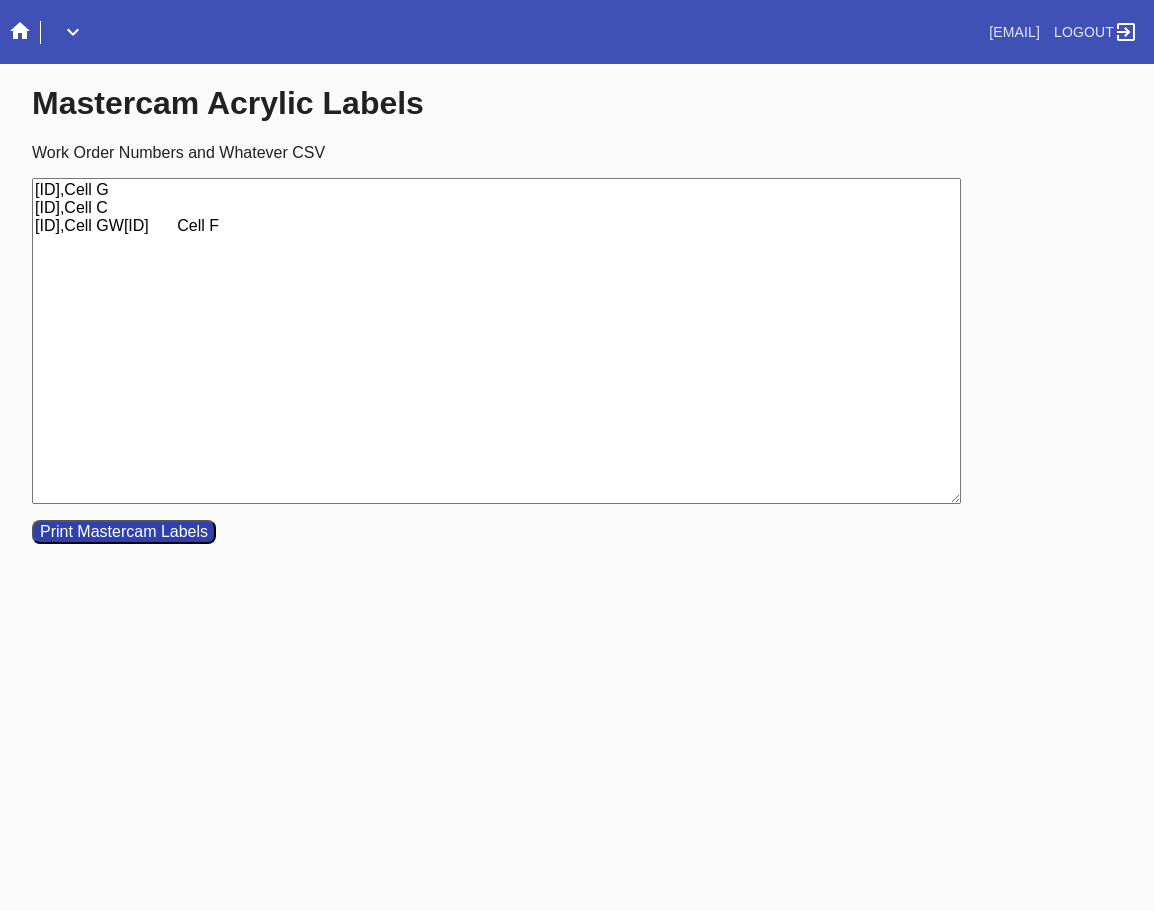 click on "W999584693750780,Cell G
W801457116575190,Cell C
W453105943695874,Cell GW944257560249825	Cell F" at bounding box center [496, 341] 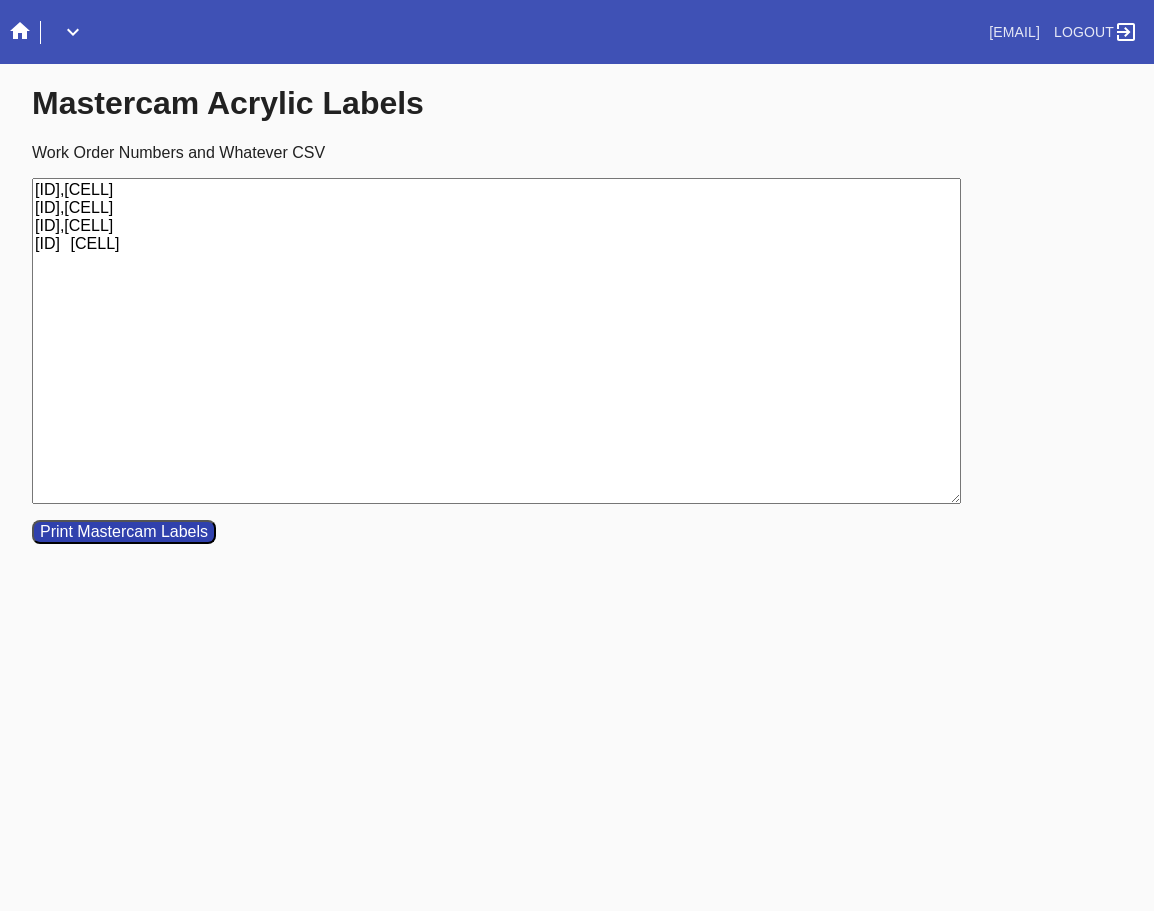 click on "W999584693750780,Cell G
W801457116575190,Cell C
W453105943695874,Cell G
W944257560249825	Cell F" at bounding box center (496, 341) 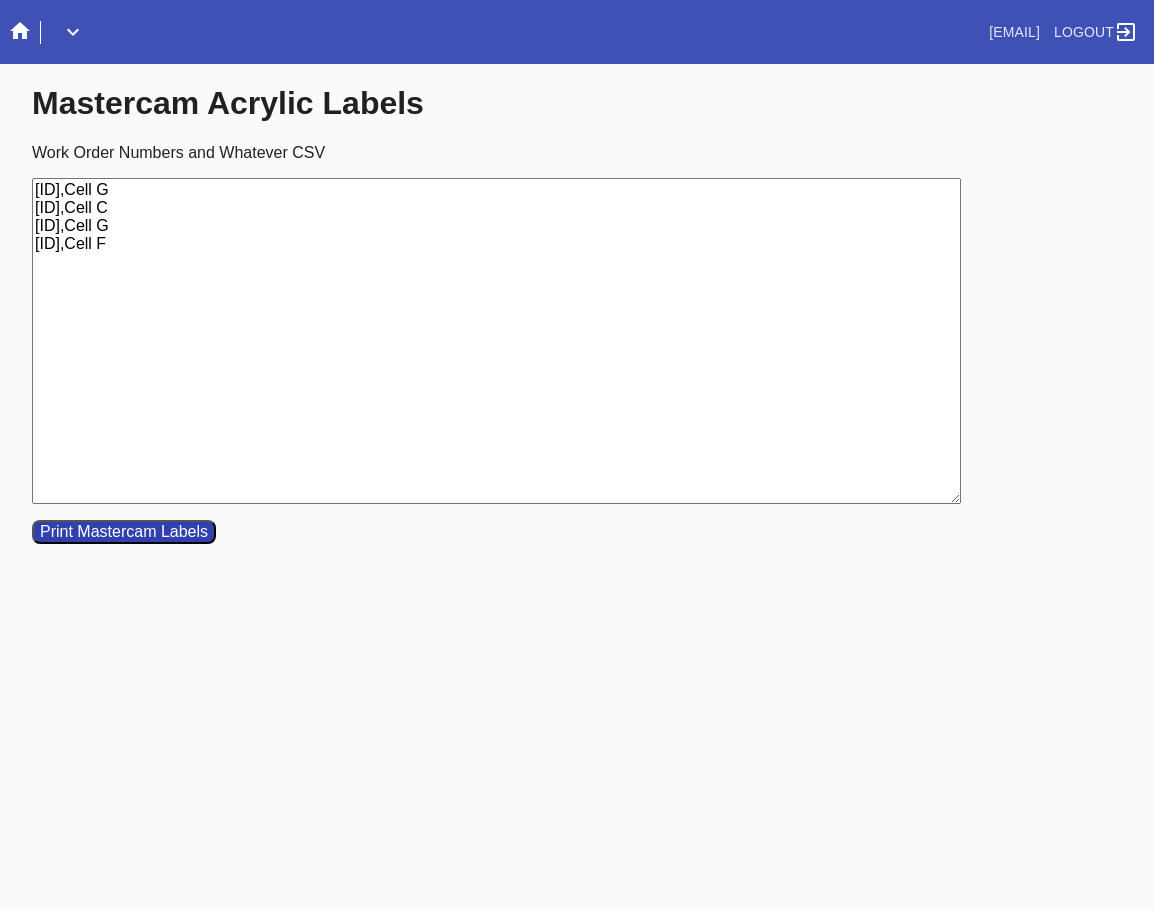 click on "Print Mastercam Labels" at bounding box center [124, 532] 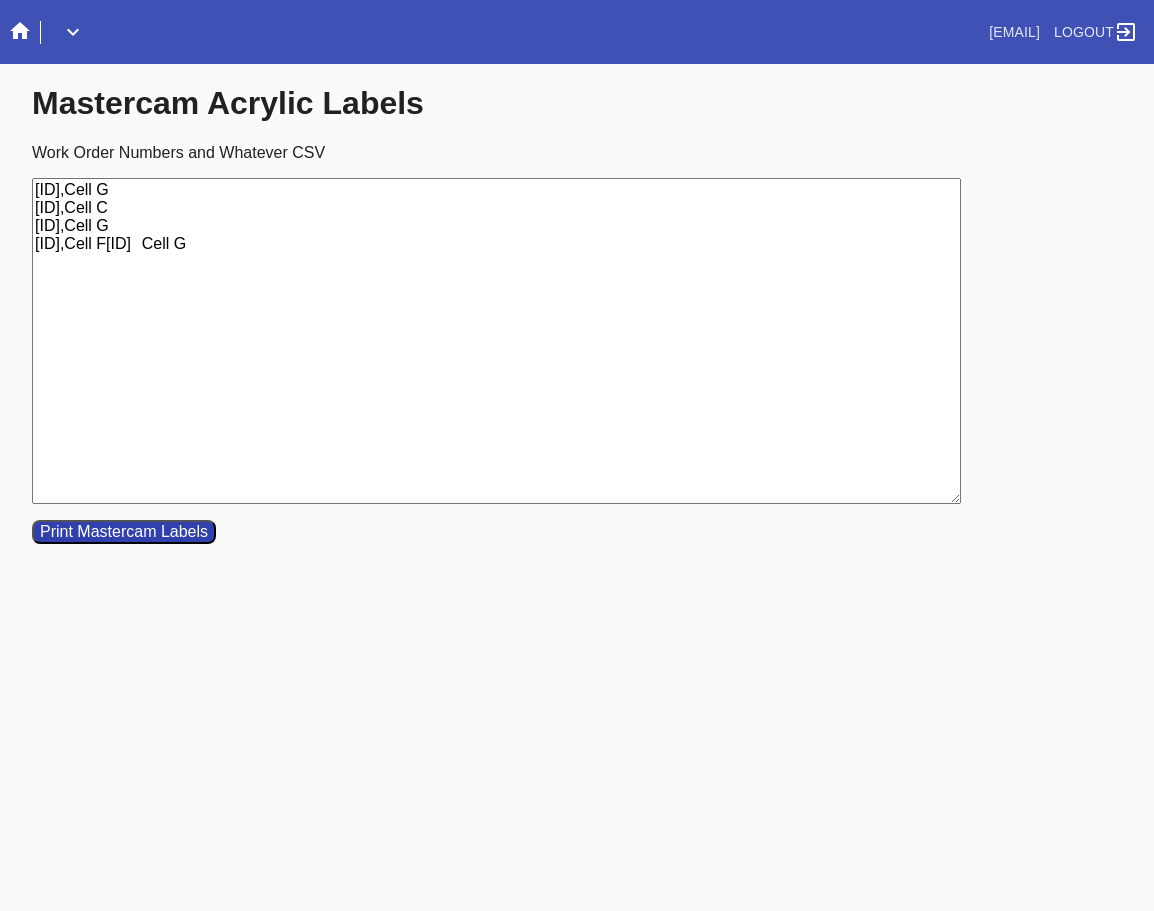 click on "W999584693750780,Cell G
W801457116575190,Cell C
W453105943695874,Cell G
W944257560249825,Cell FW672225065333091	Cell G" at bounding box center [496, 341] 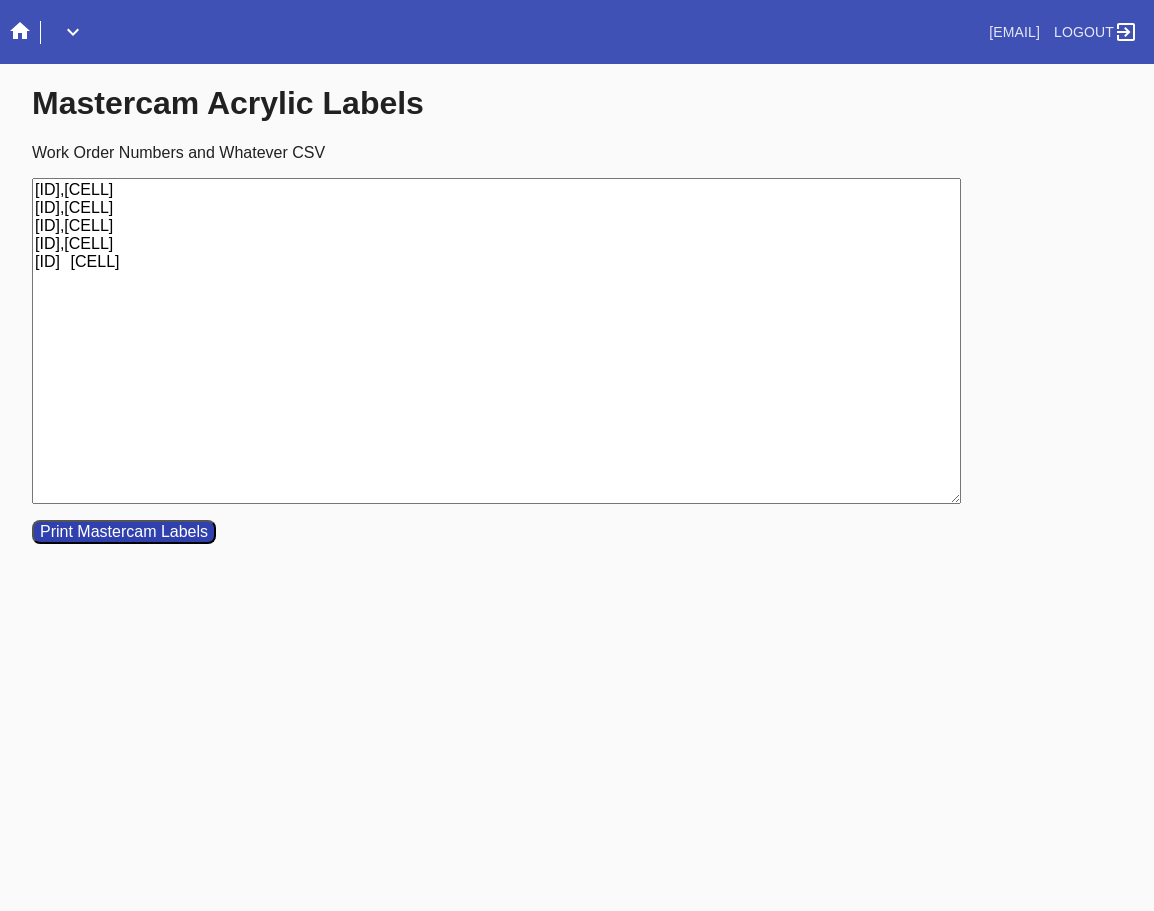 click on "W999584693750780,Cell G
W801457116575190,Cell C
W453105943695874,Cell G
W944257560249825,Cell F
W672225065333091	Cell G" at bounding box center [496, 341] 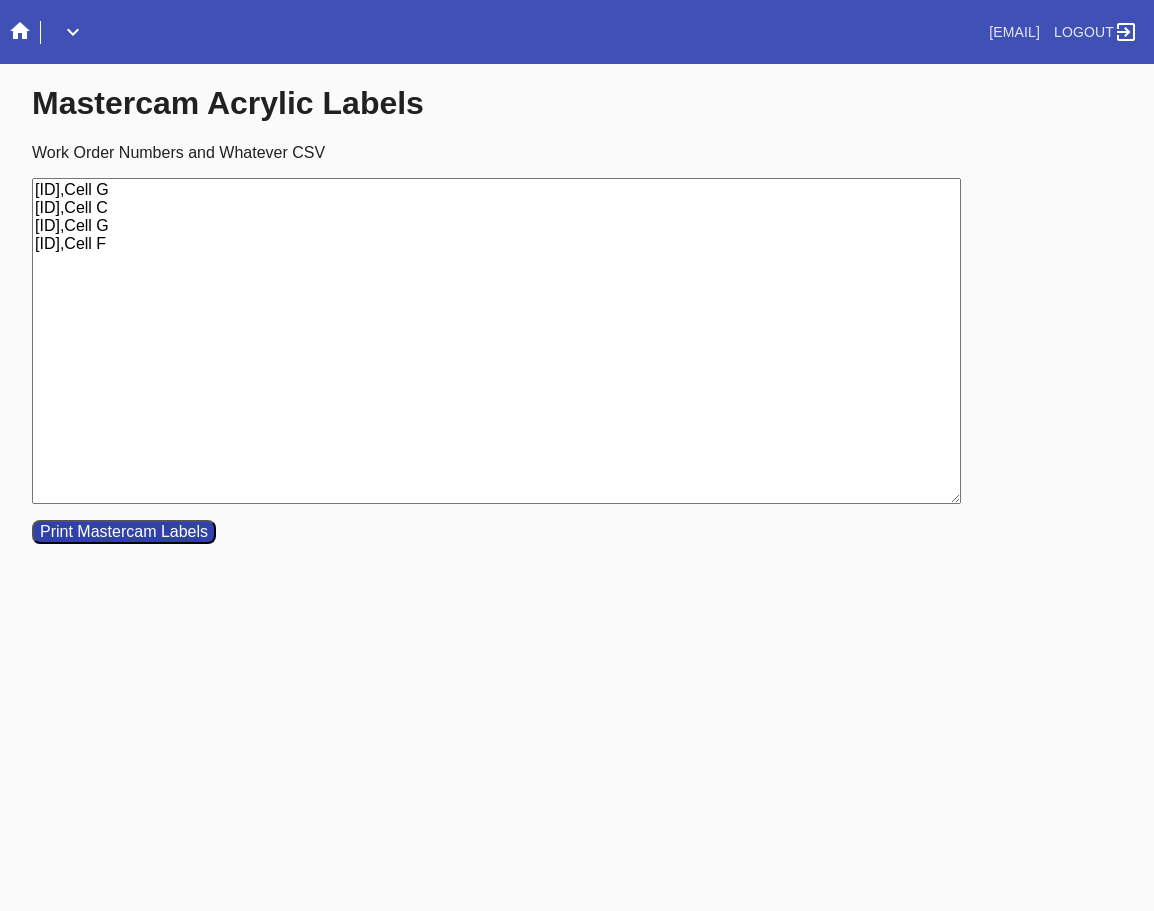 type on "W999584693750780,Cell G
W801457116575190,Cell C
W453105943695874,Cell G
W944257560249825,Cell F" 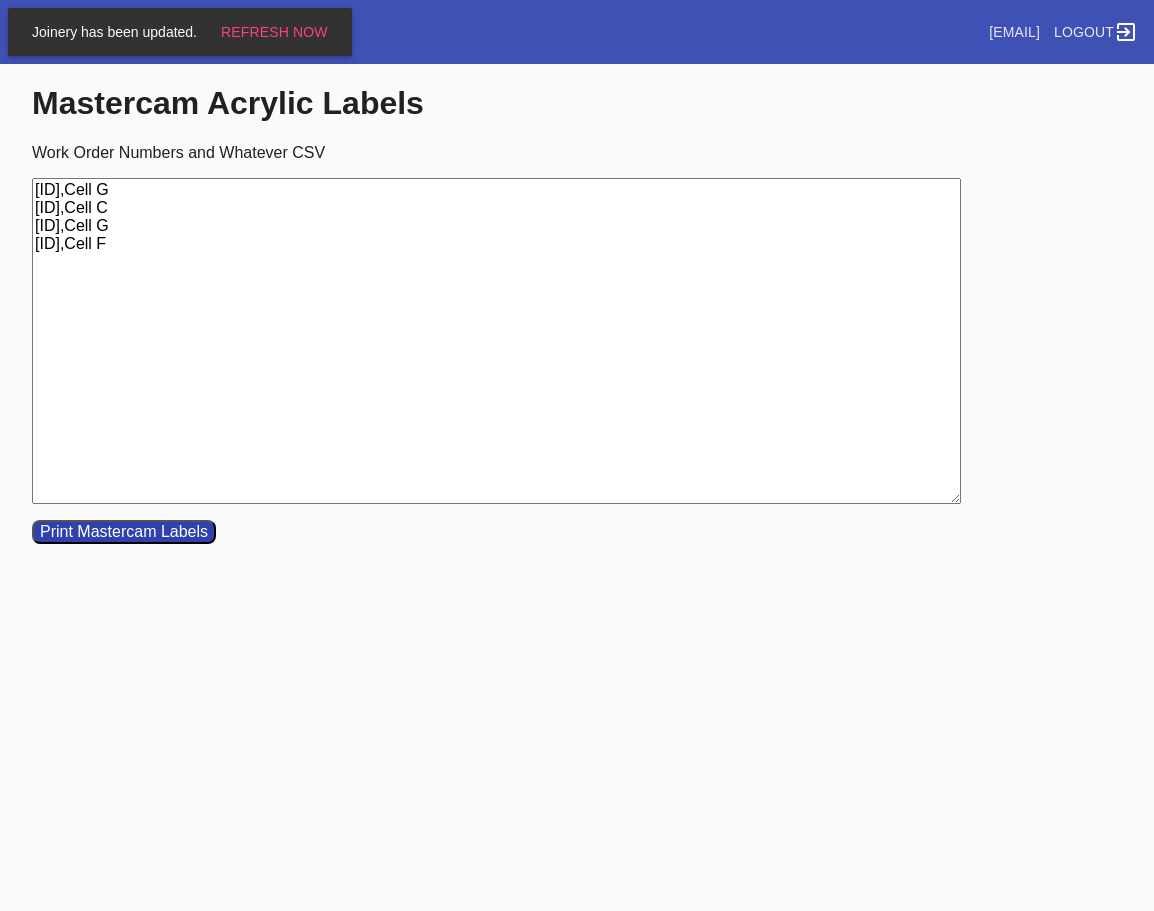click on "Print Mastercam Labels" at bounding box center (124, 532) 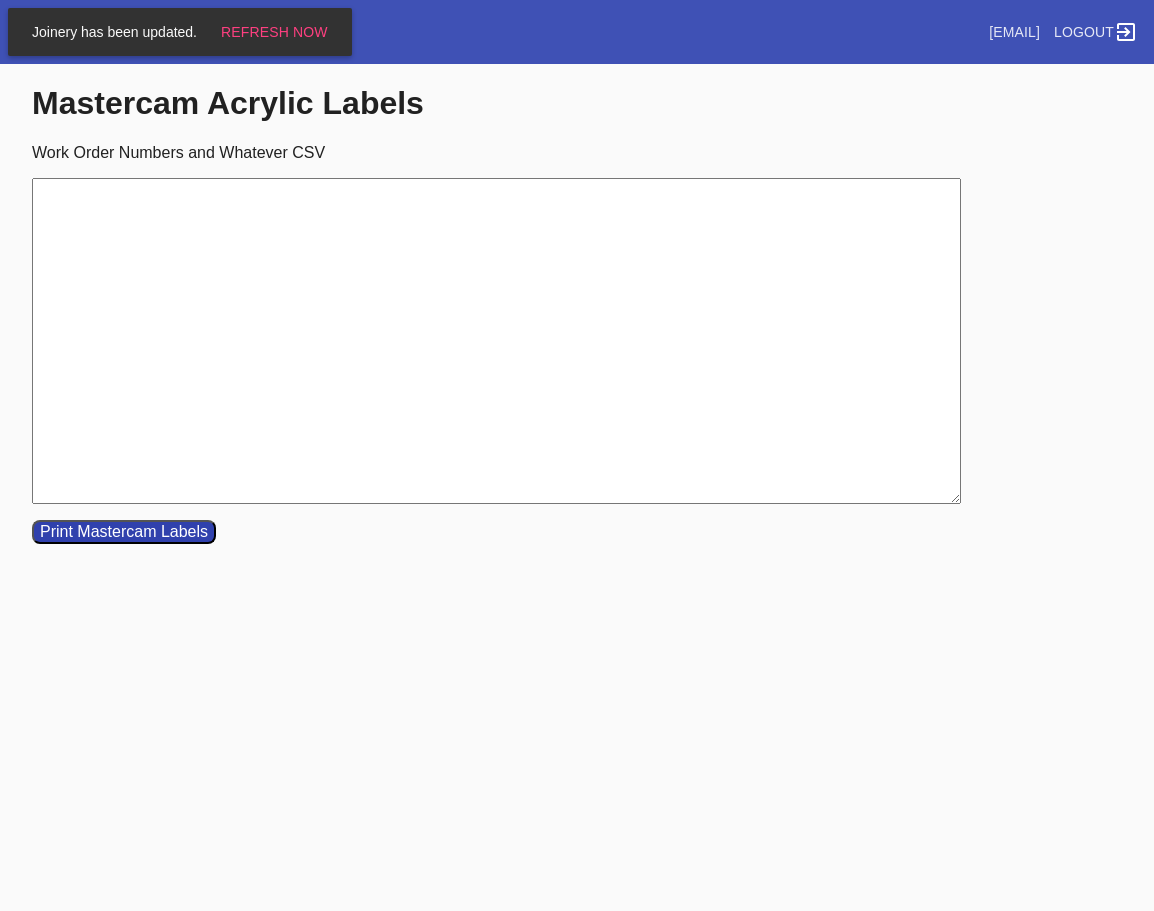 click on "Work Order Numbers and Whatever CSV" at bounding box center (496, 341) 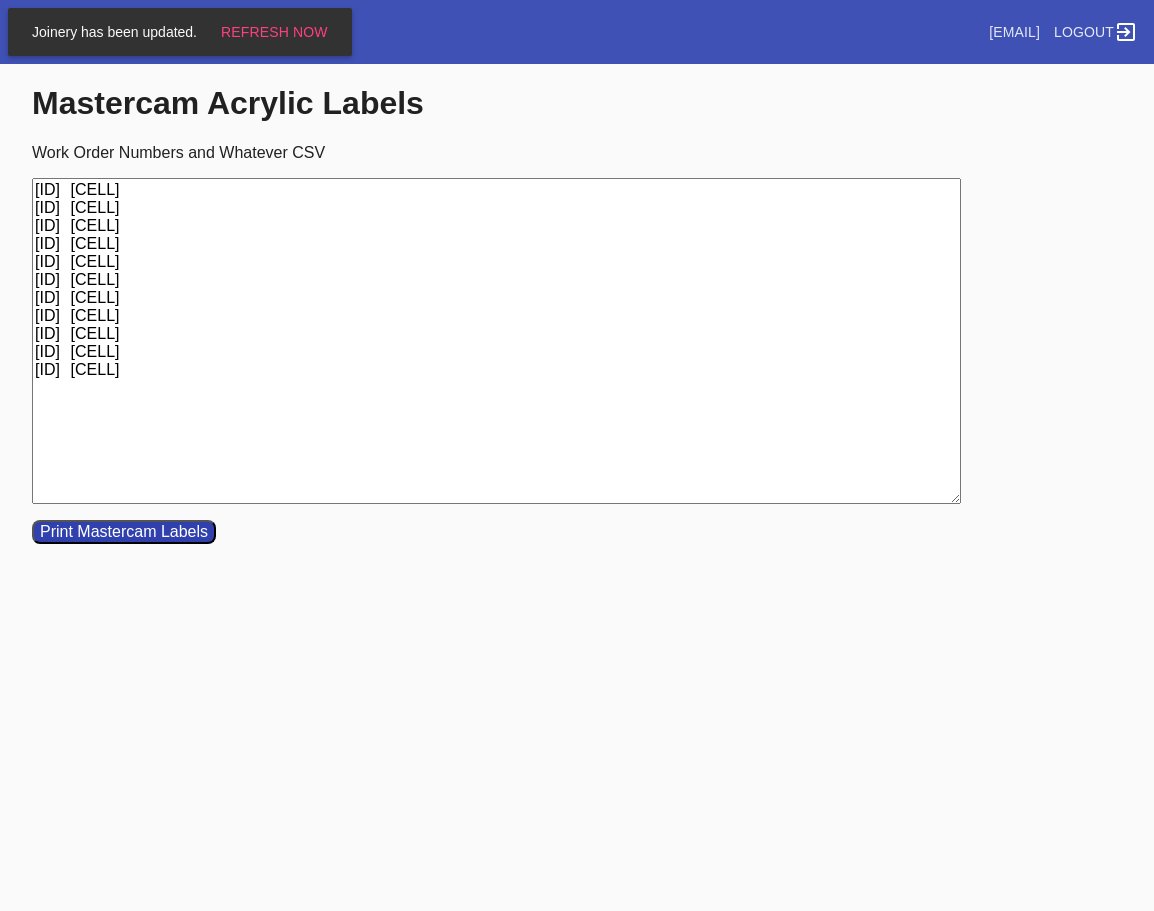 click on "W672225065333091	Cell G
W732321700098104	Cell D
W689801074533731	Cell H
W830851542172563	Cell G
W253992611845320	Cell B
W590193515583689	Cell D
W434765545669924	Cell D
W714544657410536	Cell H
W506315226180361	Cell H
W391769675174700	Cell F
W937822530688674	Cell G" at bounding box center (496, 341) 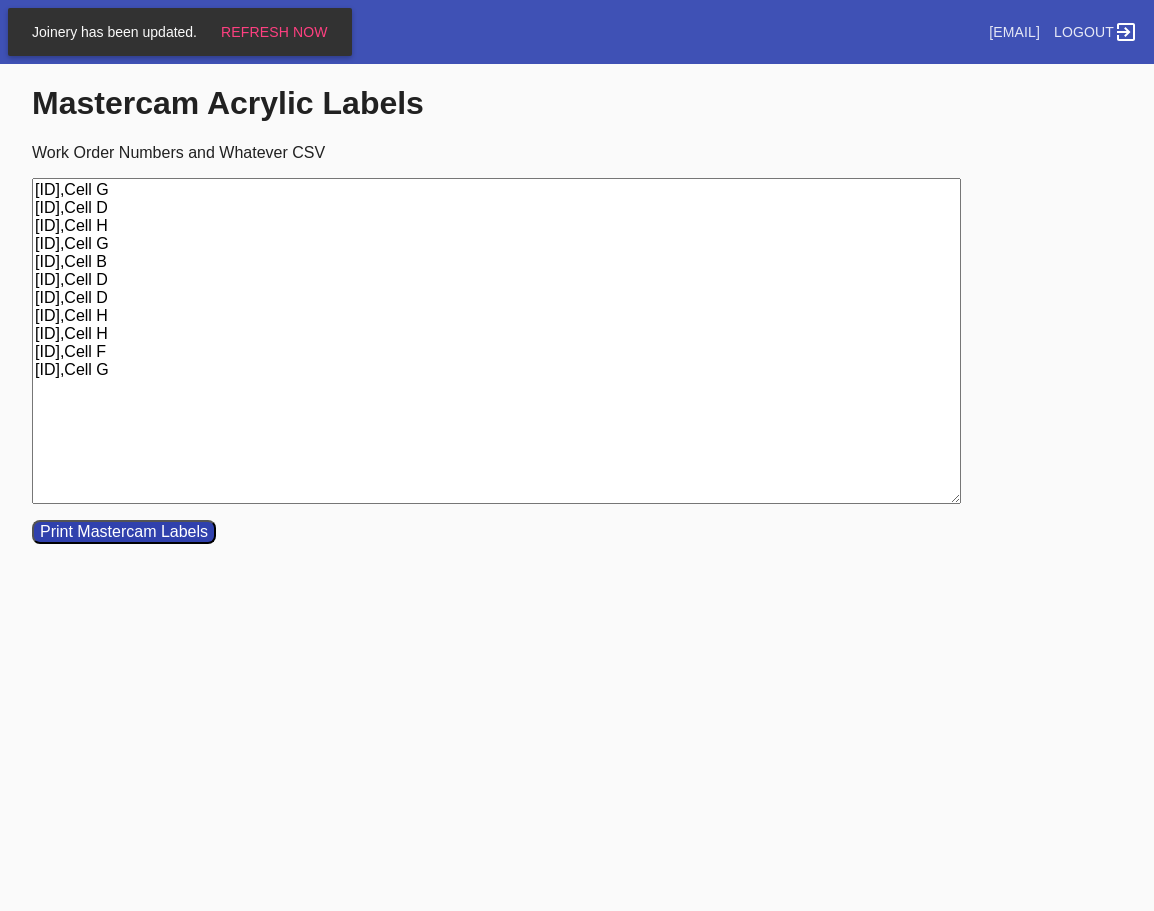 type on "W672225065333091,Cell G
W732321700098104,Cell D
W689801074533731,Cell H
W830851542172563,Cell G
W253992611845320,Cell B
W590193515583689,Cell D
W434765545669924,Cell D
W714544657410536,Cell H
W506315226180361,Cell H
W391769675174700,Cell F
W937822530688674,Cell G" 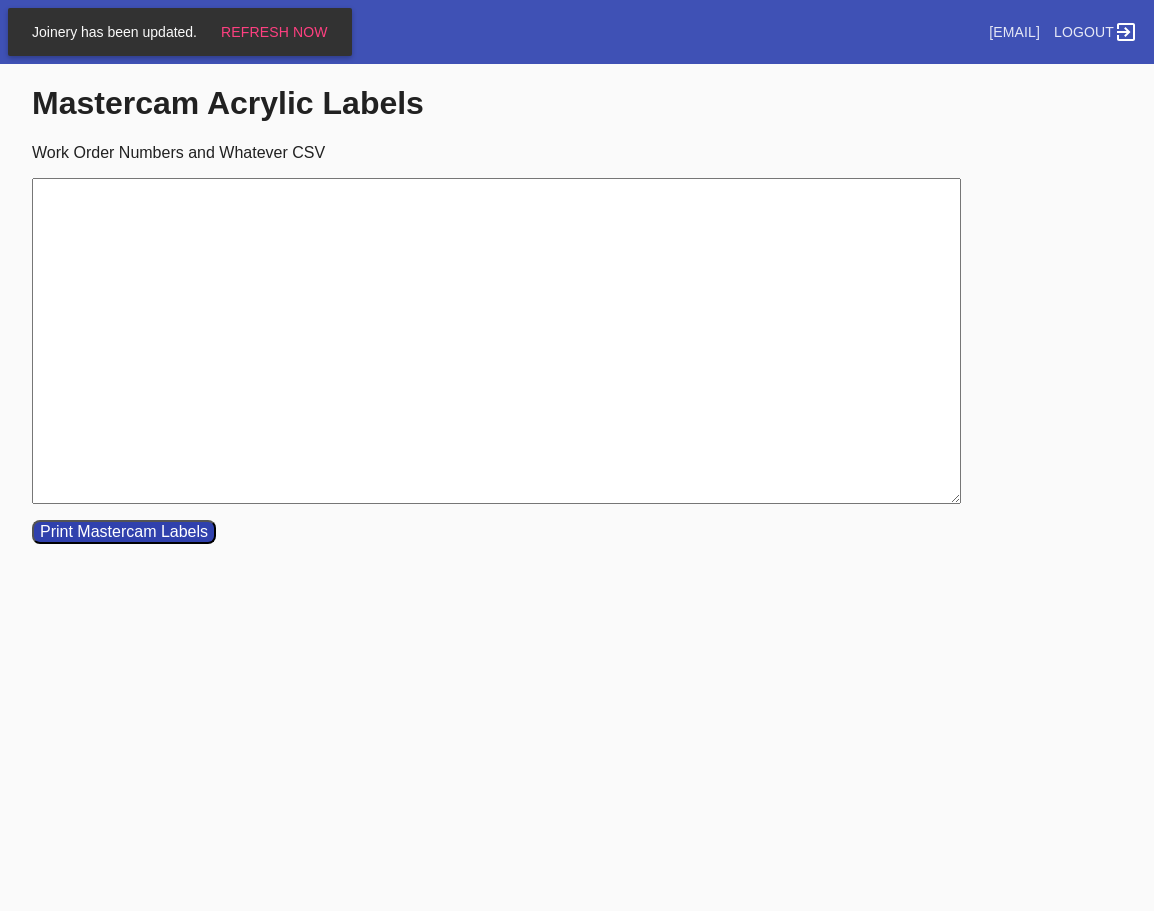 click on "Work Order Numbers and Whatever CSV" at bounding box center (496, 341) 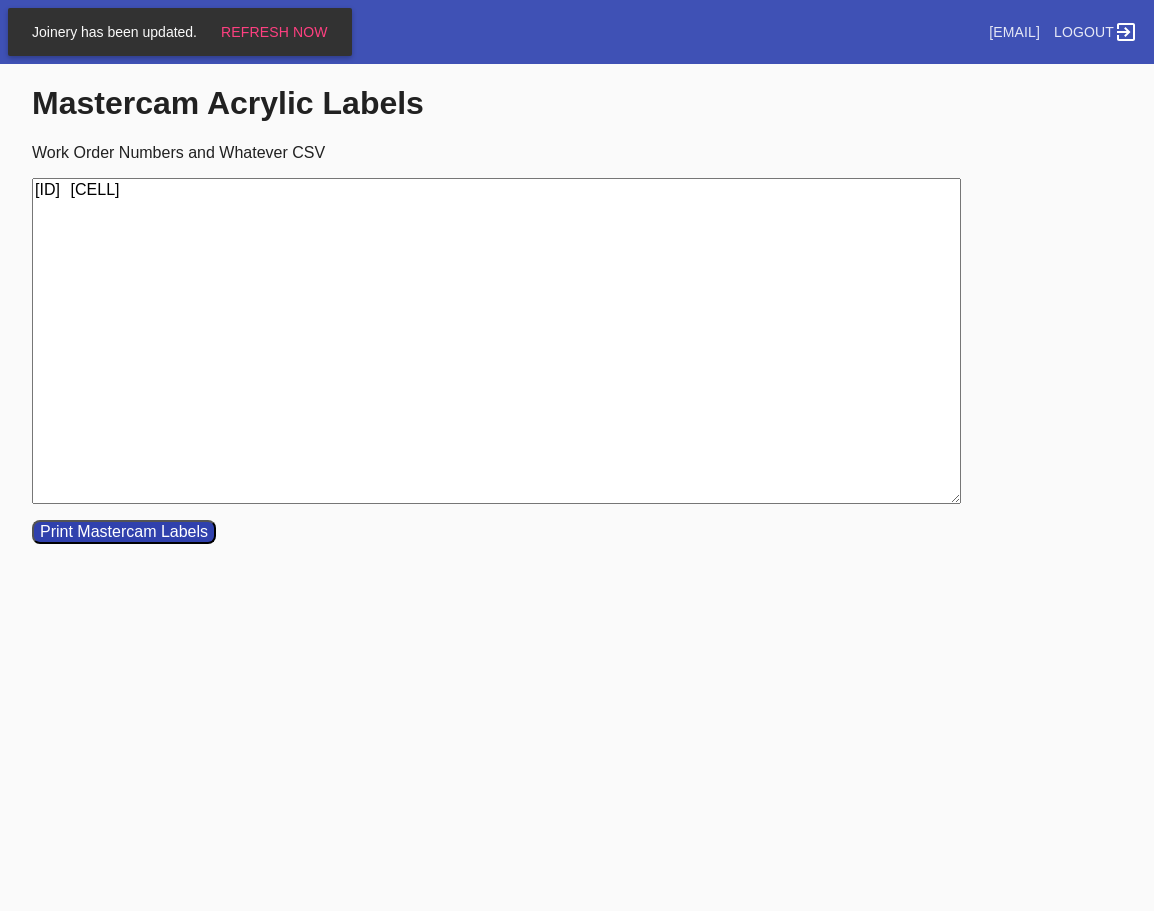 click on "W188408407358215	Cell B" at bounding box center (496, 341) 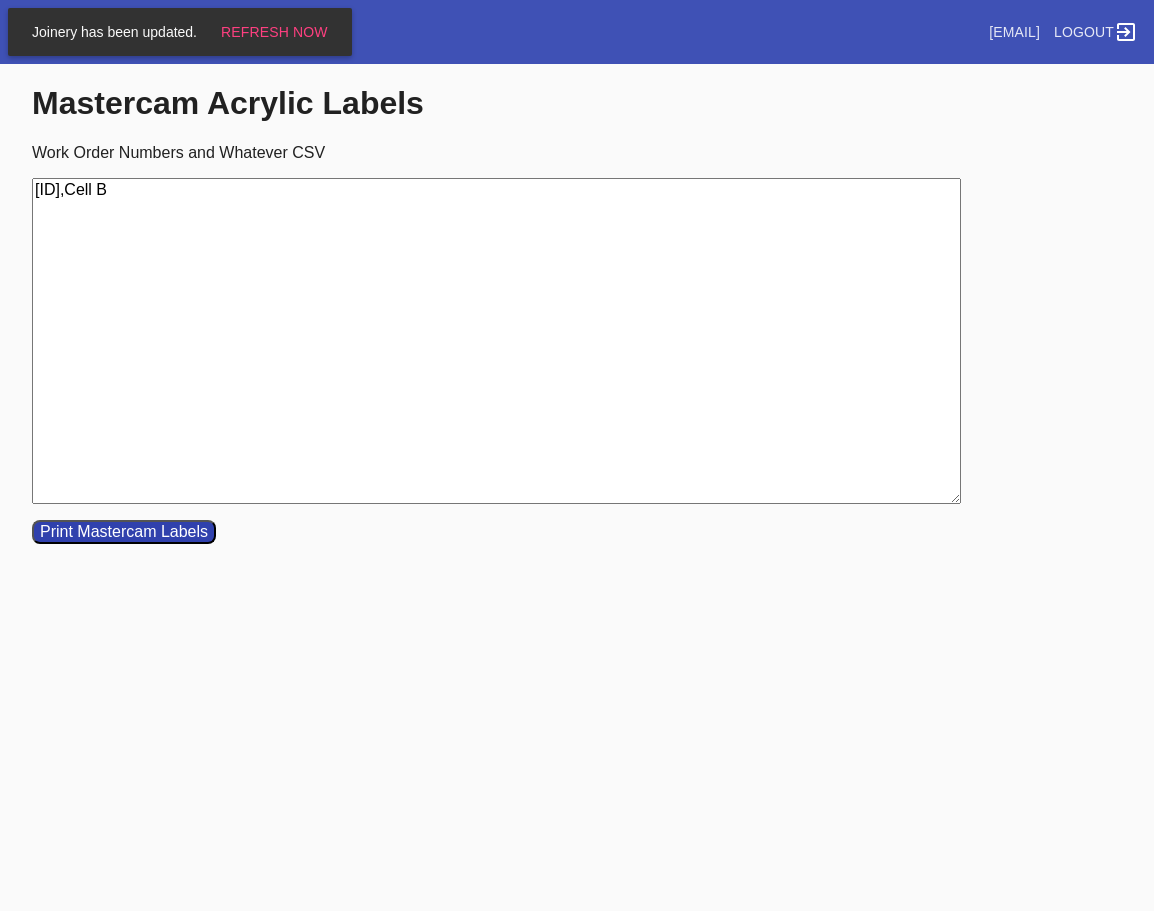 type on "W188408407358215,Cell B" 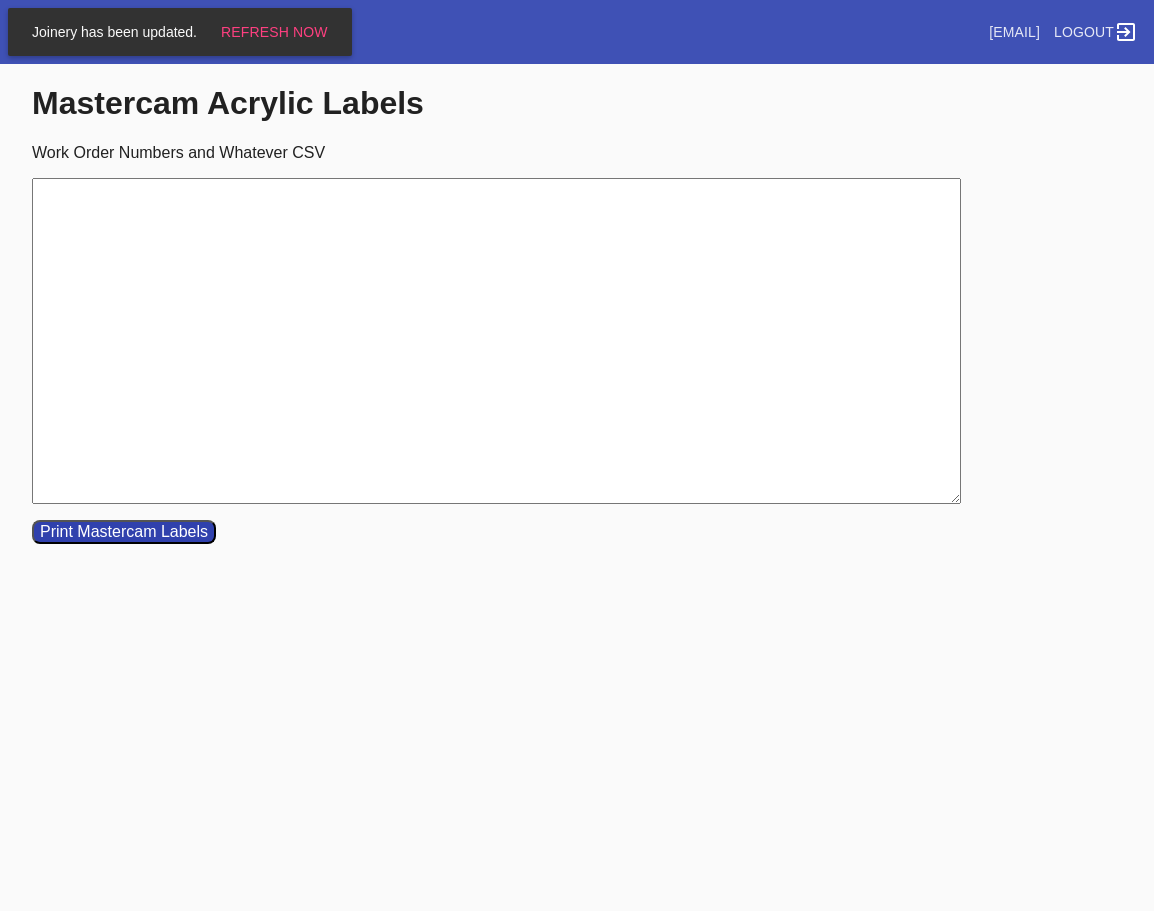 click on "Work Order Numbers and Whatever CSV" at bounding box center [496, 341] 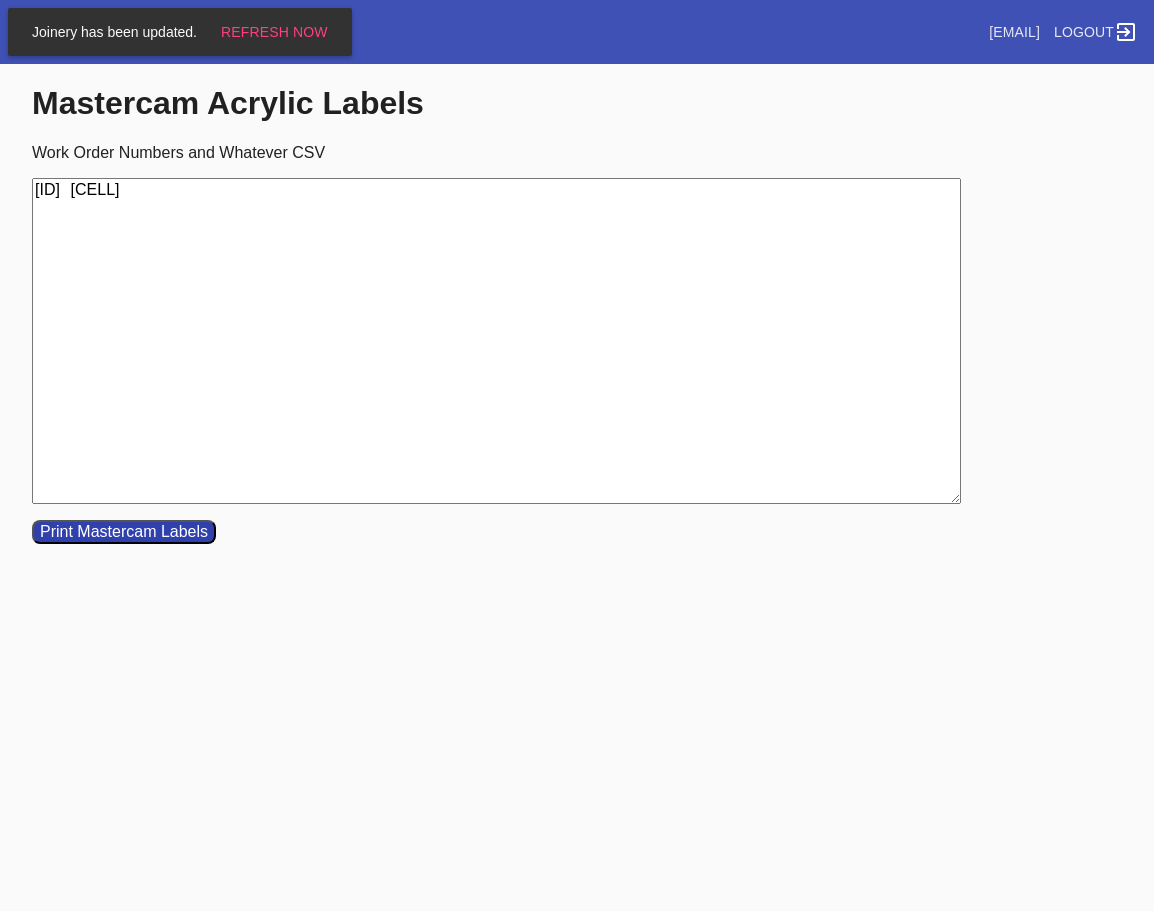 click on "W393123941623200	Cell E" at bounding box center (496, 341) 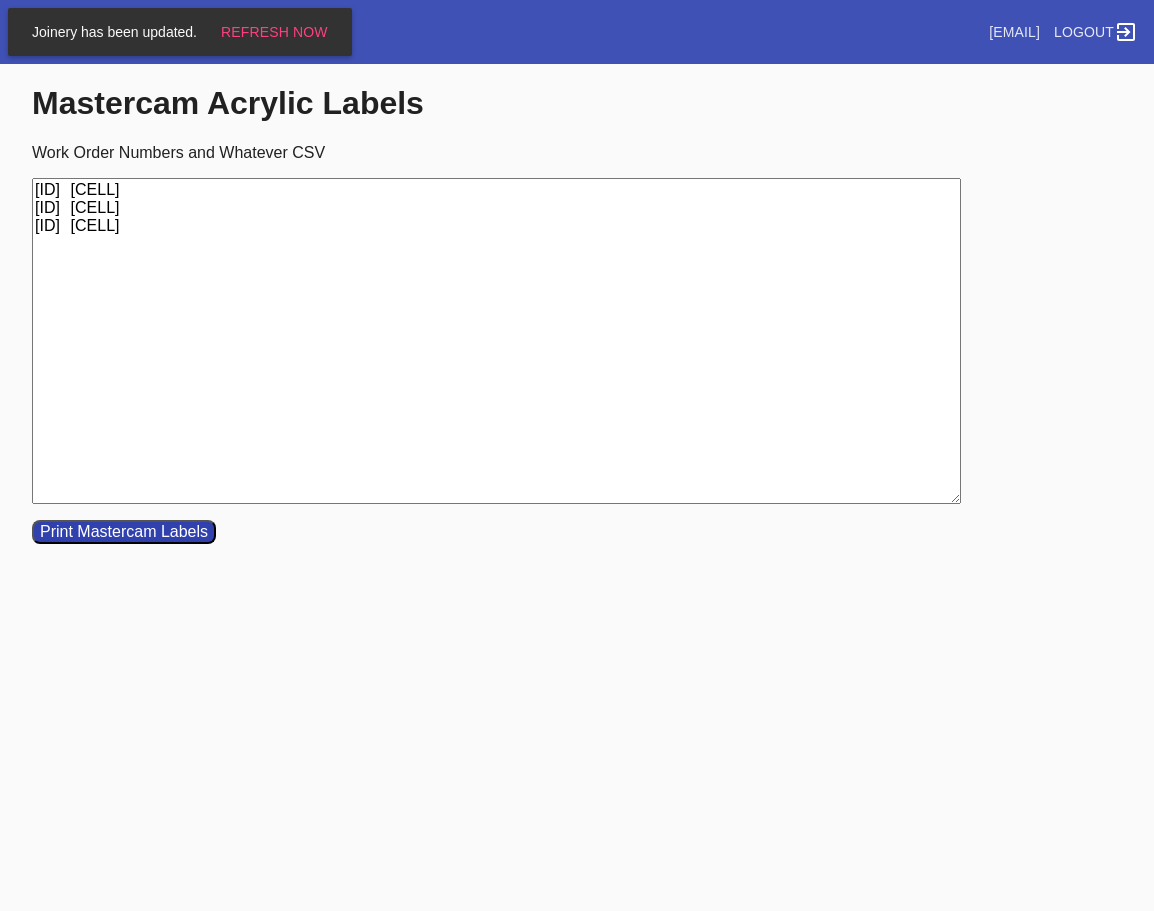 click on "W393123941623200	Cell EW120440860755313	Cell H
W292374126358458	Cell H" at bounding box center [496, 341] 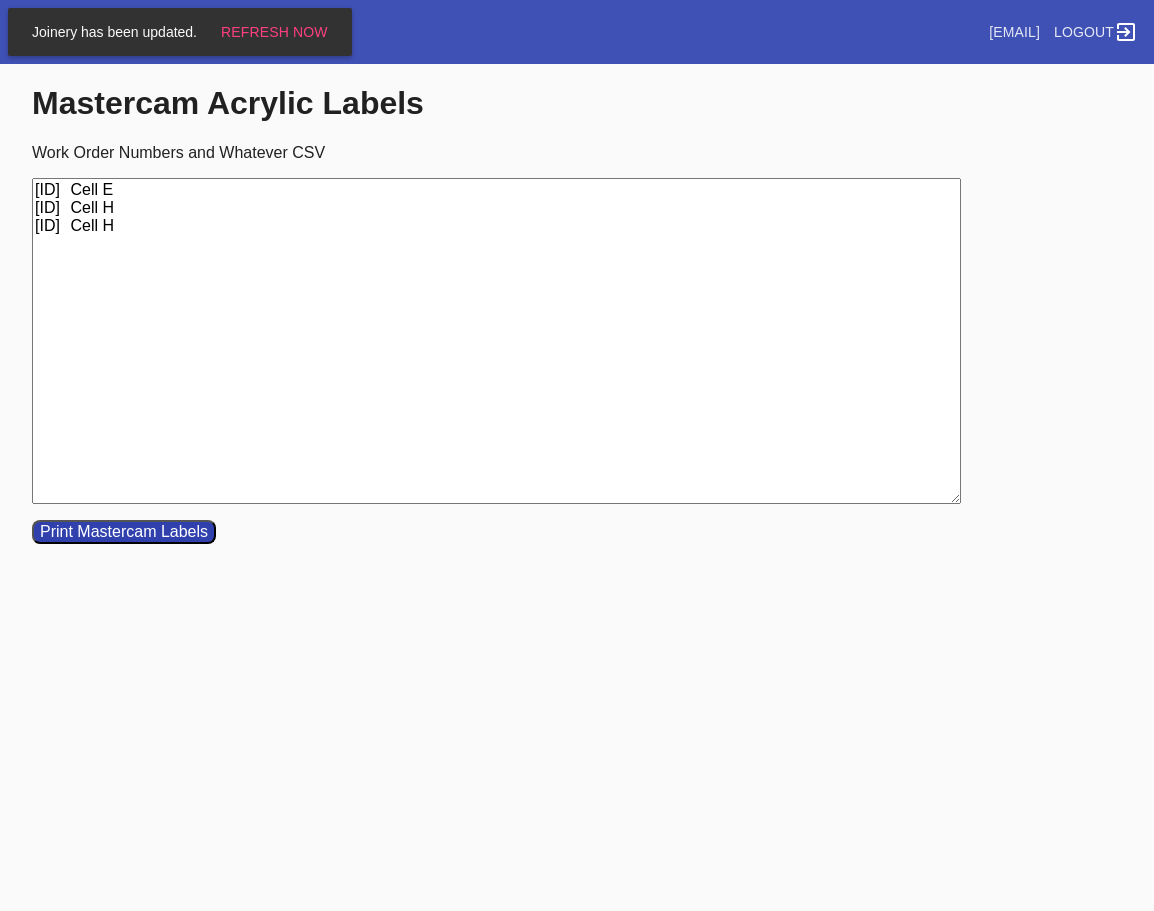 click on "W393123941623200	Cell E
W120440860755313	Cell H
W292374126358458	Cell H" at bounding box center (496, 341) 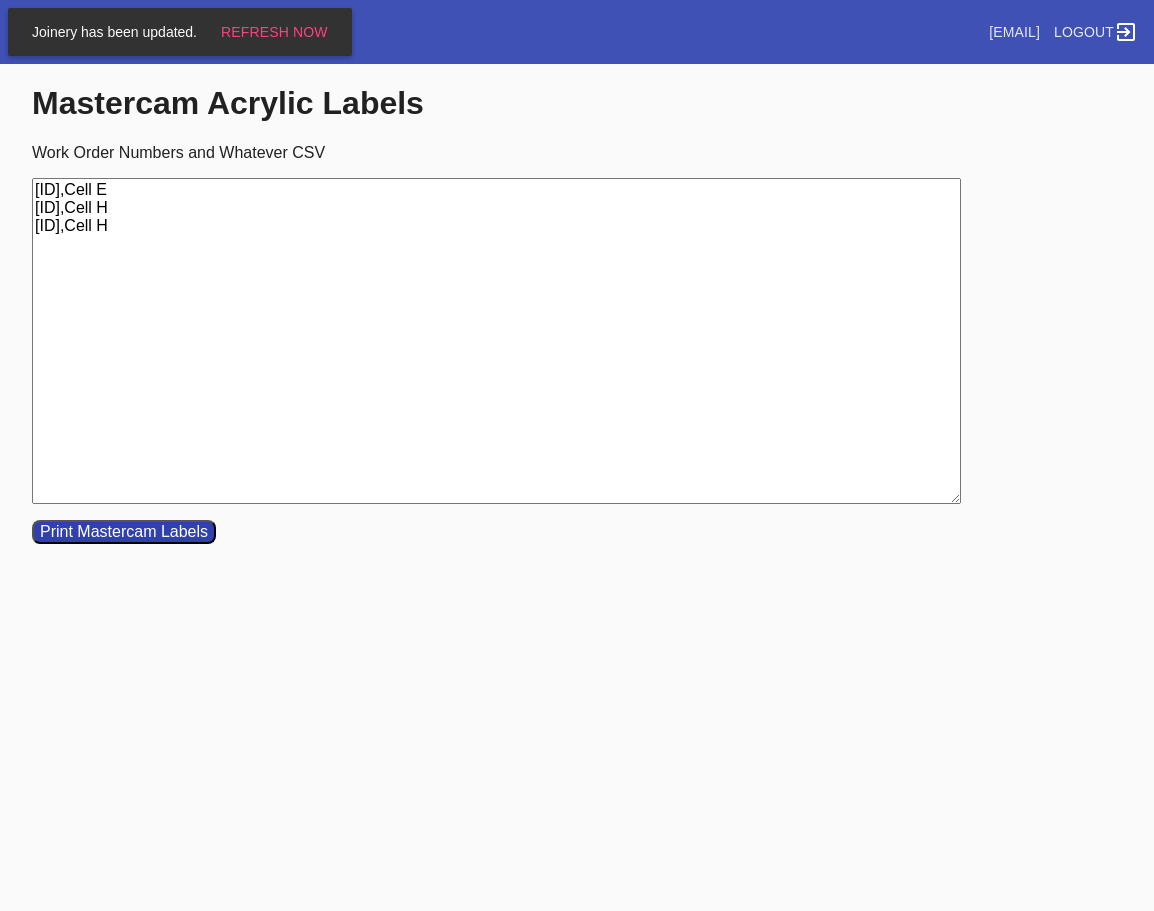 click on "Print Mastercam Labels" at bounding box center [124, 532] 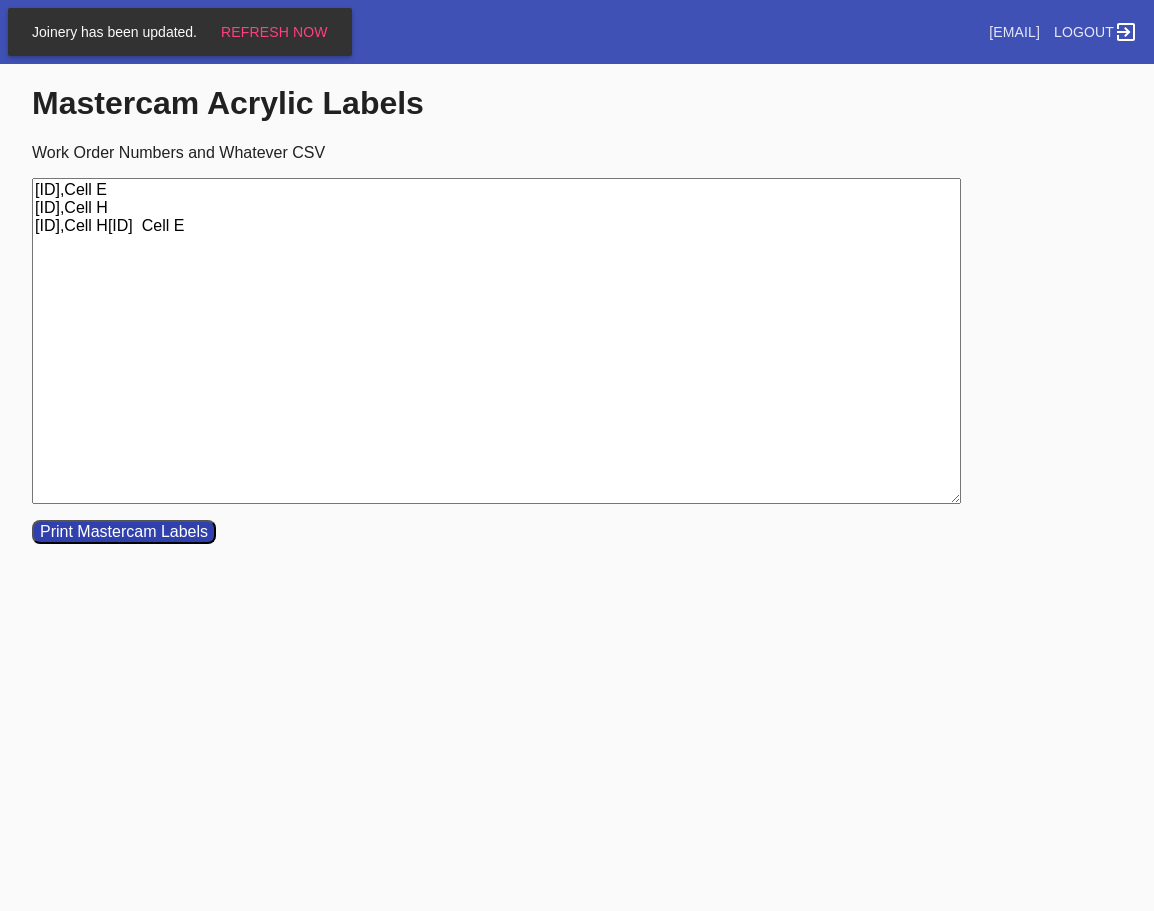 click on "W393123941623200,Cell E
W120440860755313,Cell H
W292374126358458,Cell HW710492107842381	Cell E" at bounding box center (496, 341) 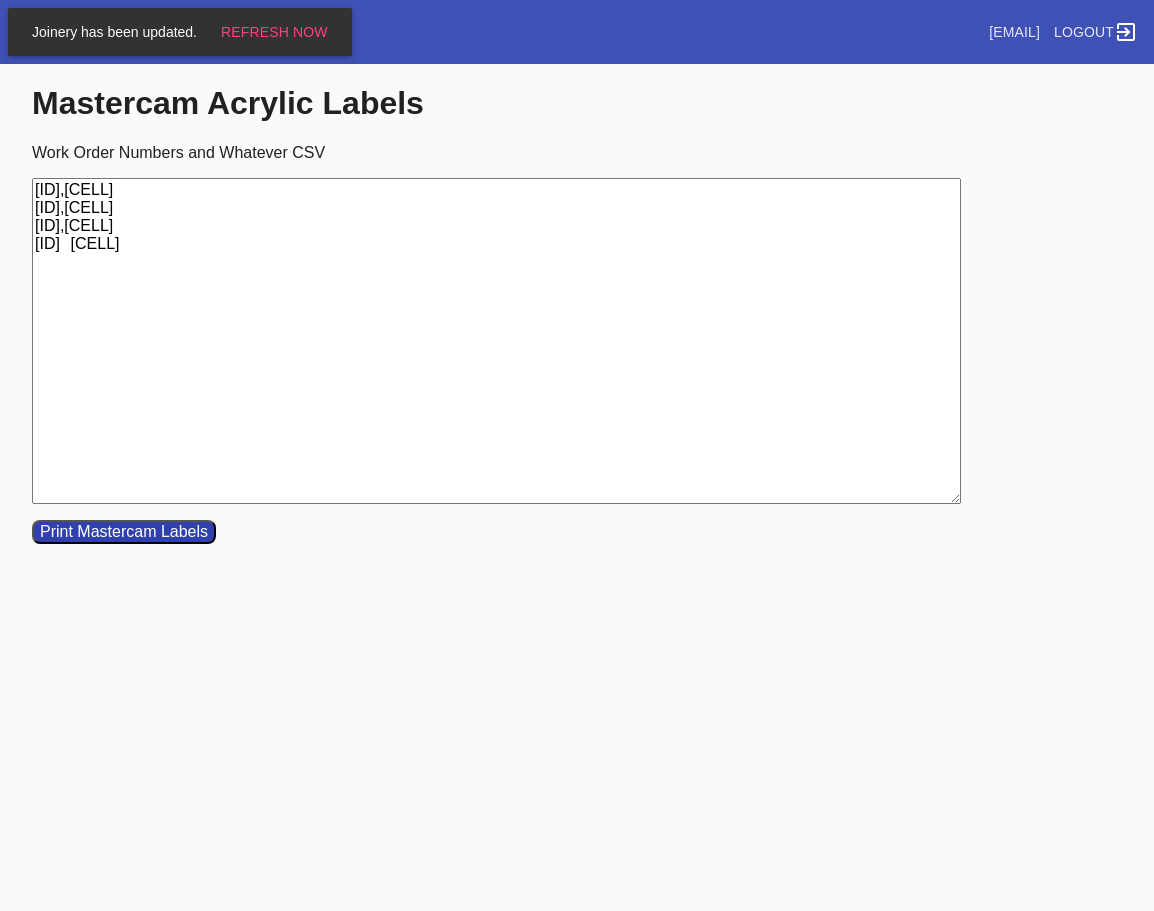 click on "W393123941623200,Cell E
W120440860755313,Cell H
W292374126358458,Cell H
W710492107842381	Cell E" at bounding box center (496, 341) 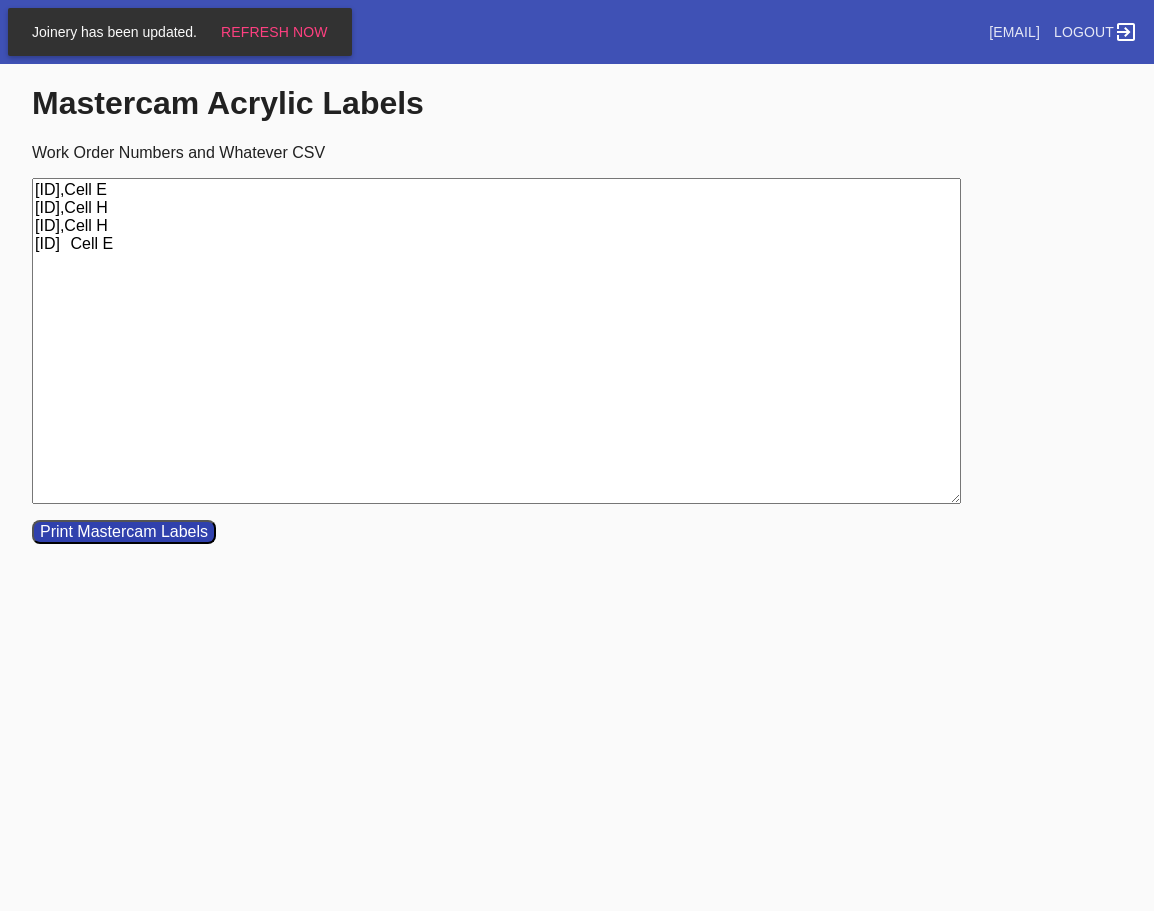 click on "Print Mastercam Labels" at bounding box center [124, 532] 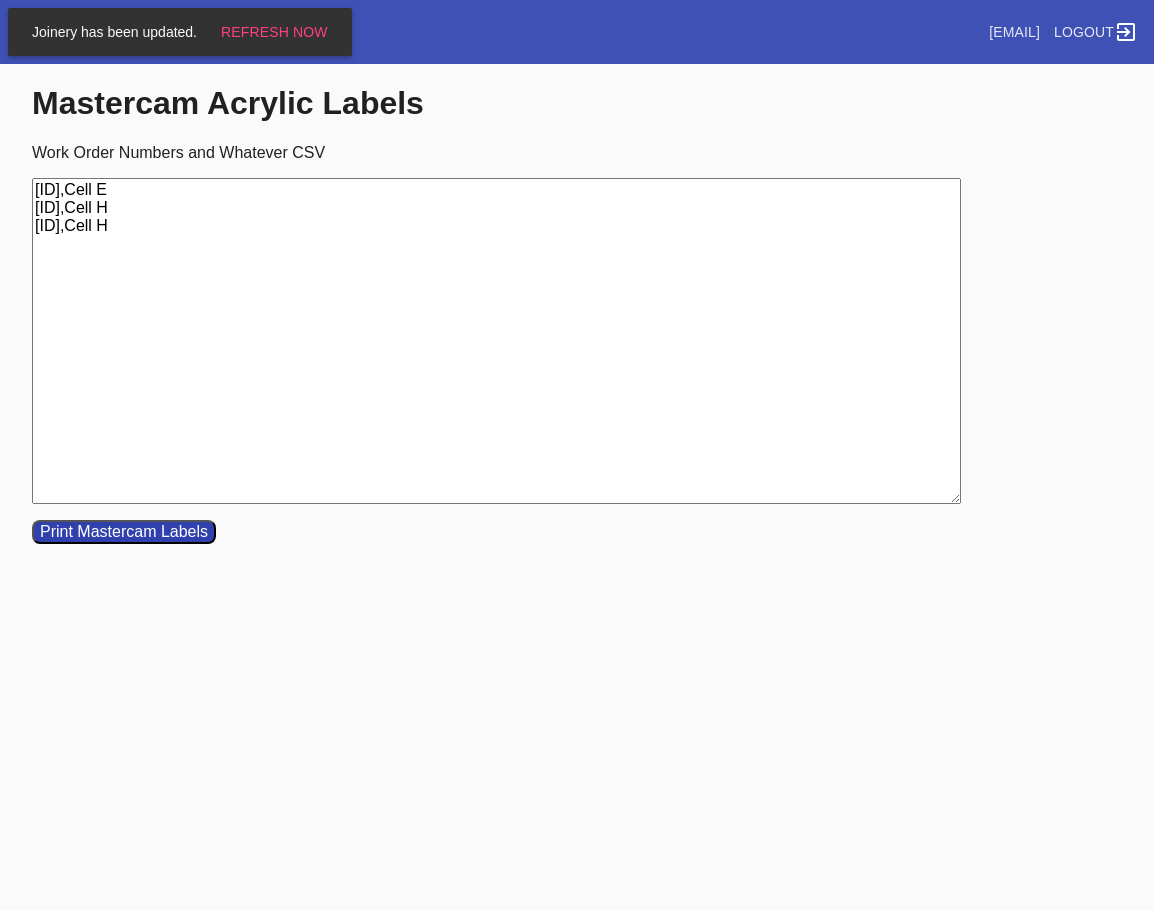 click on "W393123941623200,Cell E
W120440860755313,Cell H
W292374126358458,Cell H" at bounding box center [496, 341] 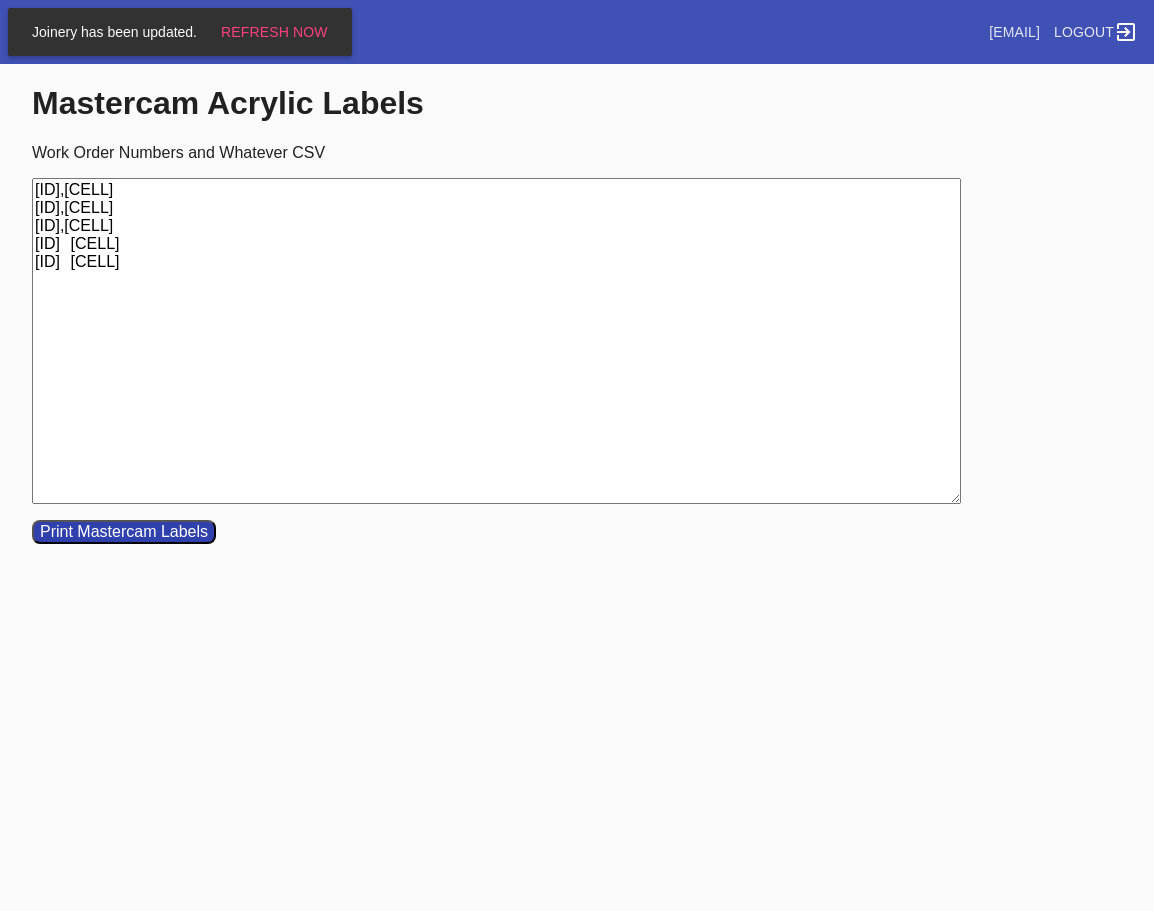 click on "W393123941623200,Cell E
W120440860755313,Cell H
W292374126358458,Cell HW754701343856076	Cell B
W581360697071807	Cell H" at bounding box center [496, 341] 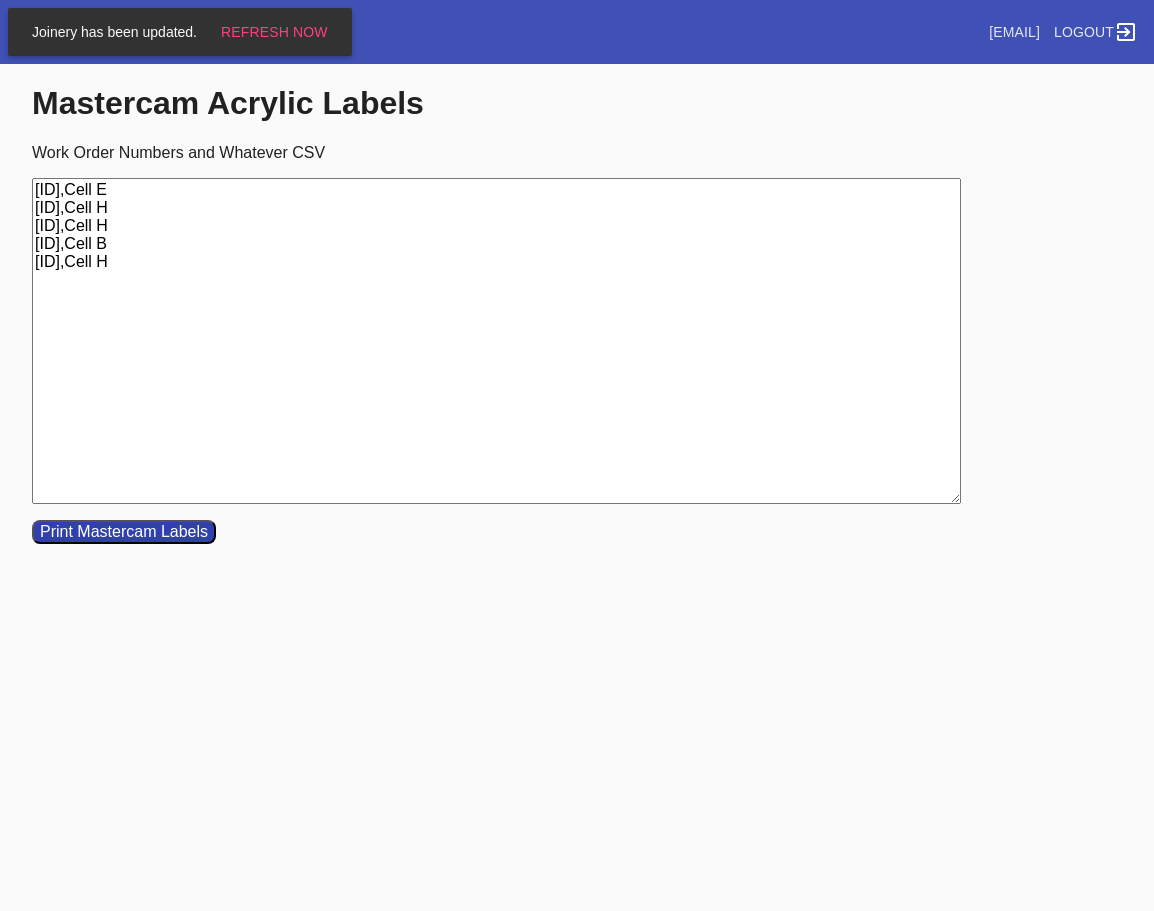 click on "W393123941623200,Cell E
W120440860755313,Cell H
W292374126358458,Cell H
W754701343856076	Cell B
W581360697071807	Cell H" at bounding box center [496, 341] 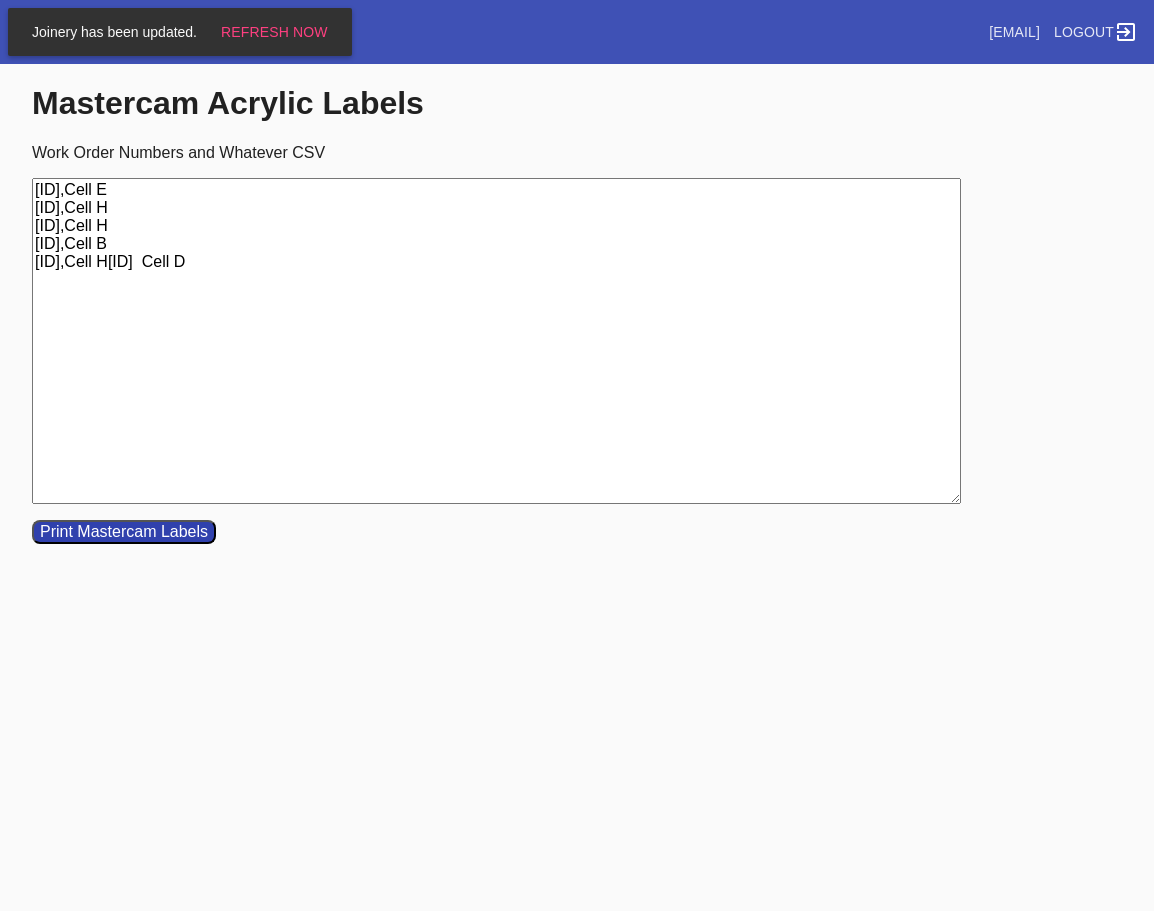 click on "W393123941623200,Cell E
W120440860755313,Cell H
W292374126358458,Cell H
W754701343856076,Cell B
W581360697071807,Cell HW807924731354156	Cell D" at bounding box center [496, 341] 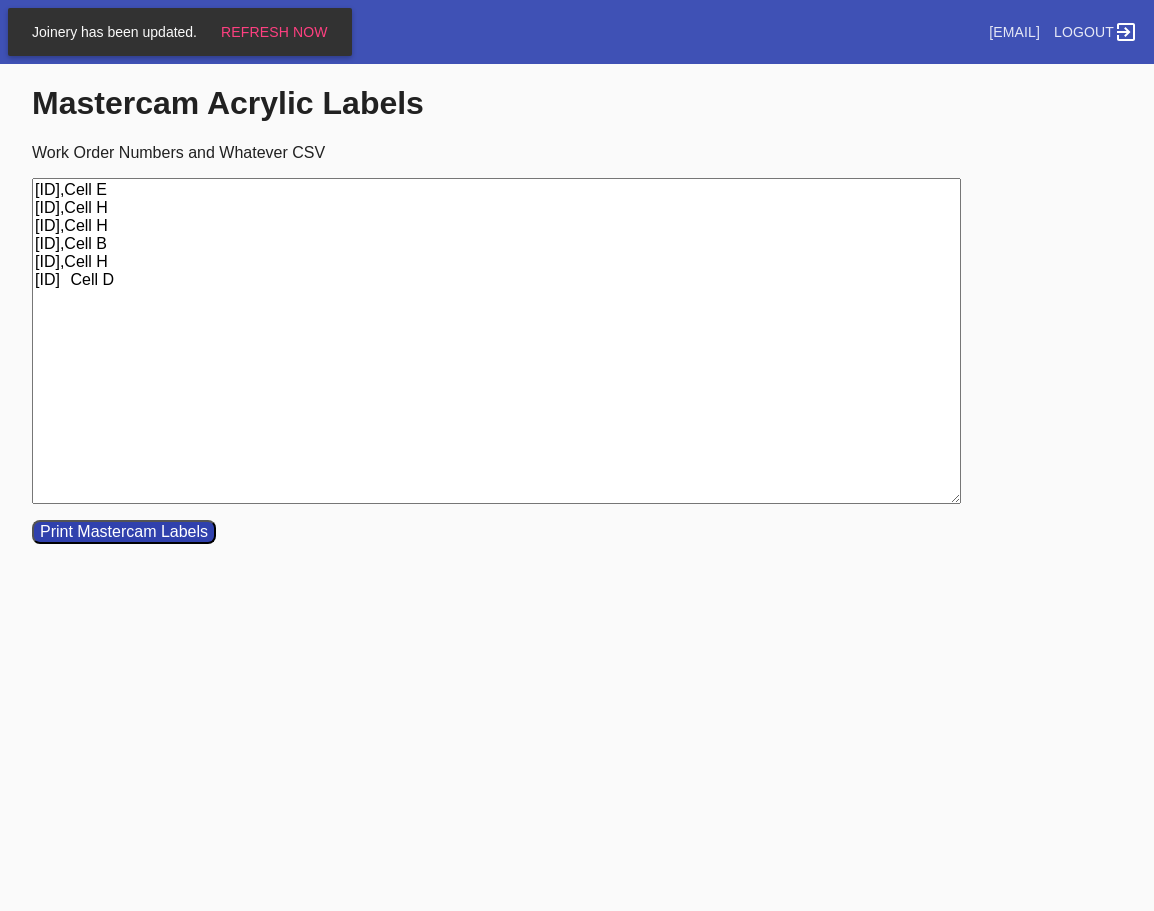 click on "W393123941623200,Cell E
W120440860755313,Cell H
W292374126358458,Cell H
W754701343856076,Cell B
W581360697071807,Cell H
W807924731354156	Cell D" at bounding box center [496, 341] 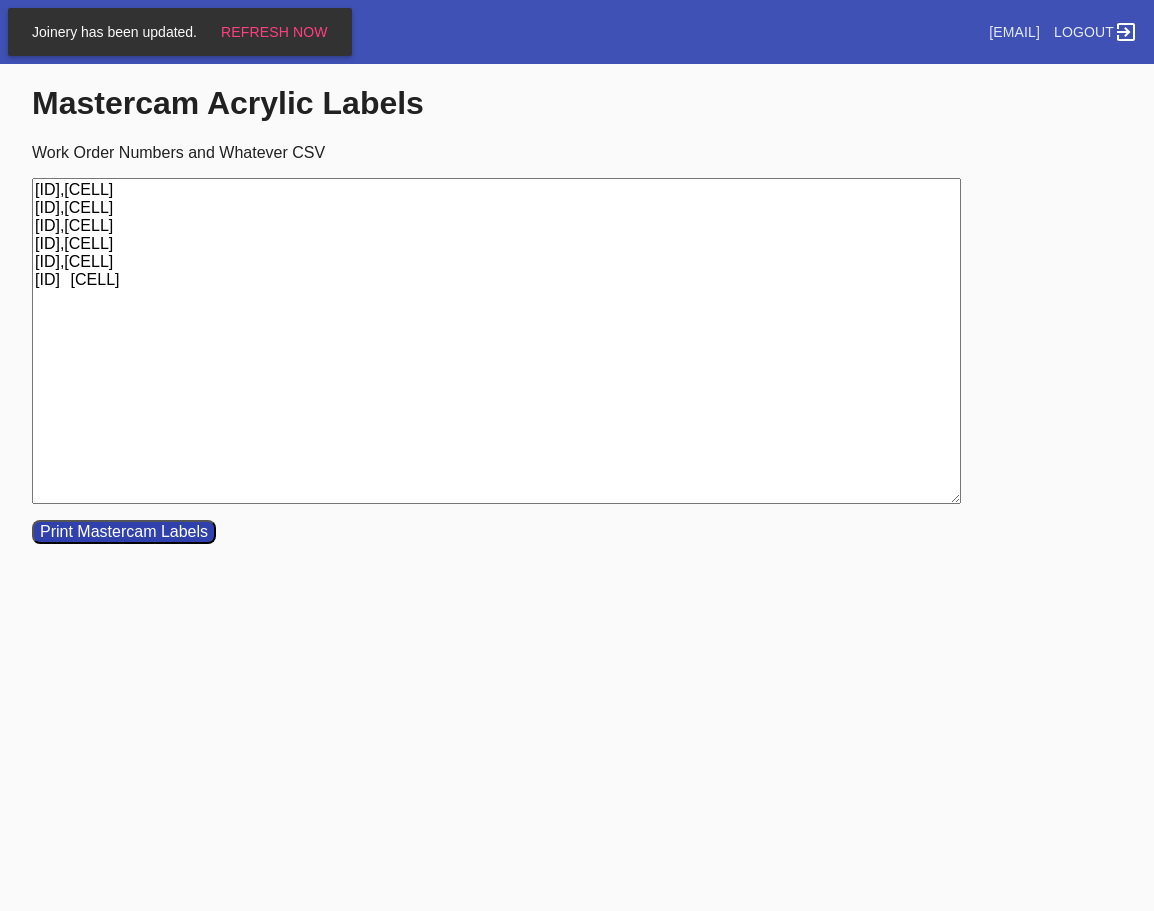 click on "W393123941623200,Cell E
W120440860755313,Cell H
W292374126358458,Cell H
W754701343856076,Cell B
W581360697071807,Cell H
W807924731354156,Cell DW590193515583689	Cell D" at bounding box center [496, 341] 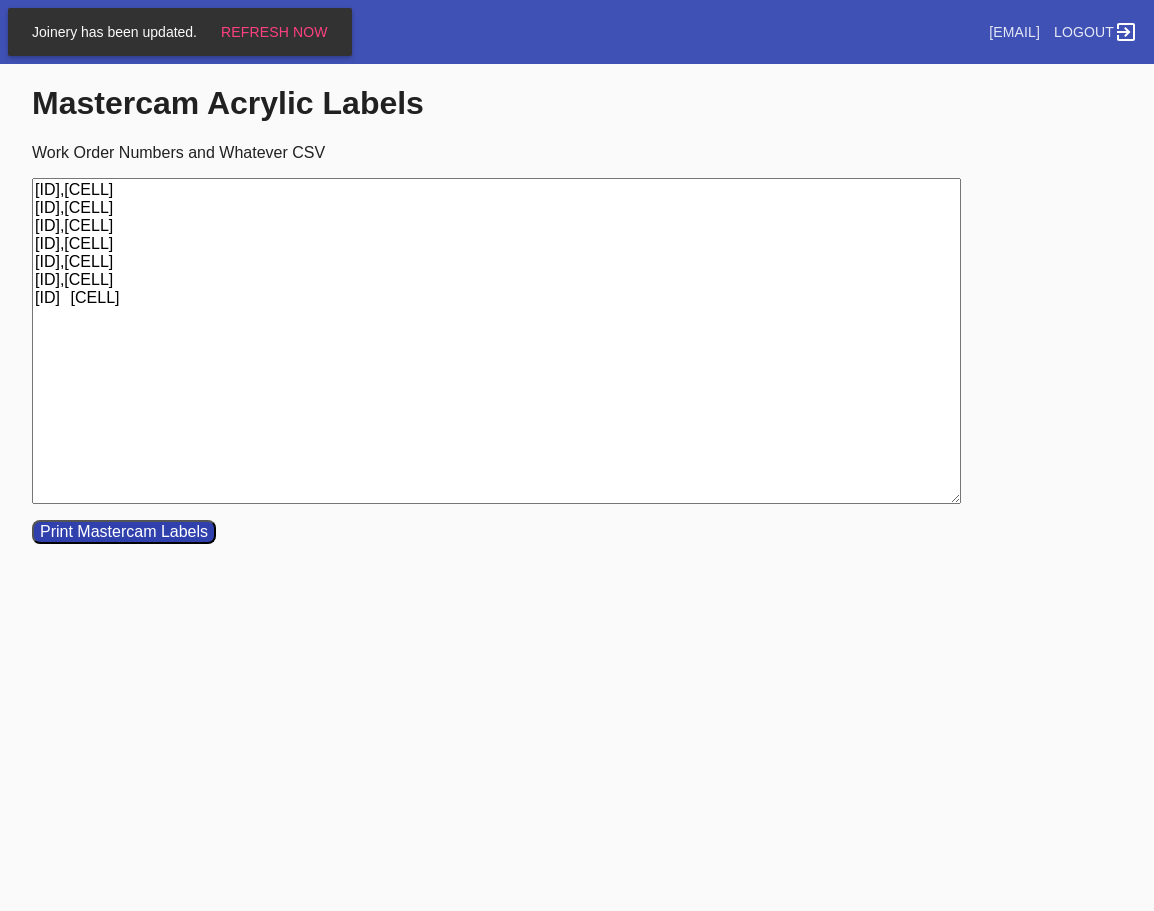 click on "W393123941623200,Cell E
W120440860755313,Cell H
W292374126358458,Cell H
W754701343856076,Cell B
W581360697071807,Cell H
W807924731354156,Cell D
W590193515583689	Cell D" at bounding box center (496, 341) 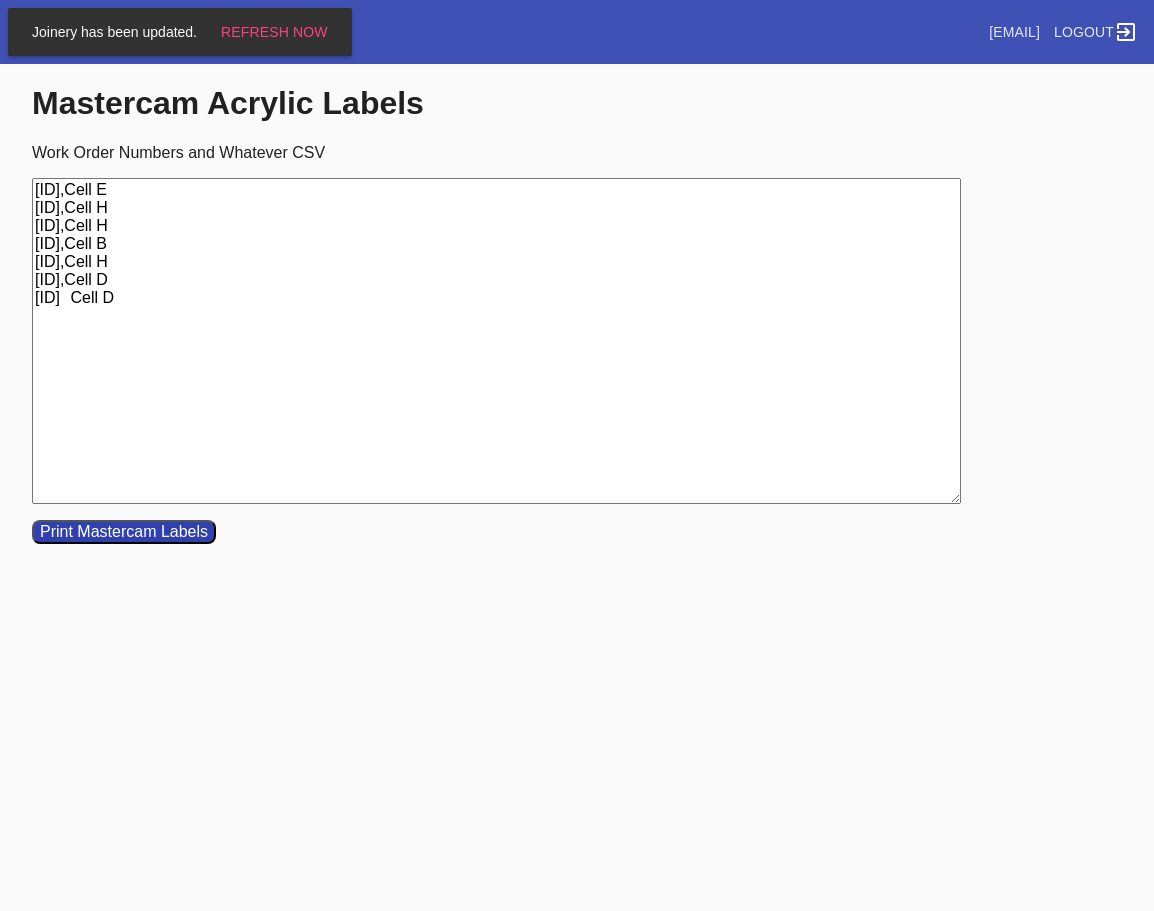 type on "W393123941623200,Cell E
W120440860755313,Cell H
W292374126358458,Cell H
W754701343856076,Cell B
W581360697071807,Cell H
W807924731354156,Cell D
W590193515583689,Cell D" 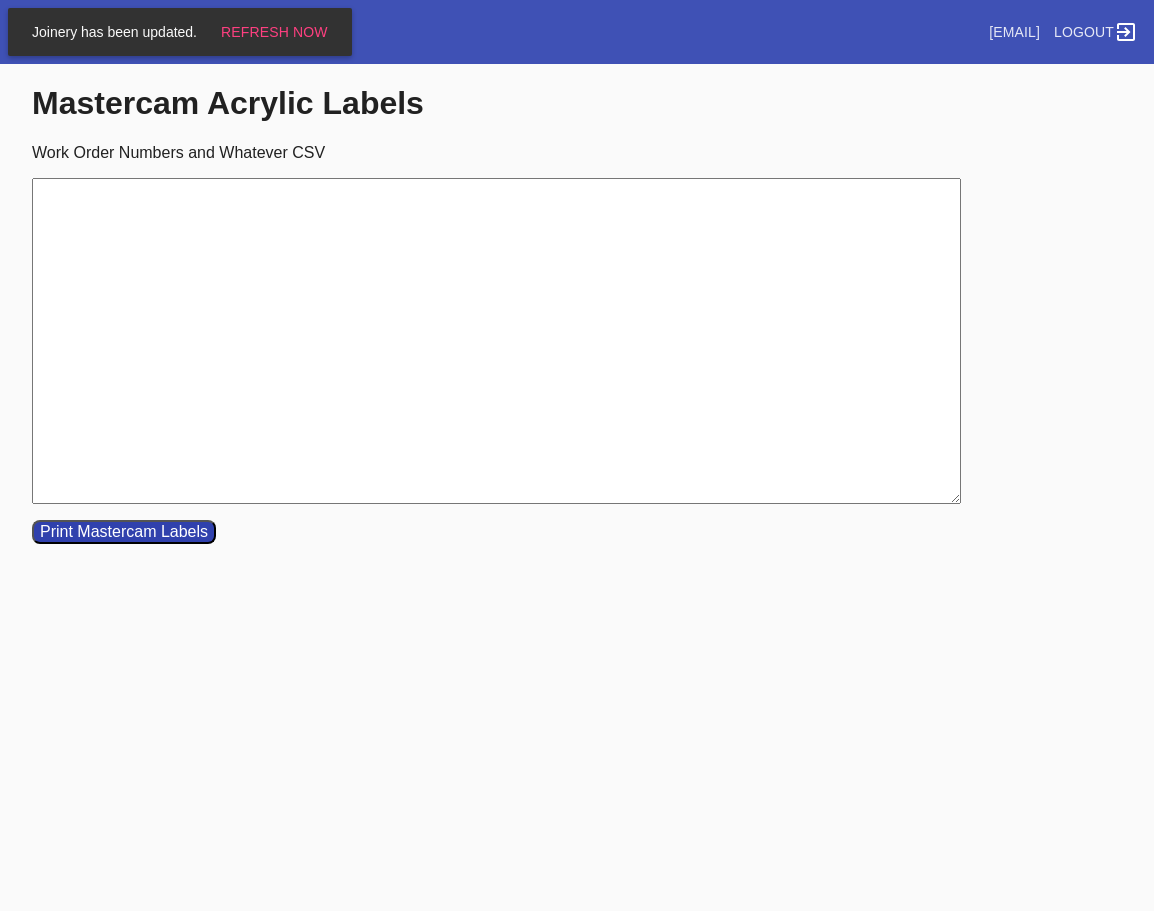 type 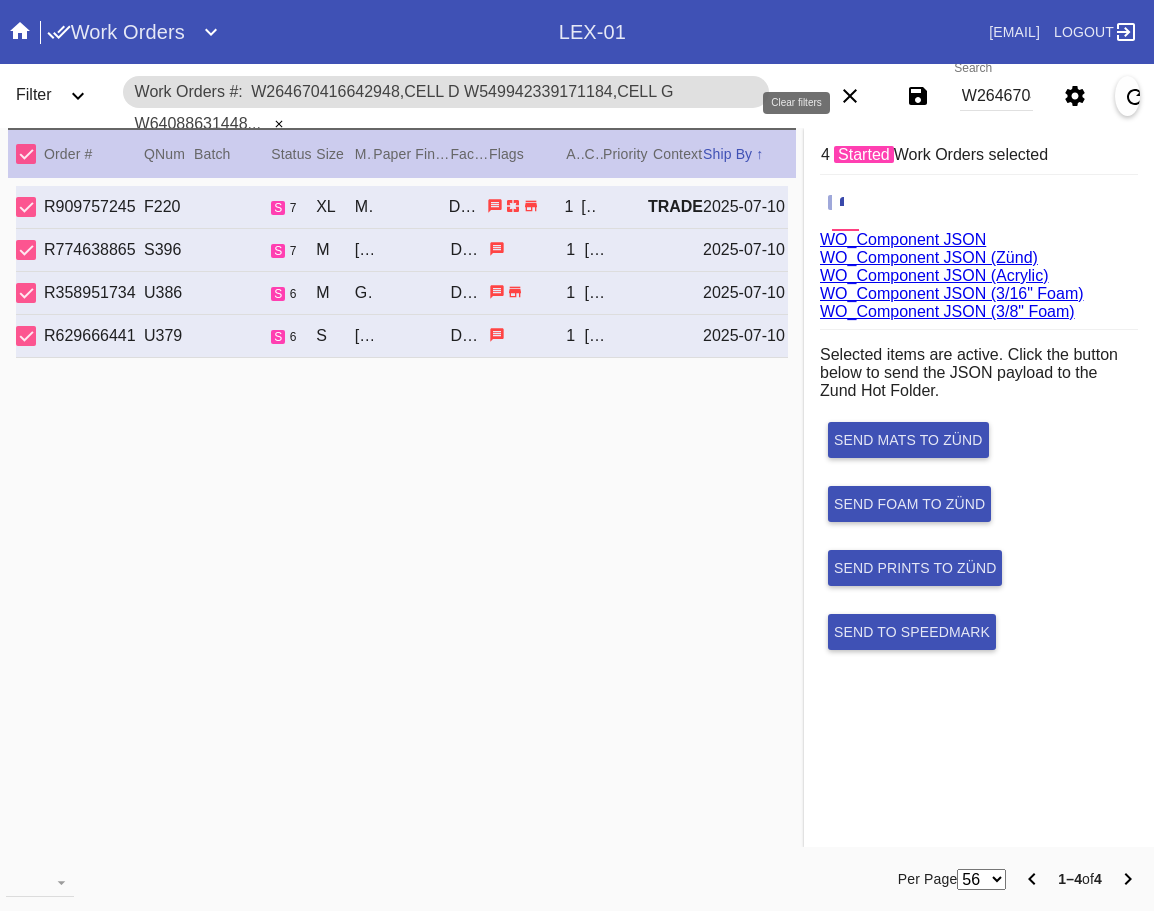 scroll, scrollTop: 0, scrollLeft: 0, axis: both 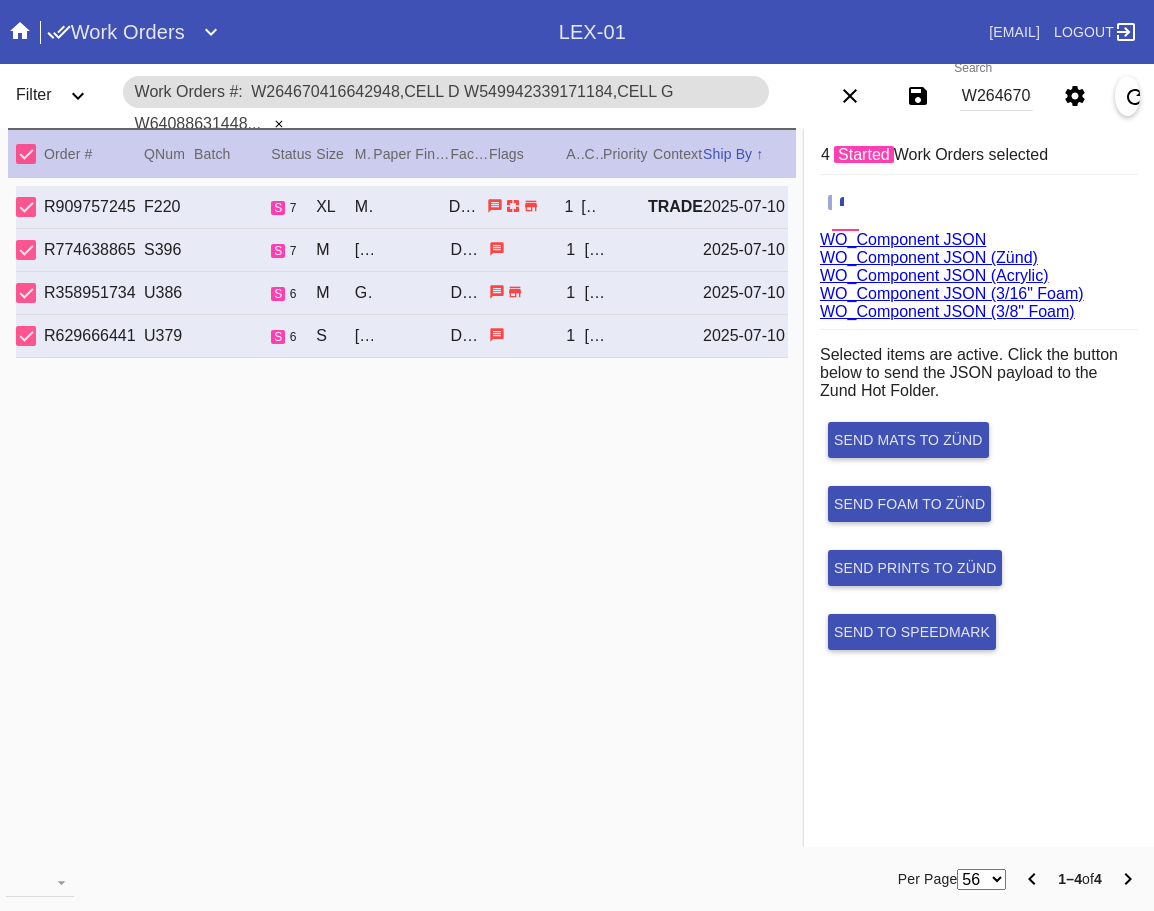 click on "W264670416642948,Cell D W549942339171184,Cell G W640886314482871,Cell B W890888779204864,Cell D" at bounding box center [997, 96] 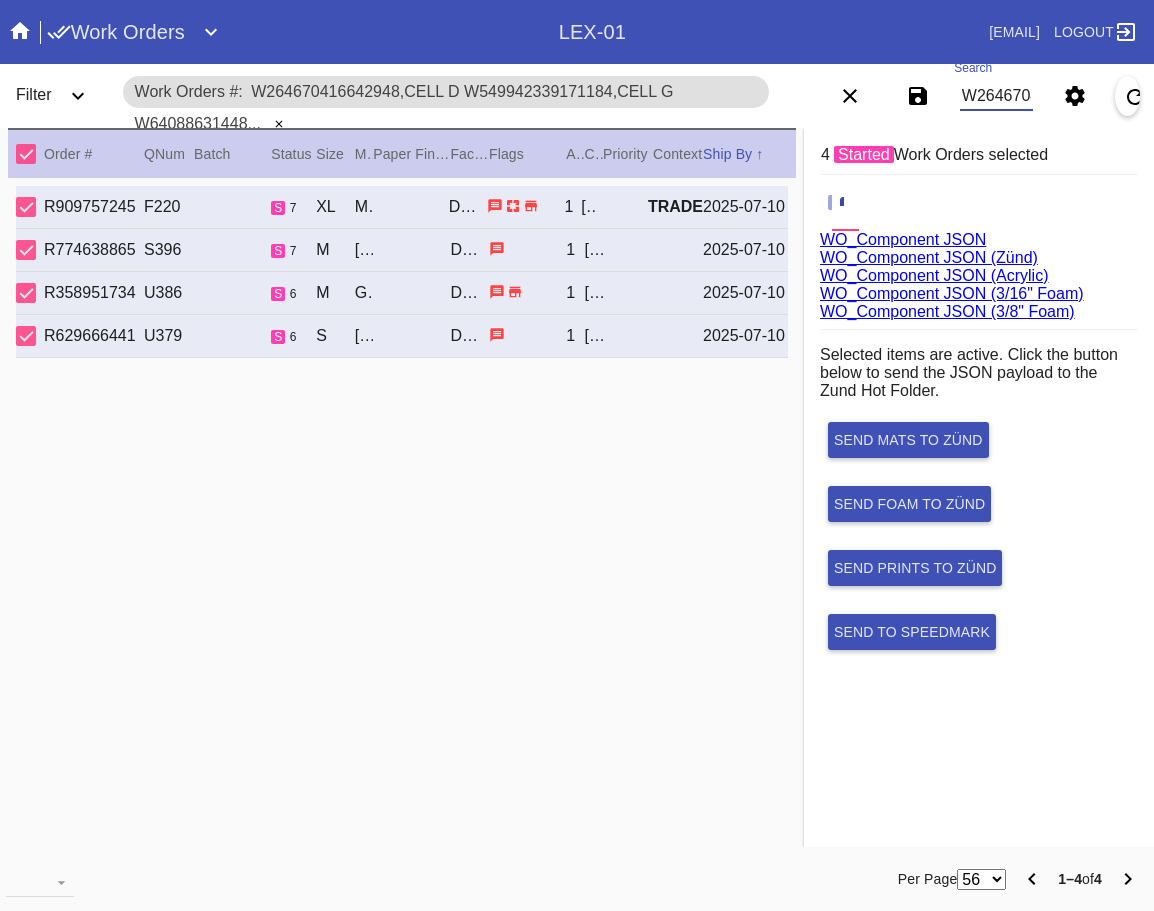 click on "W264670416642948,Cell D W549942339171184,Cell G W640886314482871,Cell B W890888779204864,Cell D" at bounding box center [997, 96] 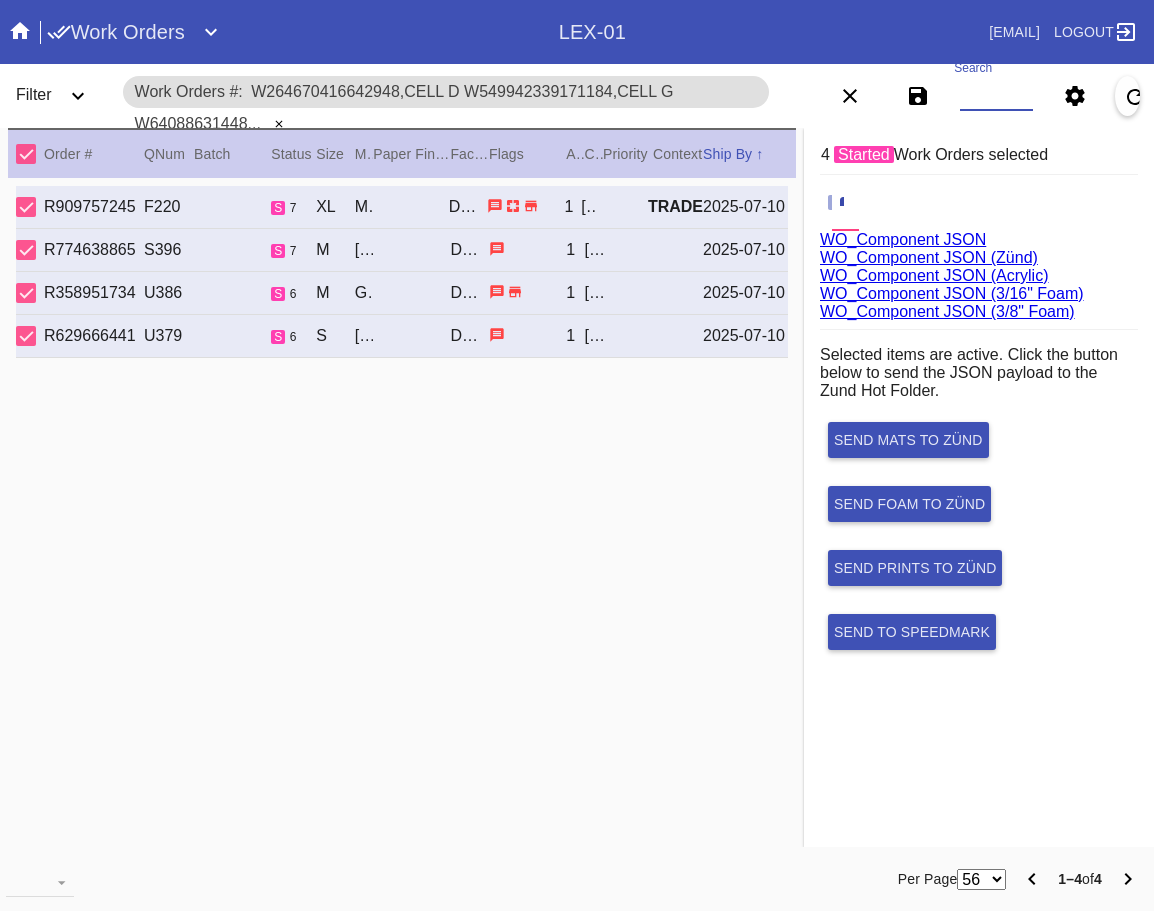 paste on "W575758276048320,Cell E W339110116280877,Cell G W838345652458014,Cell B W835890657338723,Cell H W905301879436927,Cell C W406771285891259,Cell H W093117768337108,Cell B W565575666468953,Cell C" 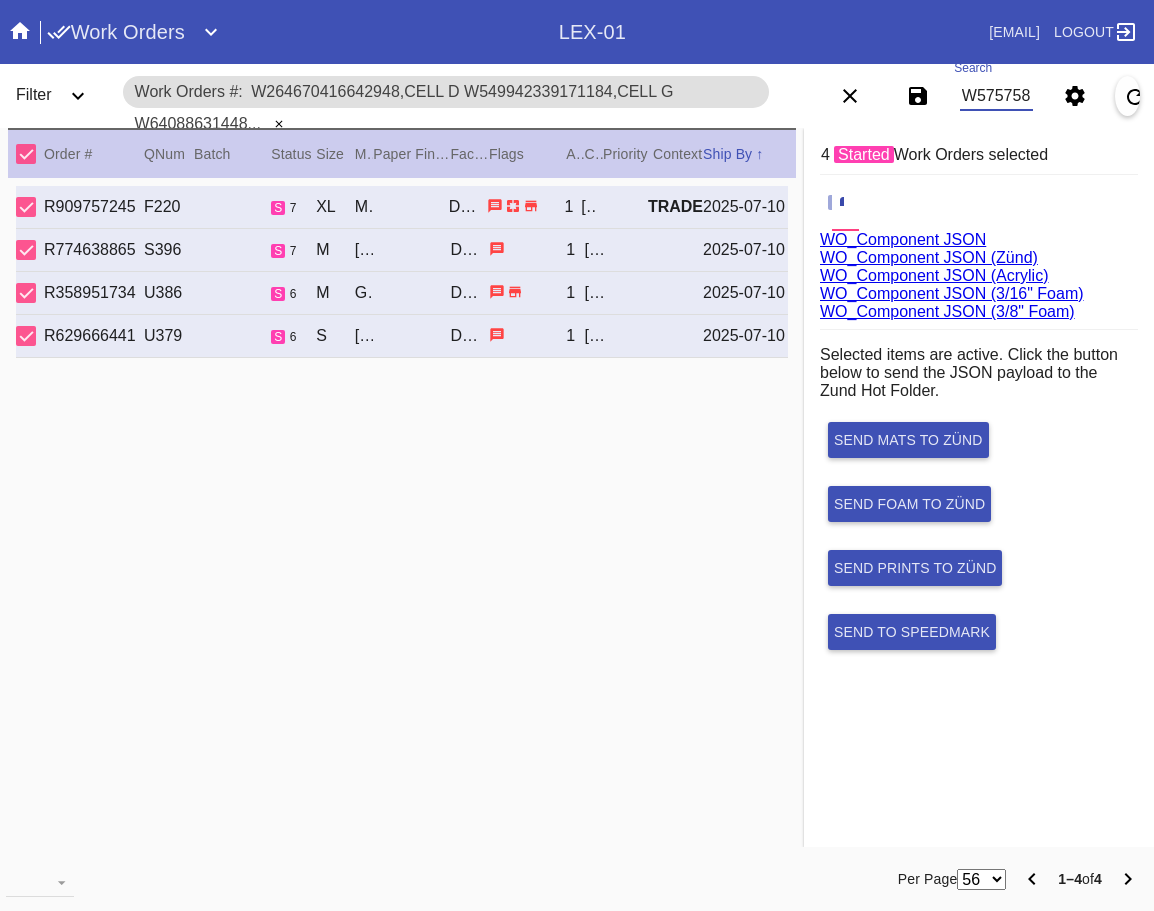 scroll, scrollTop: 0, scrollLeft: 1529, axis: horizontal 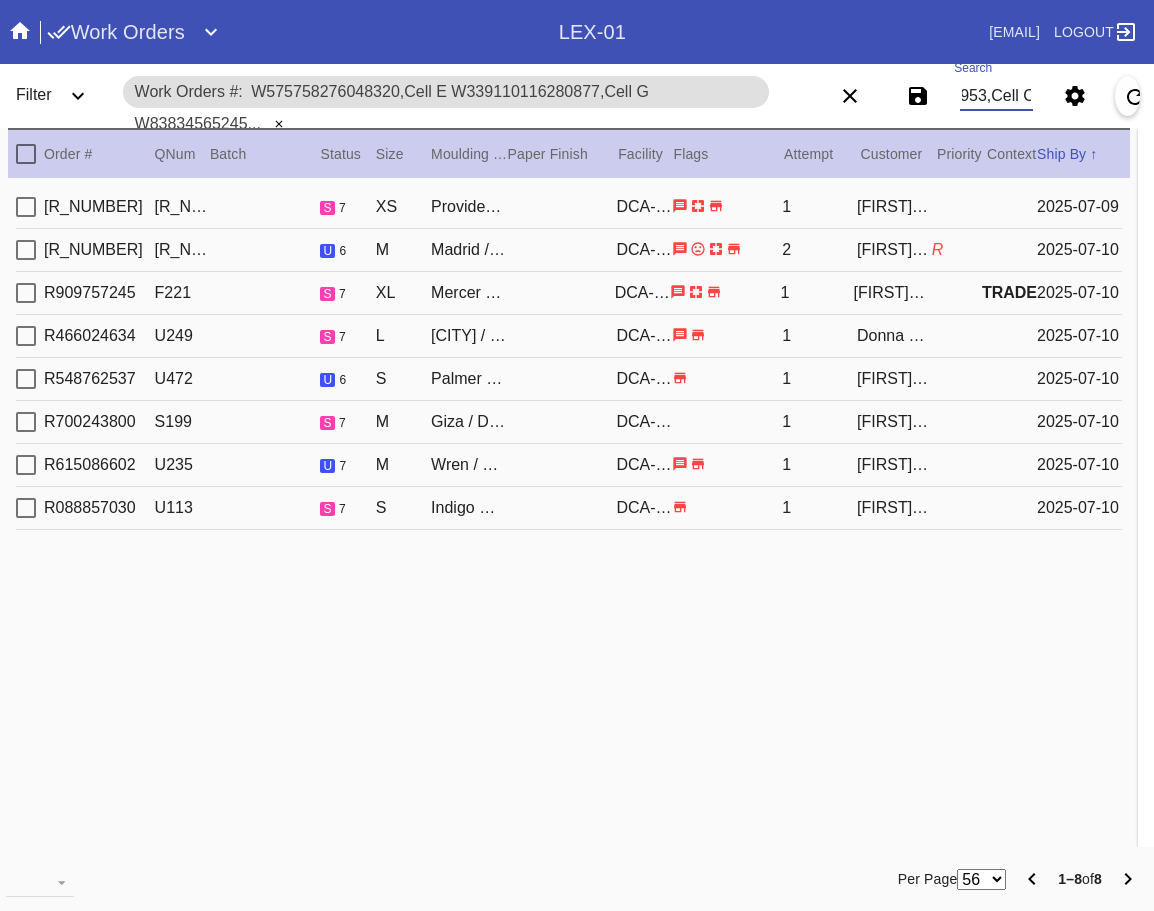 click at bounding box center (26, 154) 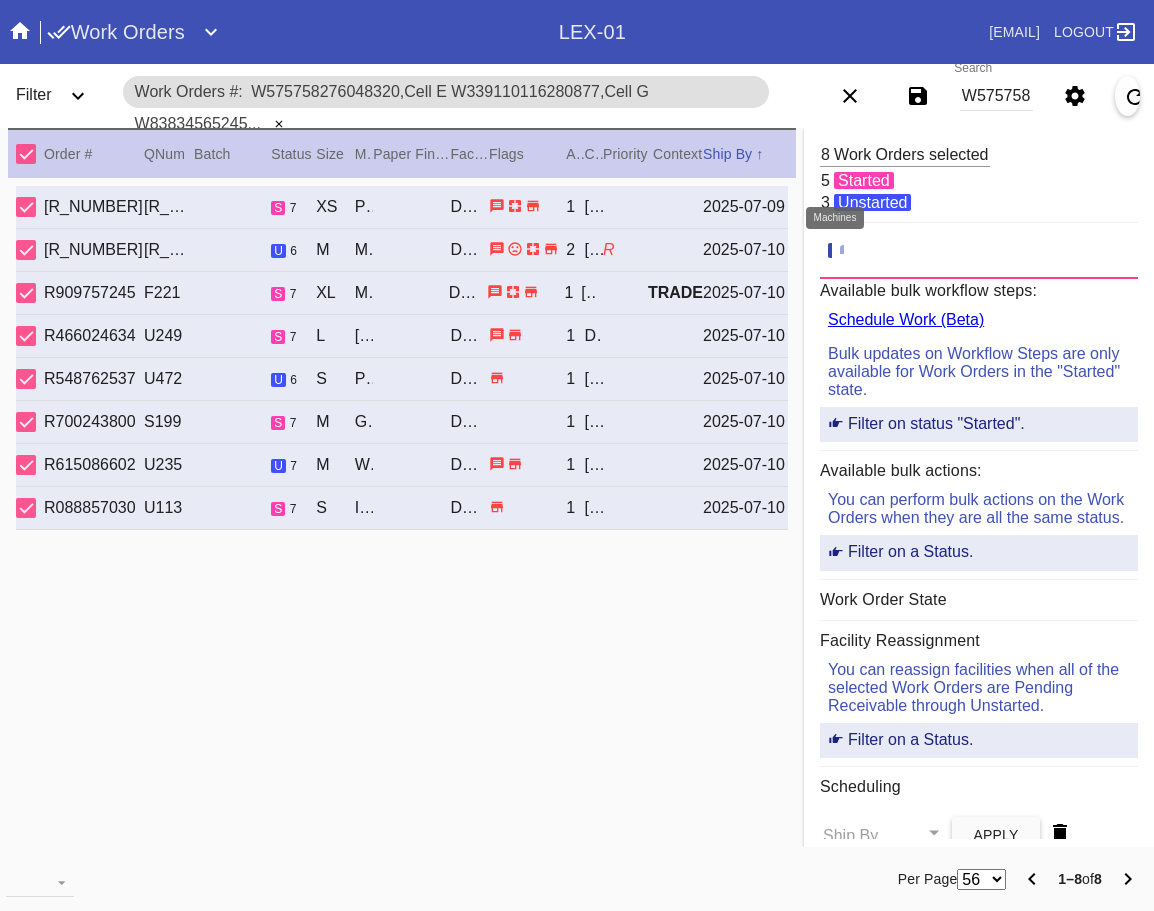 click at bounding box center [850, 251] 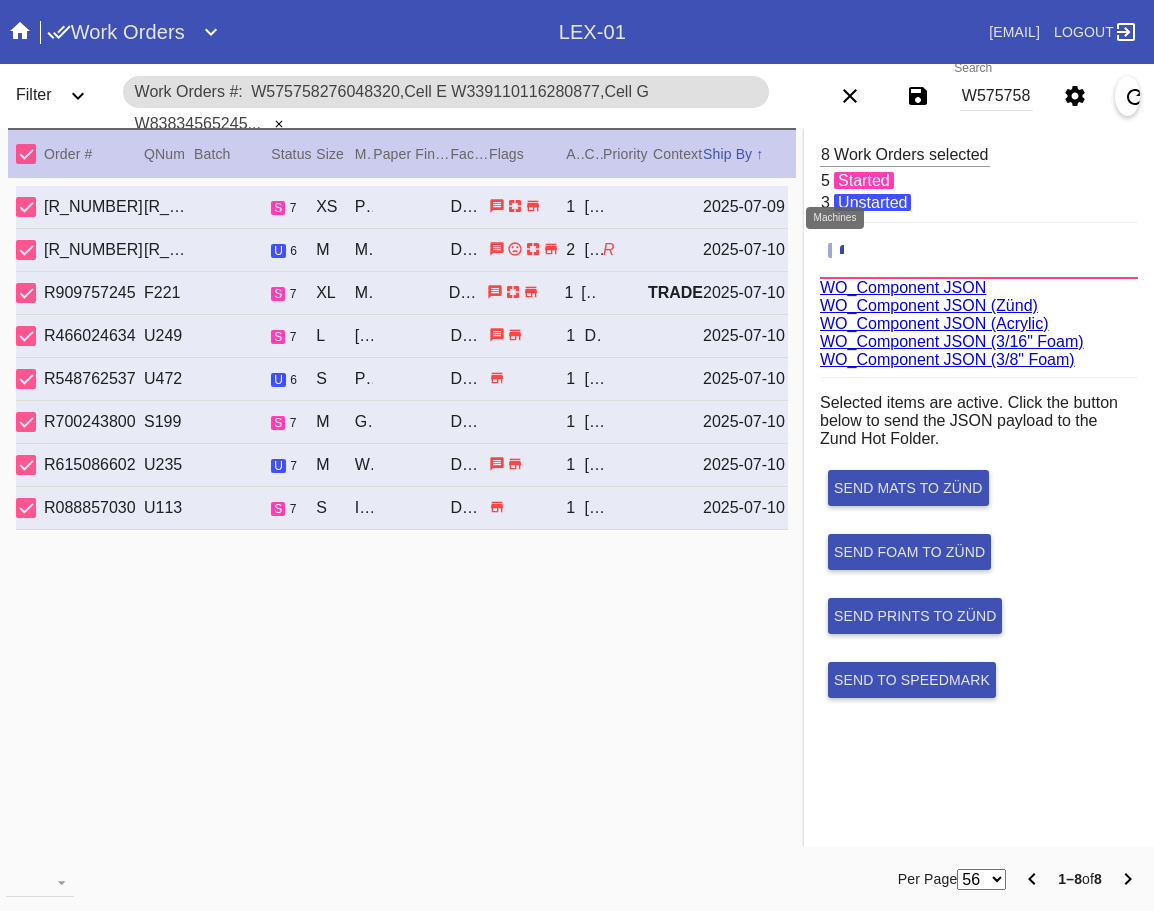scroll, scrollTop: 75, scrollLeft: 0, axis: vertical 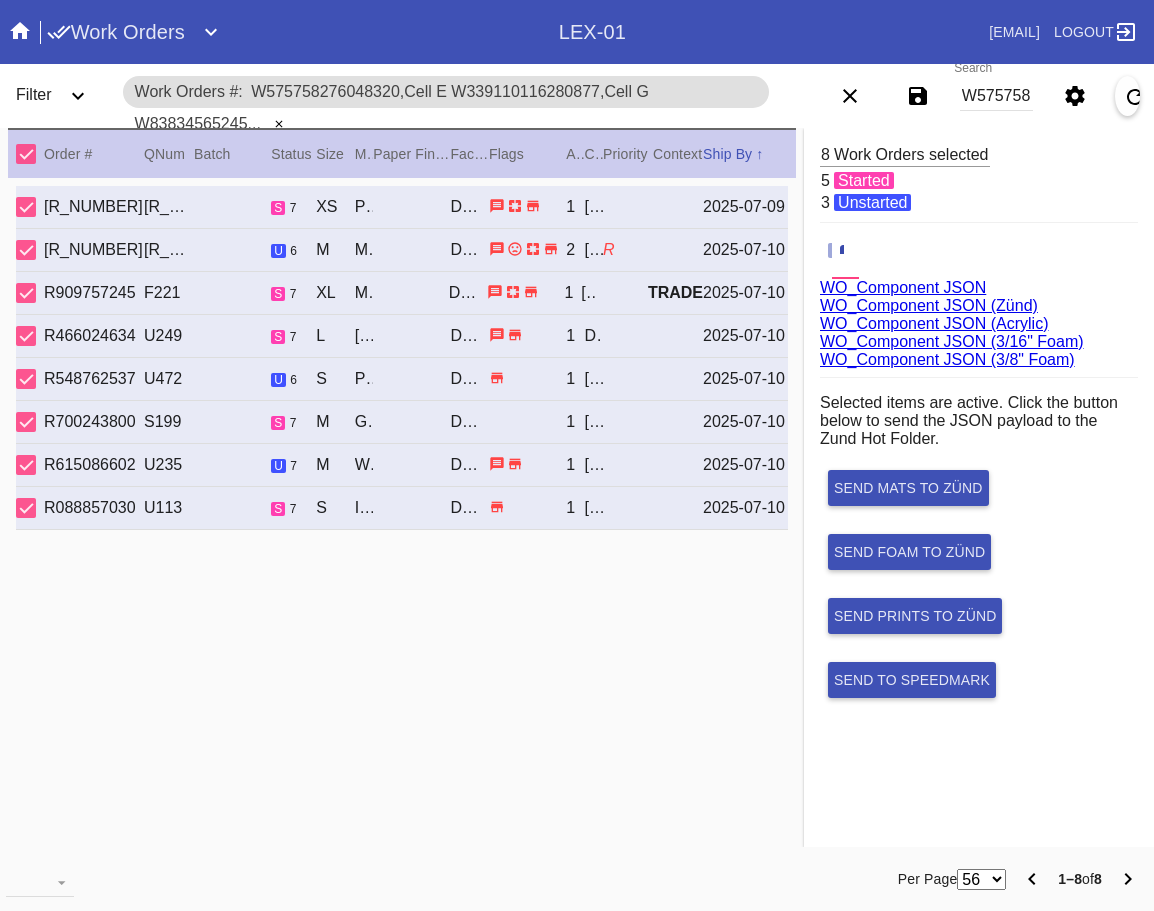 click on "WO_Component JSON (Acrylic)" at bounding box center (934, 323) 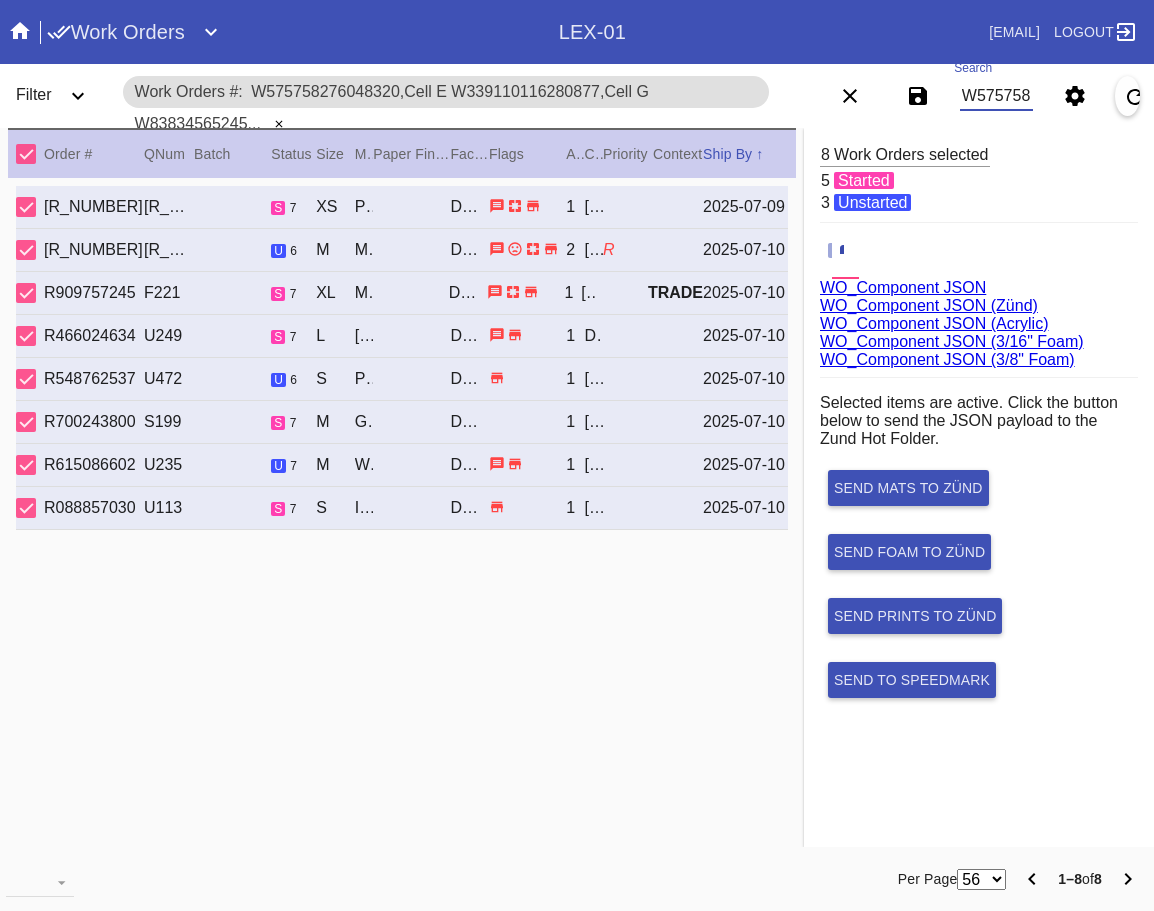 click on "W575758276048320,Cell E W339110116280877,Cell G W838345652458014,Cell B W835890657338723,Cell H W905301879436927,Cell C W406771285891259,Cell H W093117768337108,Cell B W565575666468953,Cell C" at bounding box center [997, 96] 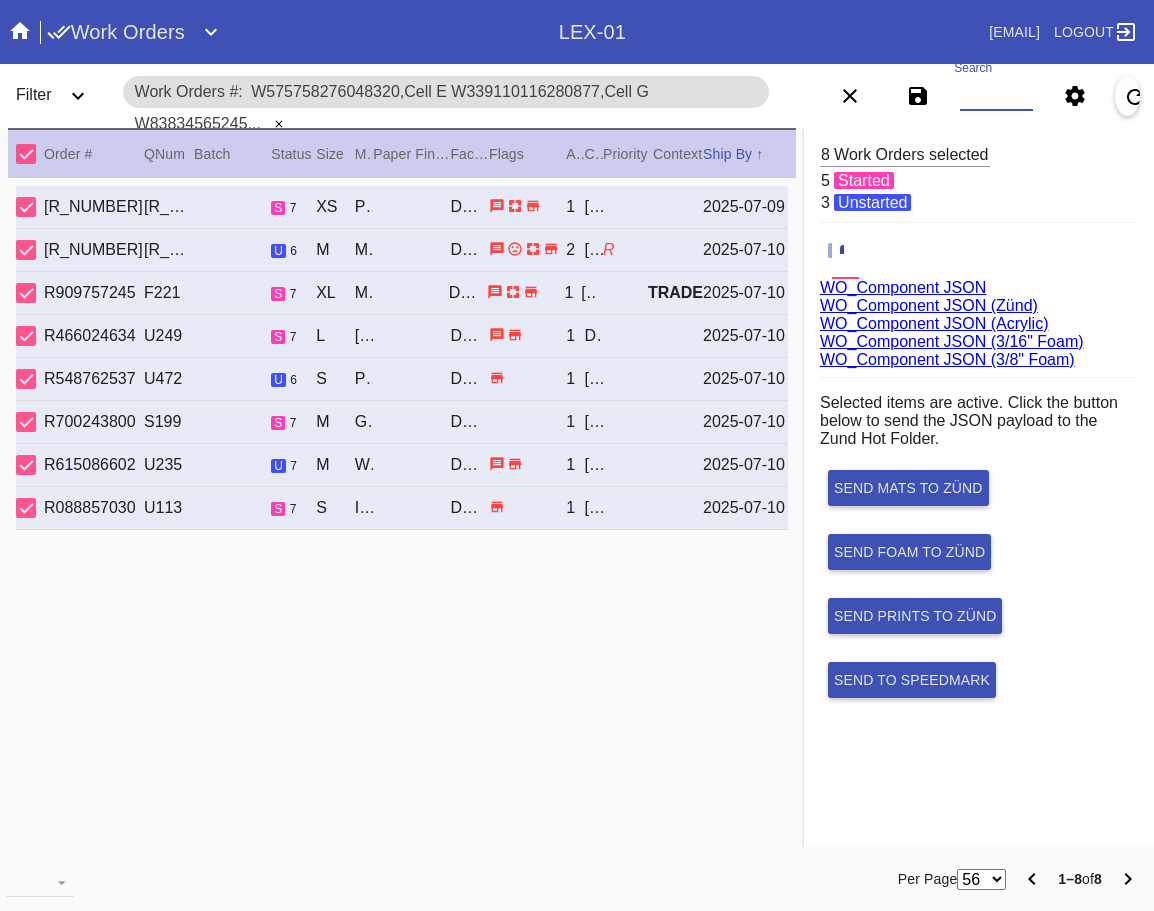 paste on "W628733012556846,Cell B W093117768337108,Cell B W559801587686930,Cell C W560105555374692,Cell F W766167198384072,Cell C" 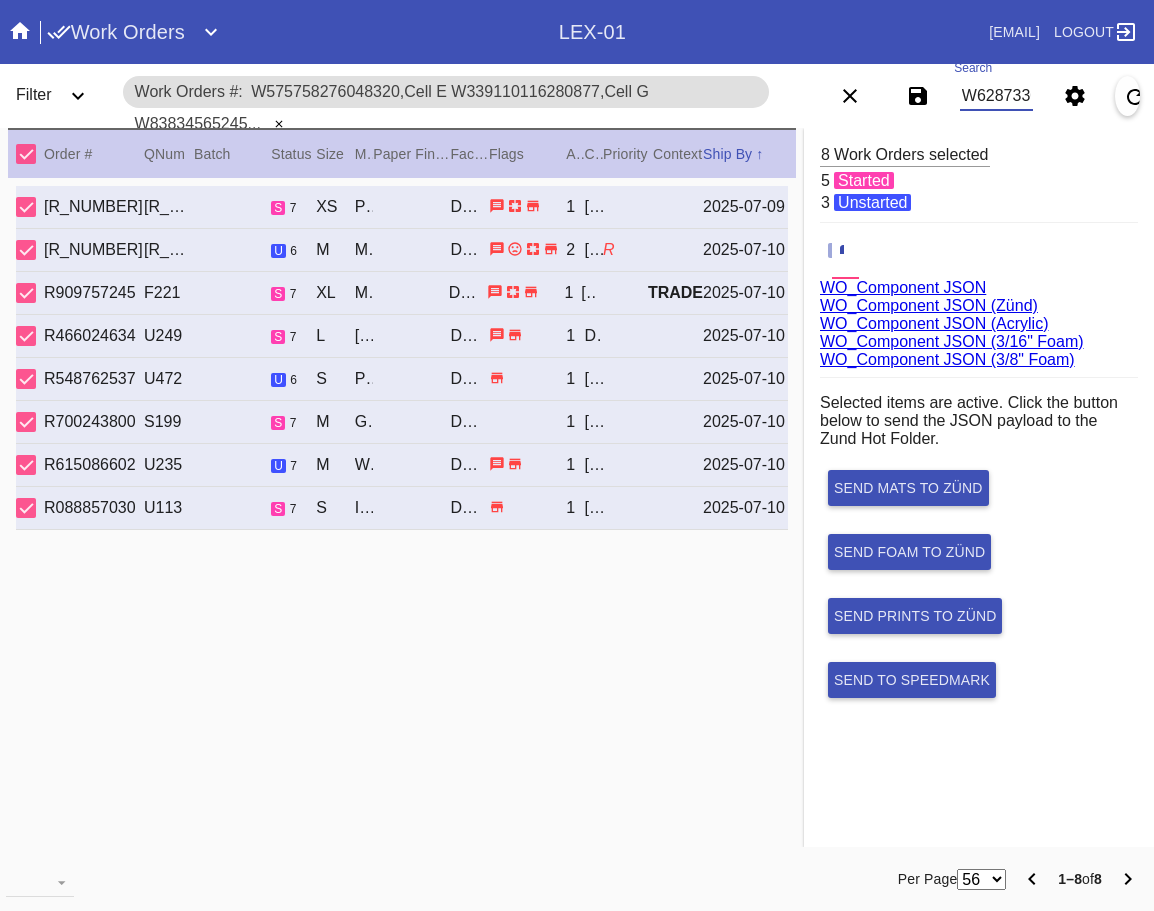 scroll, scrollTop: 0, scrollLeft: 926, axis: horizontal 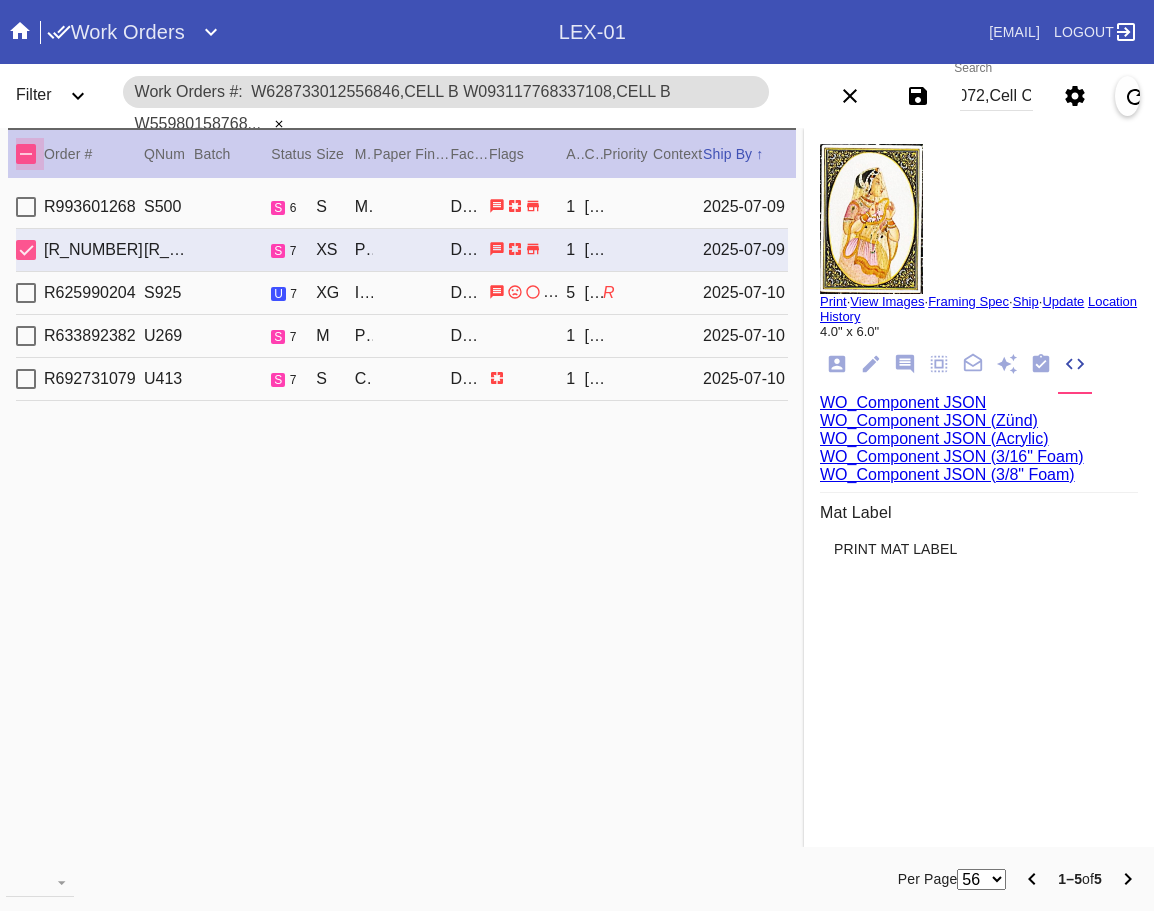 click at bounding box center (26, 154) 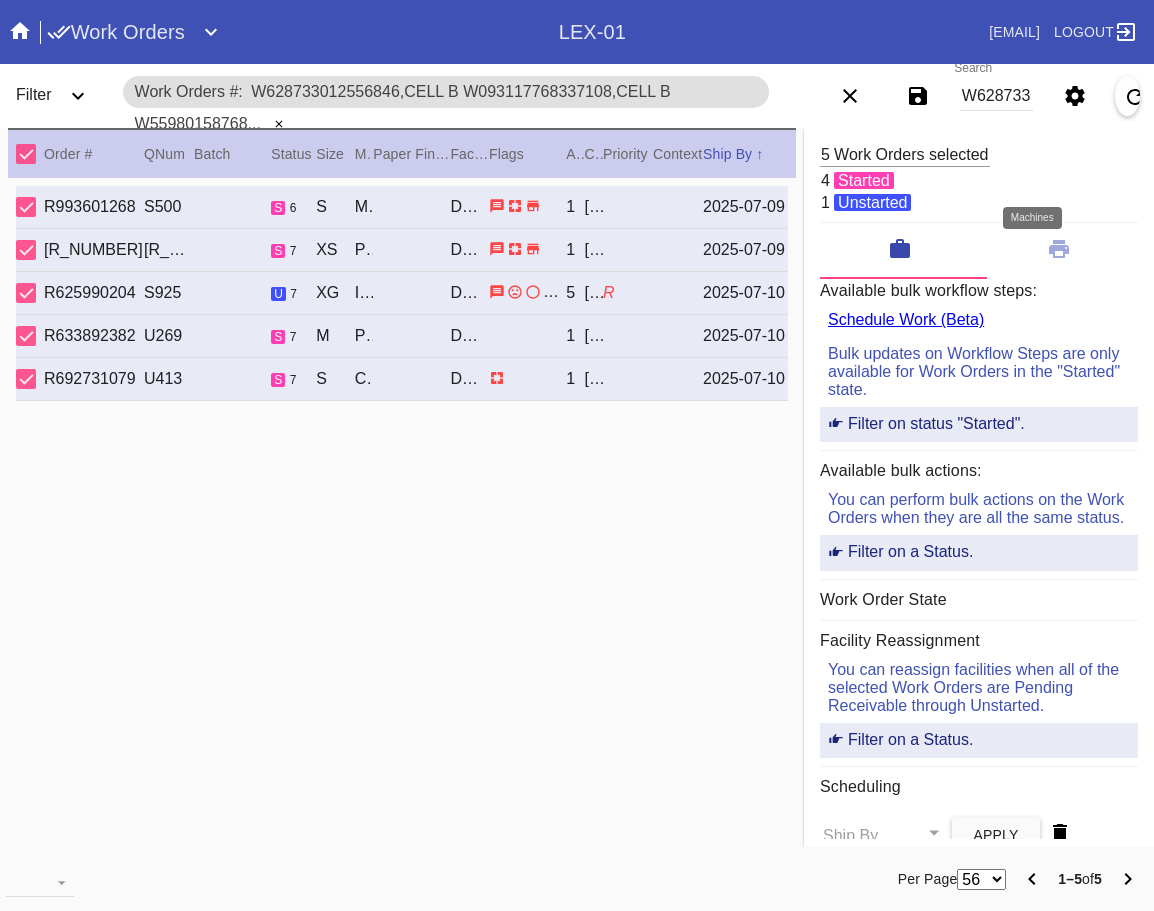 click at bounding box center (1059, 249) 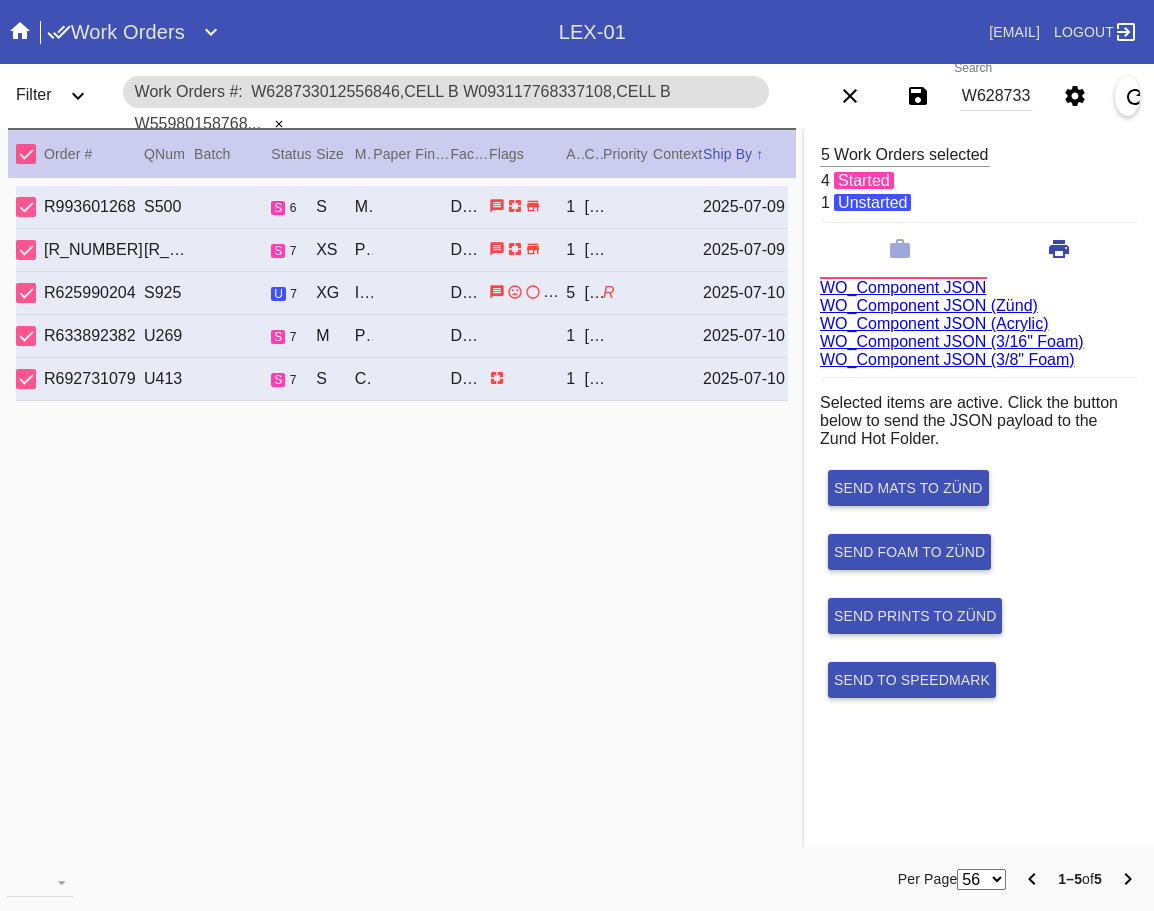 scroll, scrollTop: 75, scrollLeft: 0, axis: vertical 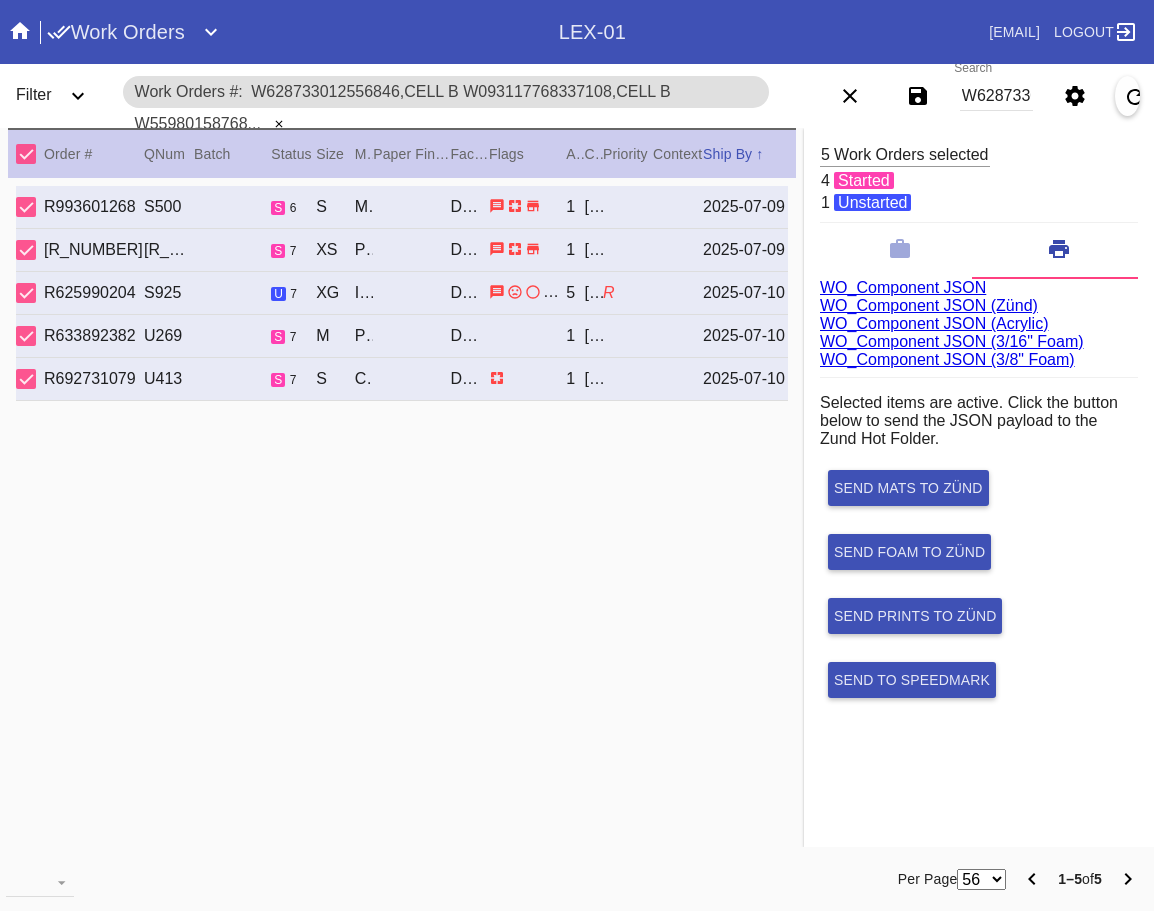 click on "WO_Component JSON (Acrylic)" at bounding box center [934, 323] 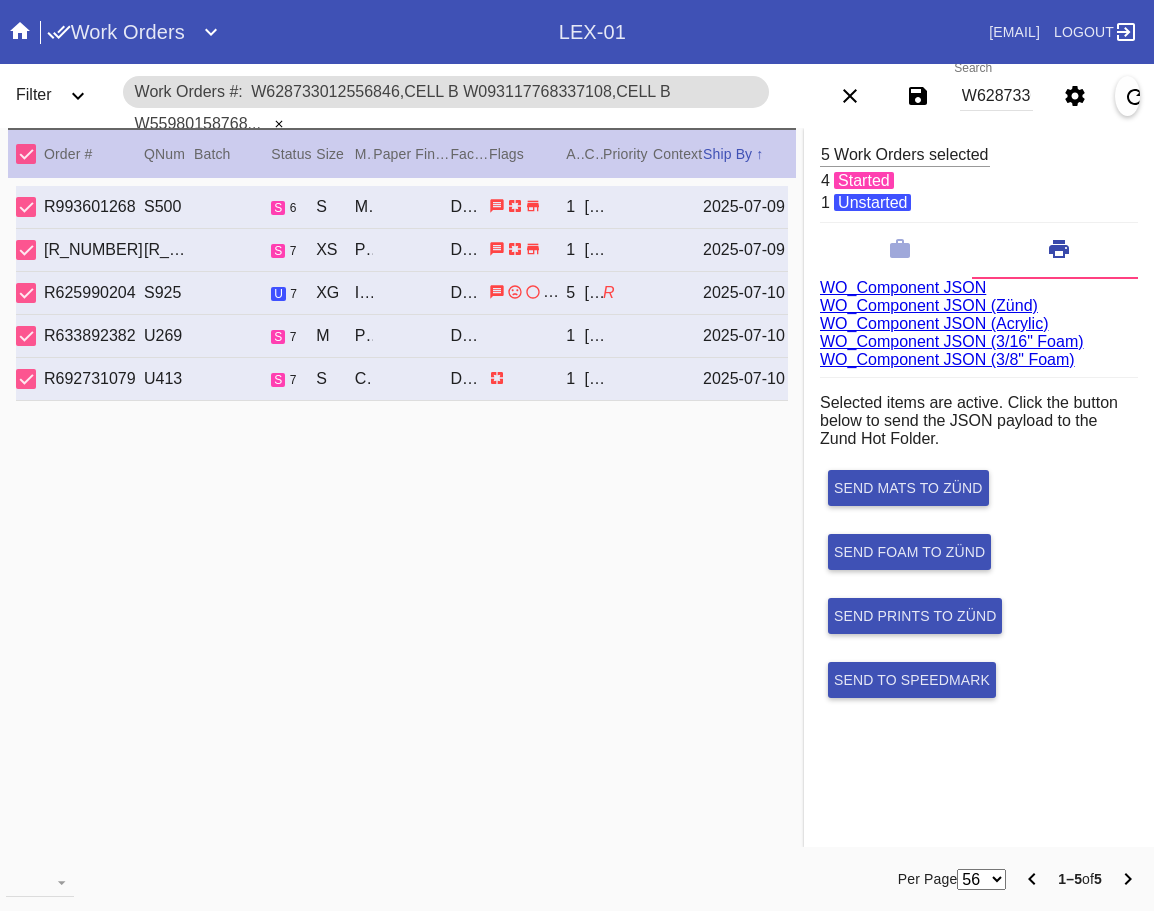 click on "W628733012556846,Cell B W093117768337108,Cell B W559801587686930,Cell C W560105555374692,Cell F W766167198384072,Cell C" at bounding box center (997, 96) 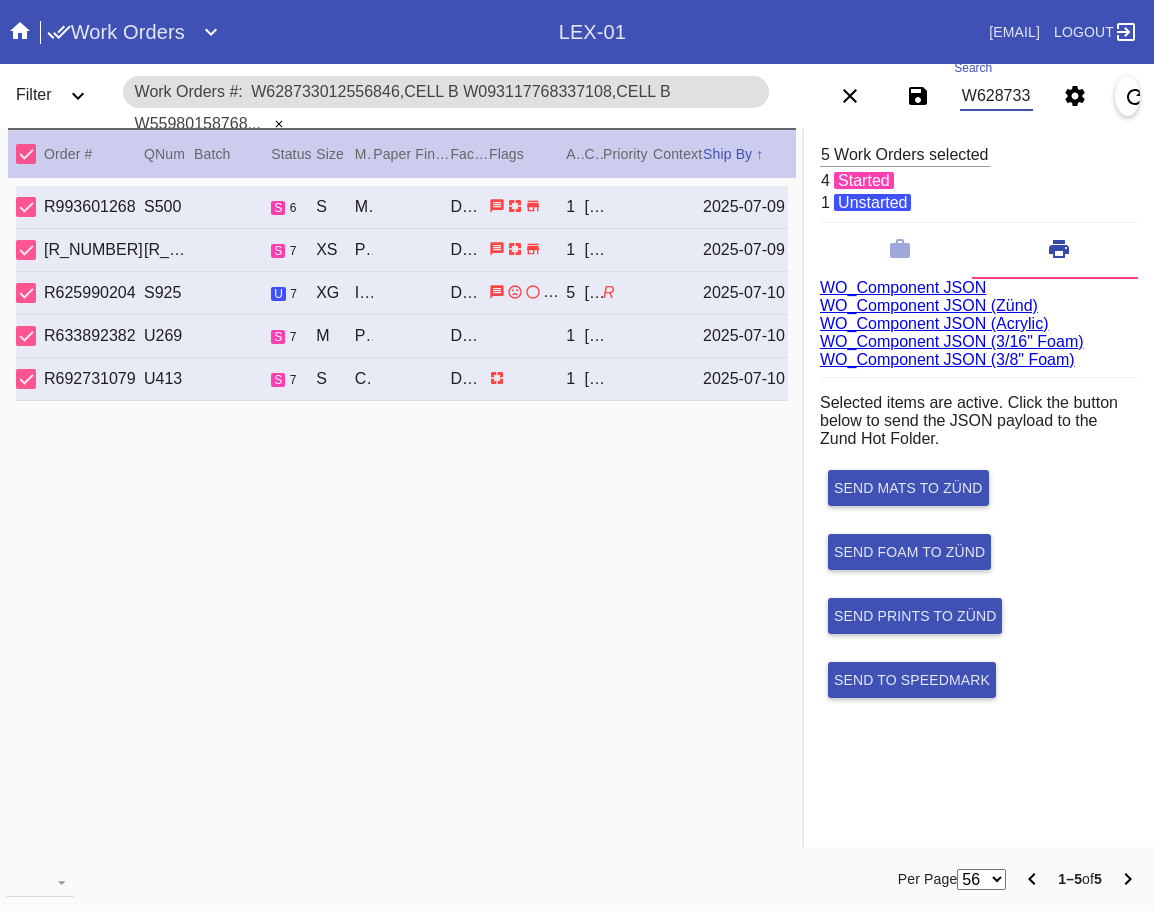 click on "W628733012556846,Cell B W093117768337108,Cell B W559801587686930,Cell C W560105555374692,Cell F W766167198384072,Cell C" at bounding box center (997, 96) 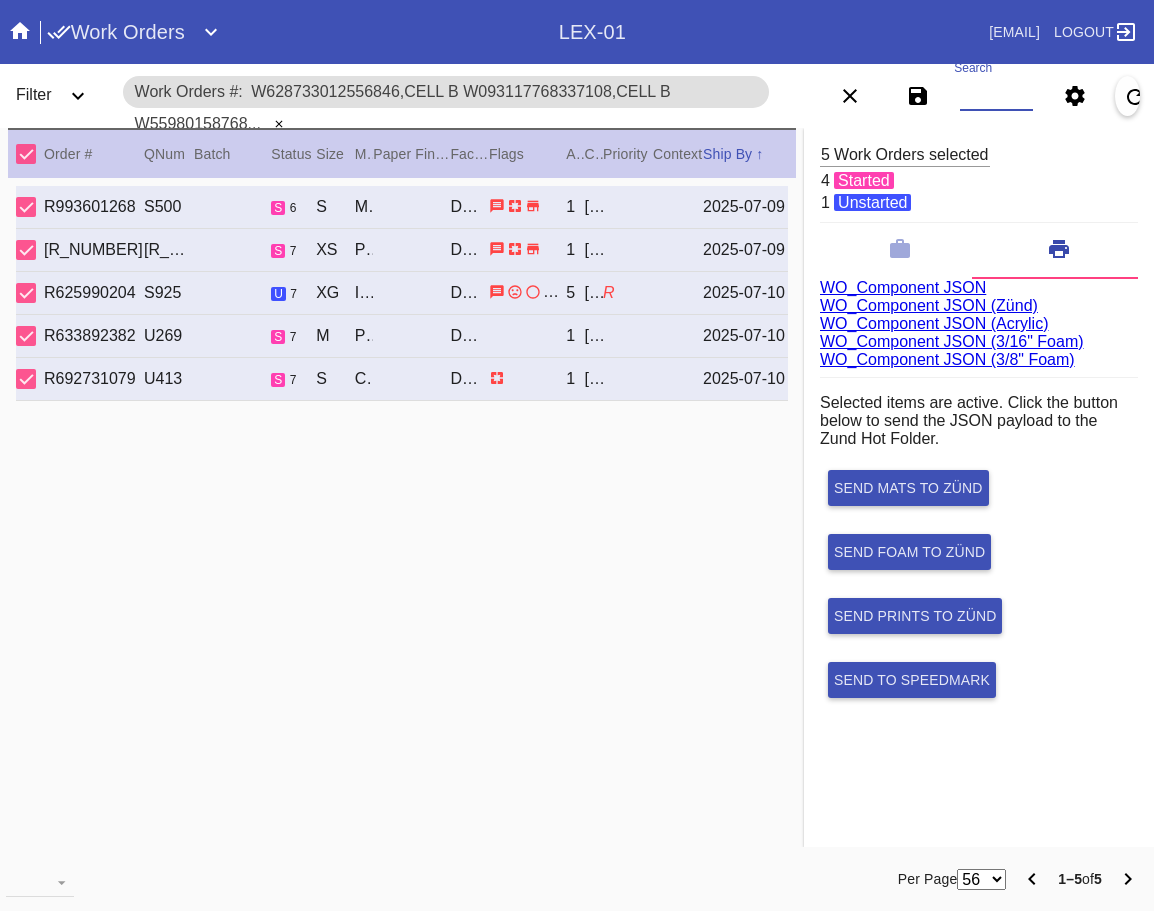paste on "W930607994706741,Cell F W705712576405427,Cell E W480064381693222,Cell F W688504562436421,Cell C W536228862183000,Cell D W966202193383801,Cell F" 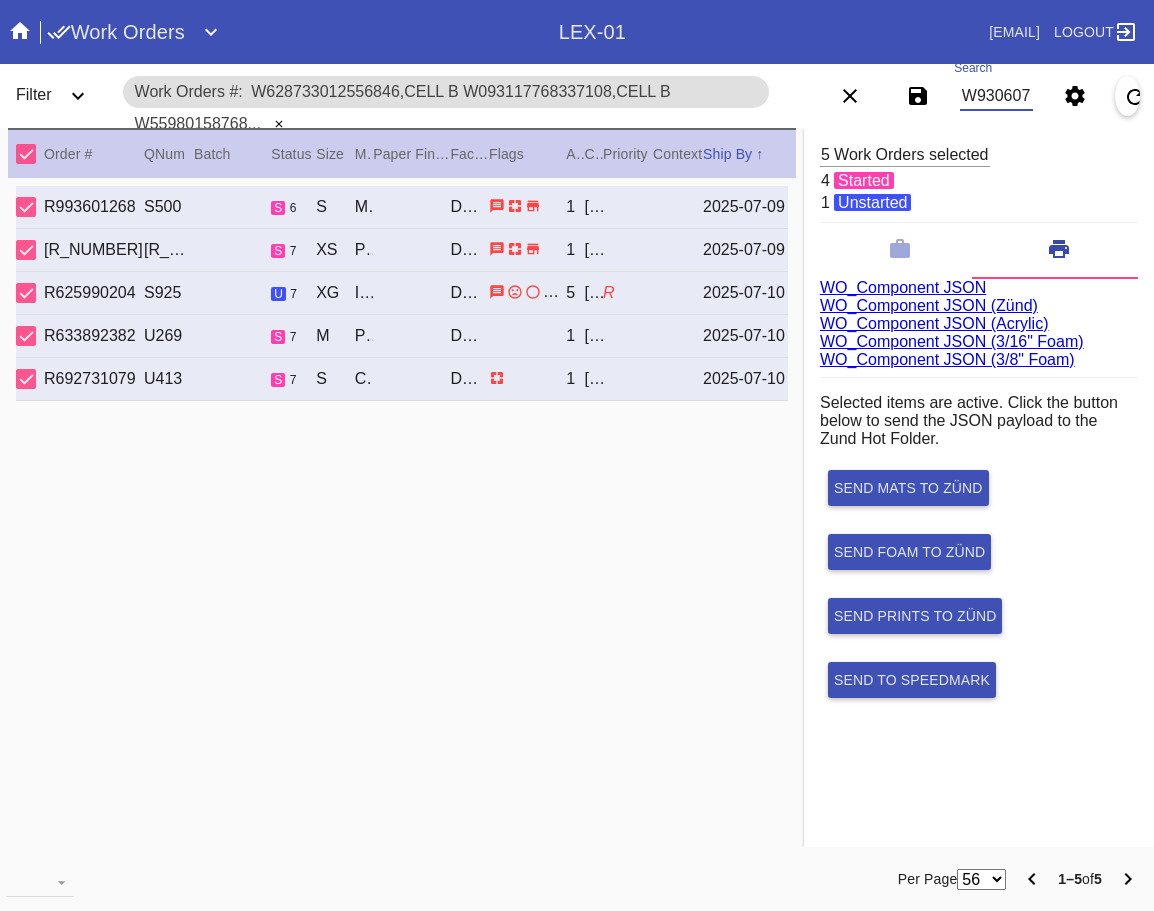 scroll, scrollTop: 0, scrollLeft: 1126, axis: horizontal 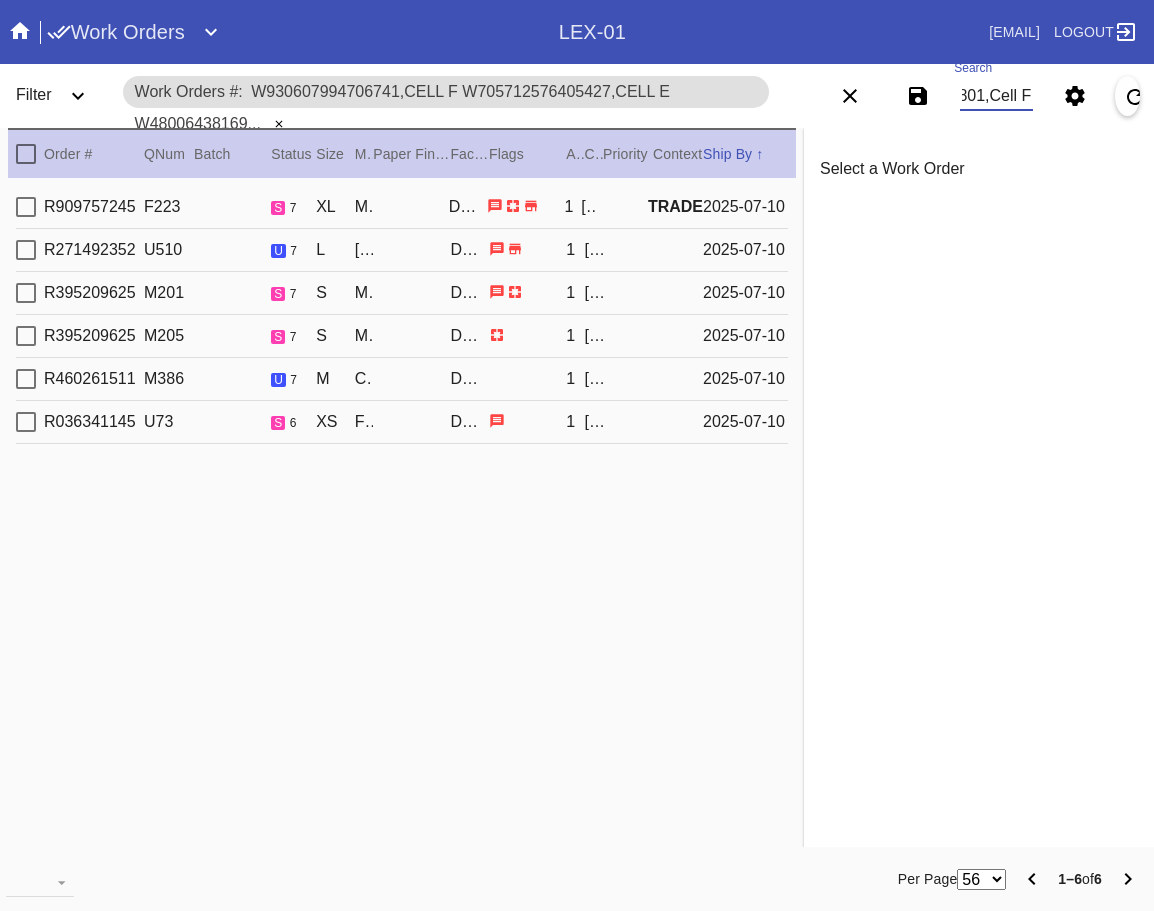 click at bounding box center (26, 154) 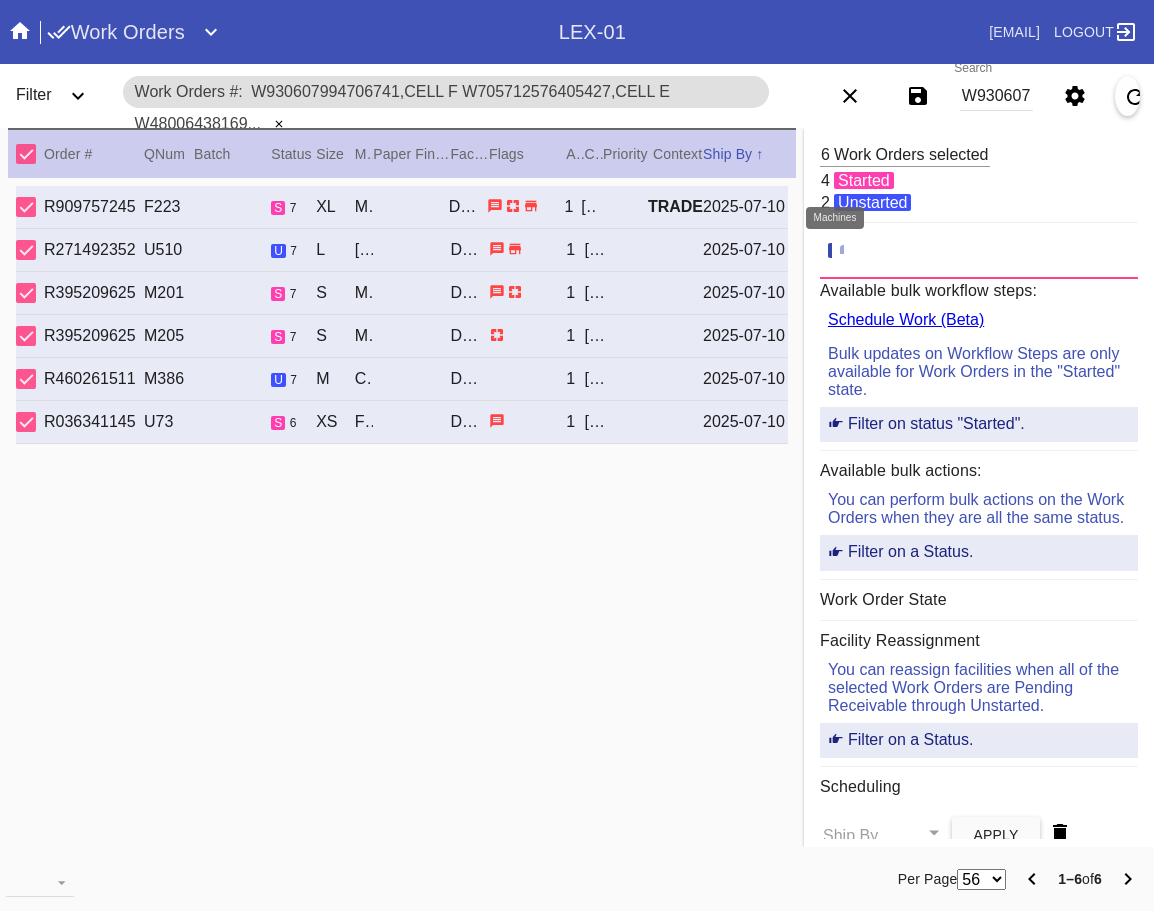 click at bounding box center [850, 249] 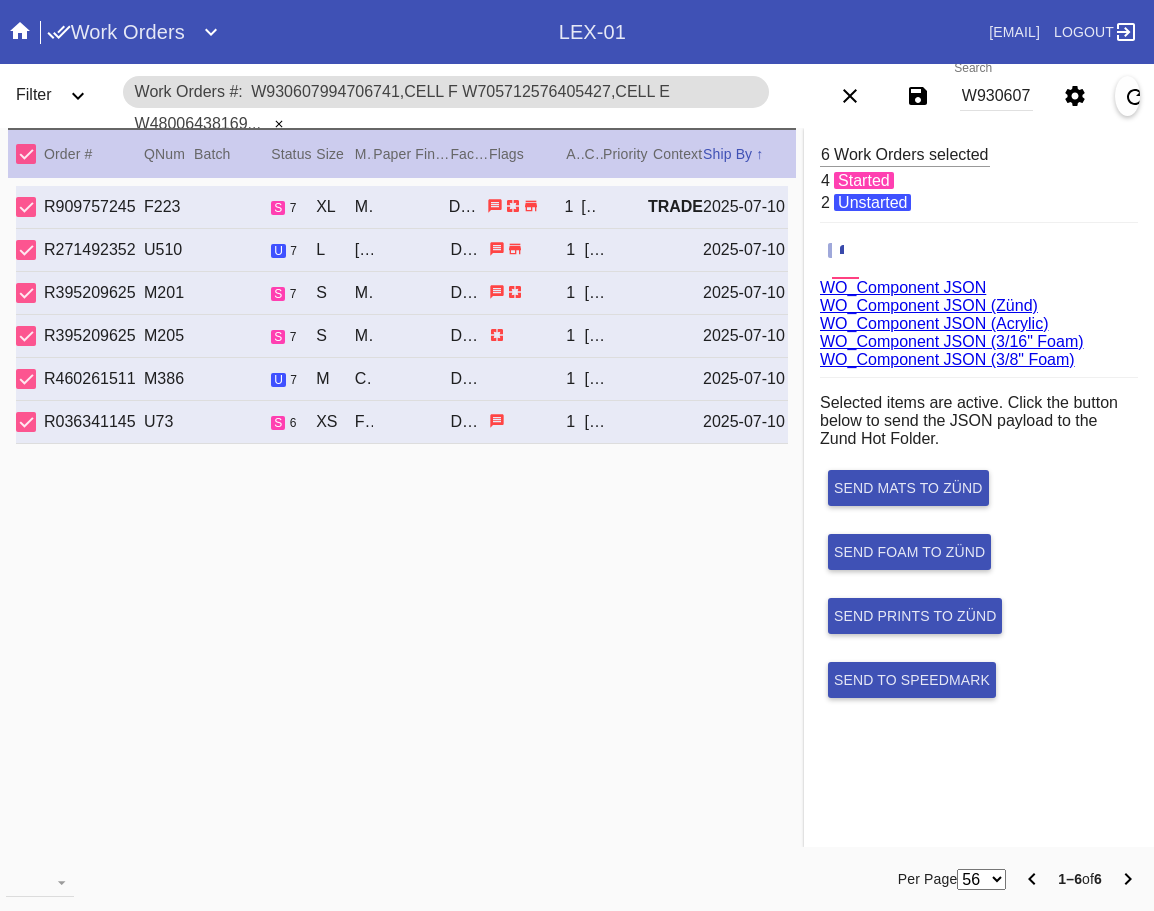 click on "WO_Component JSON (Acrylic)" at bounding box center (934, 323) 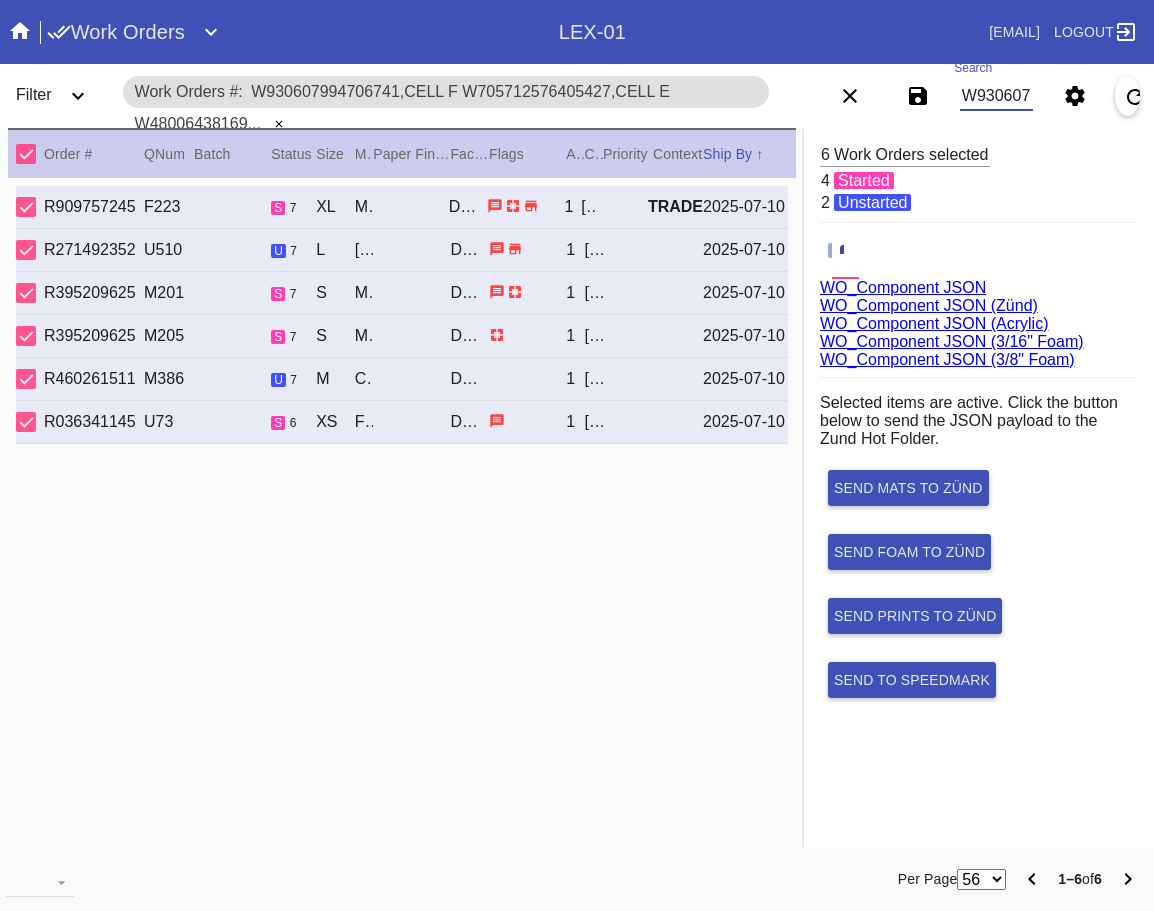 click on "W930607994706741,Cell F W705712576405427,Cell E W480064381693222,Cell F W688504562436421,Cell C W536228862183000,Cell D W966202193383801,Cell F" at bounding box center [997, 96] 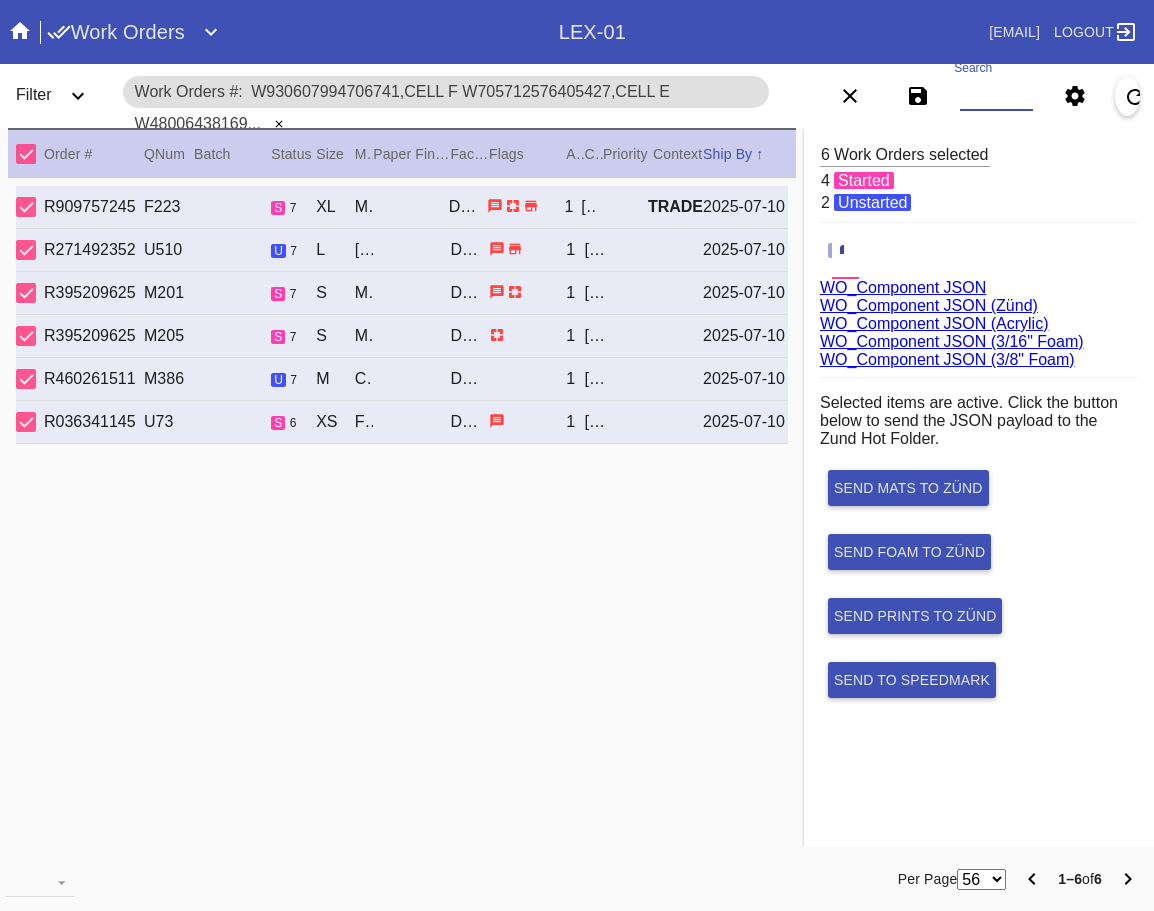 paste on "W705712576405427,Cell E W300162965120769,Cell F" 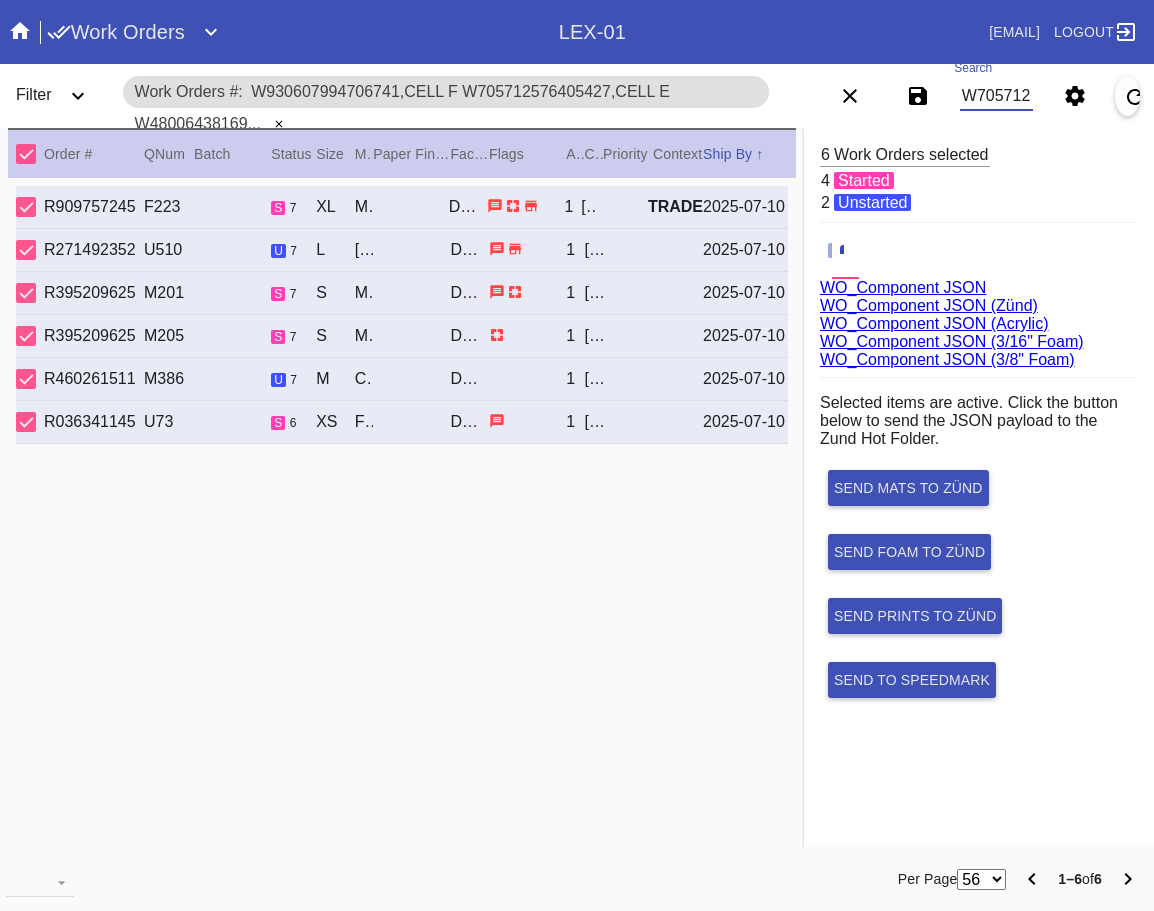 scroll, scrollTop: 0, scrollLeft: 325, axis: horizontal 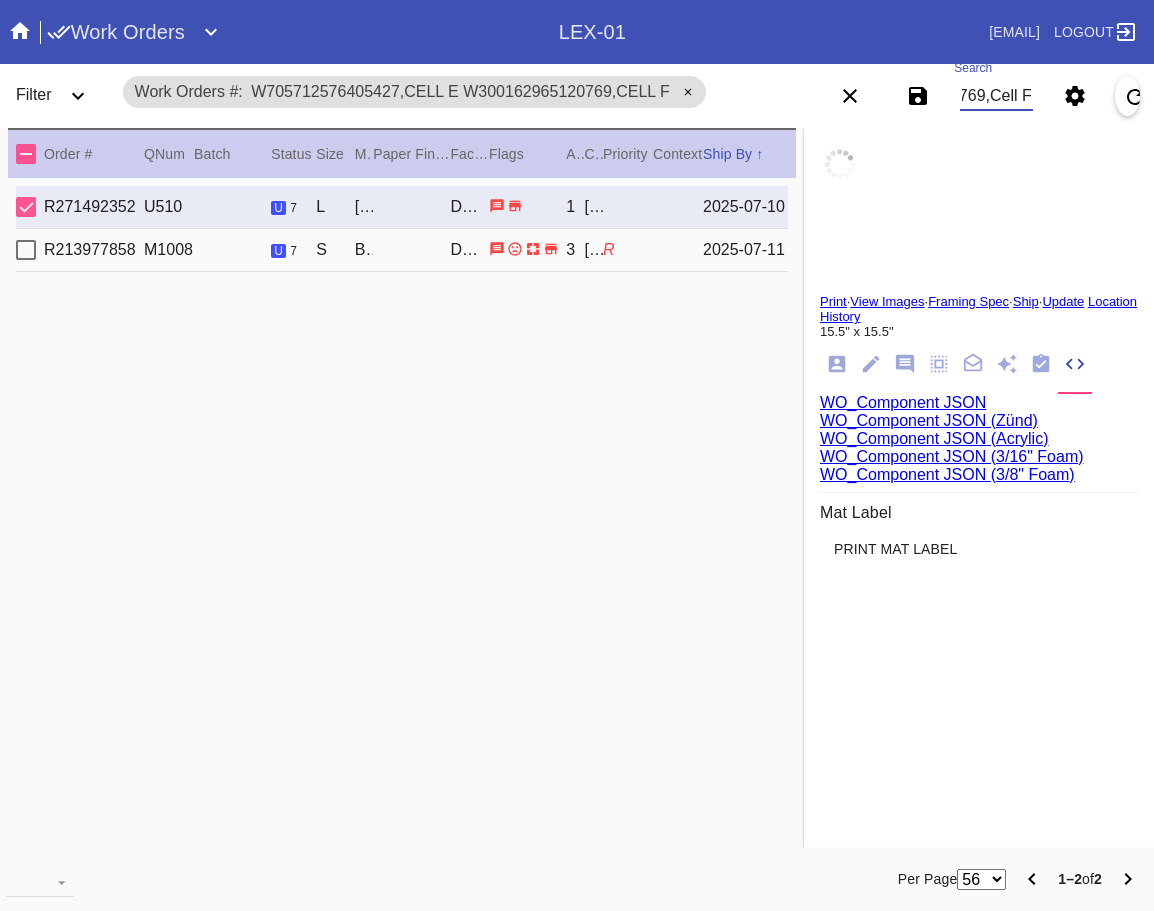 click at bounding box center (26, 154) 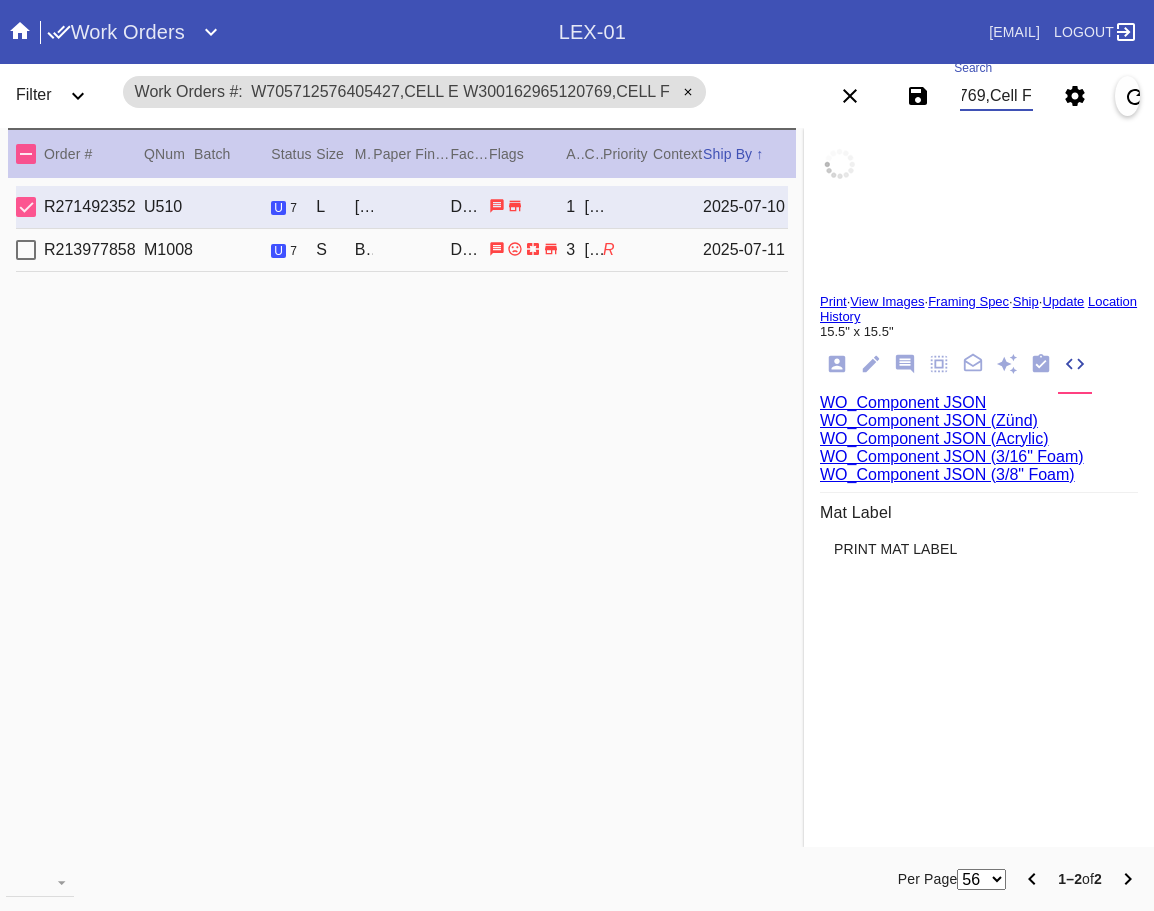 scroll, scrollTop: 0, scrollLeft: 0, axis: both 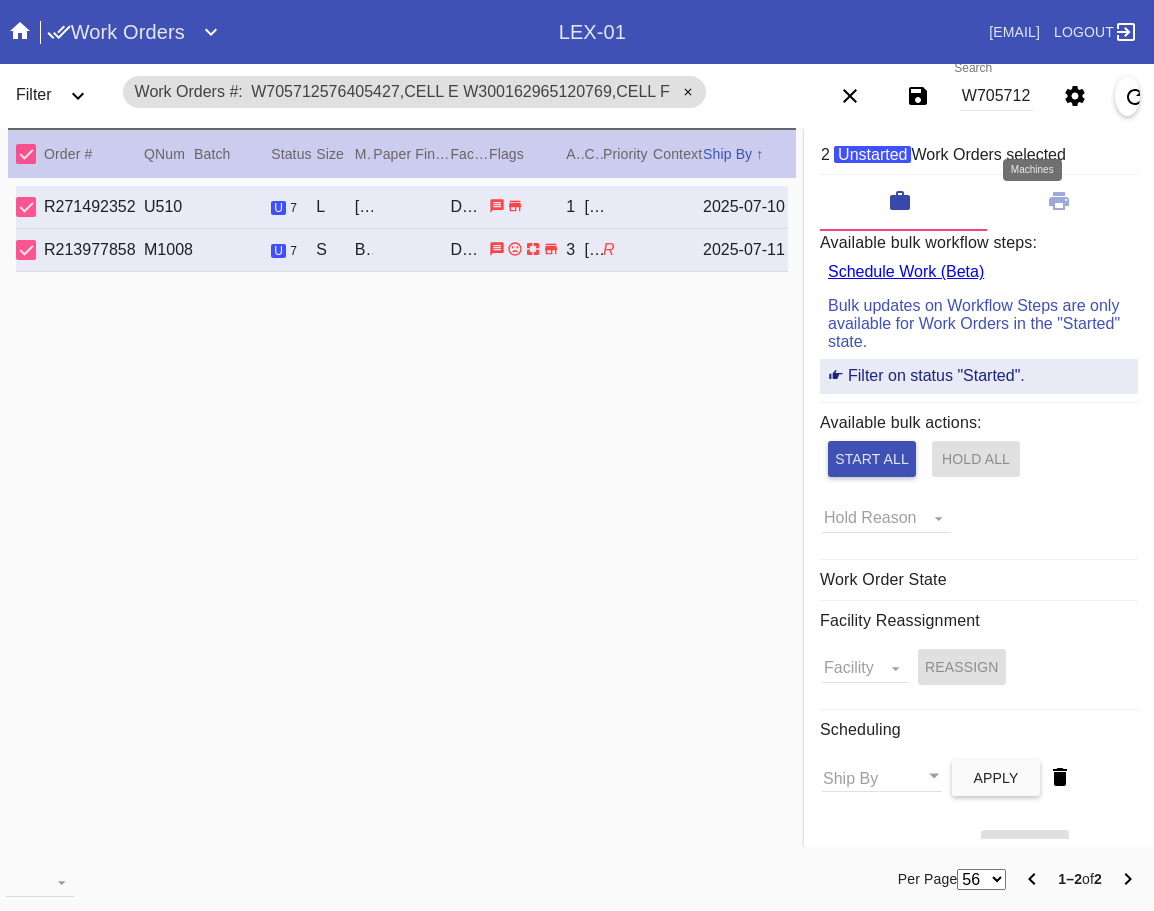 click at bounding box center [1059, 203] 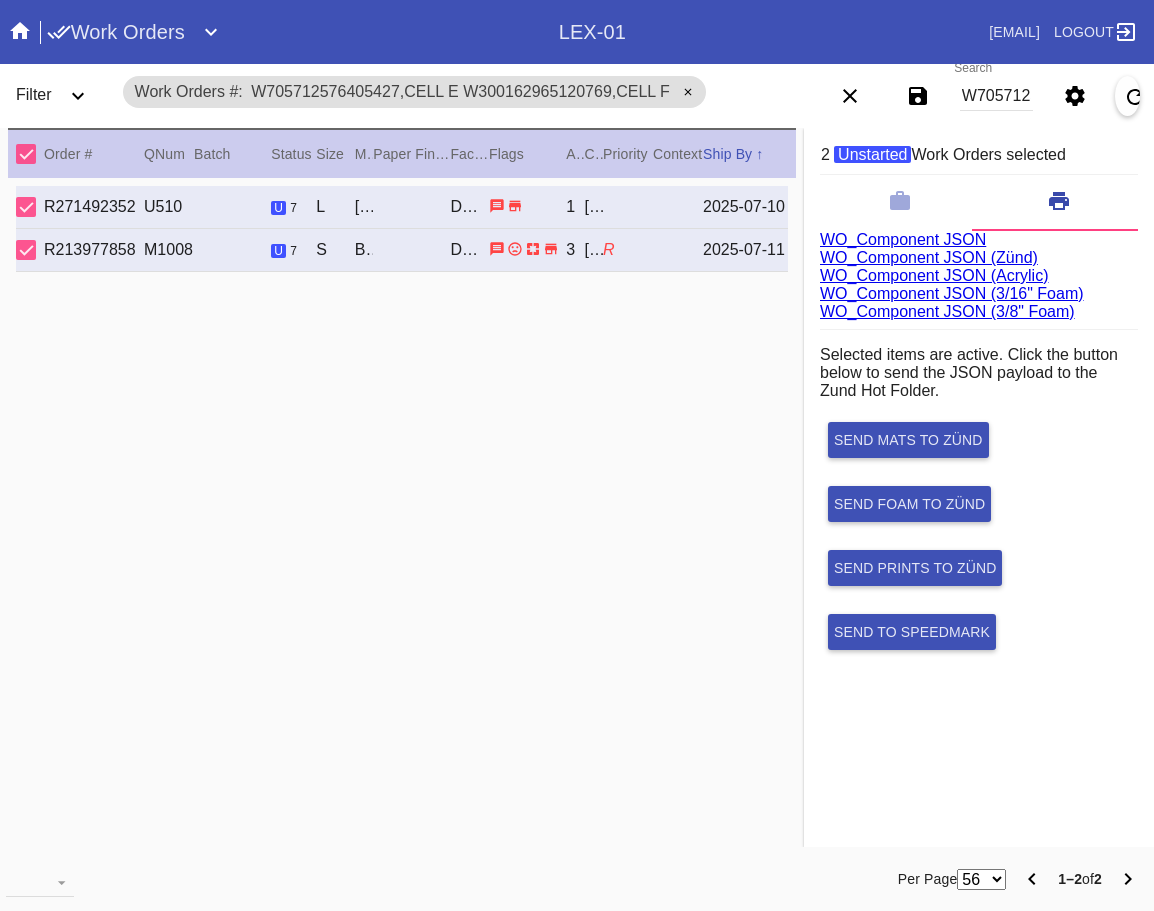 click on "WO_Component JSON (Acrylic)" at bounding box center (934, 275) 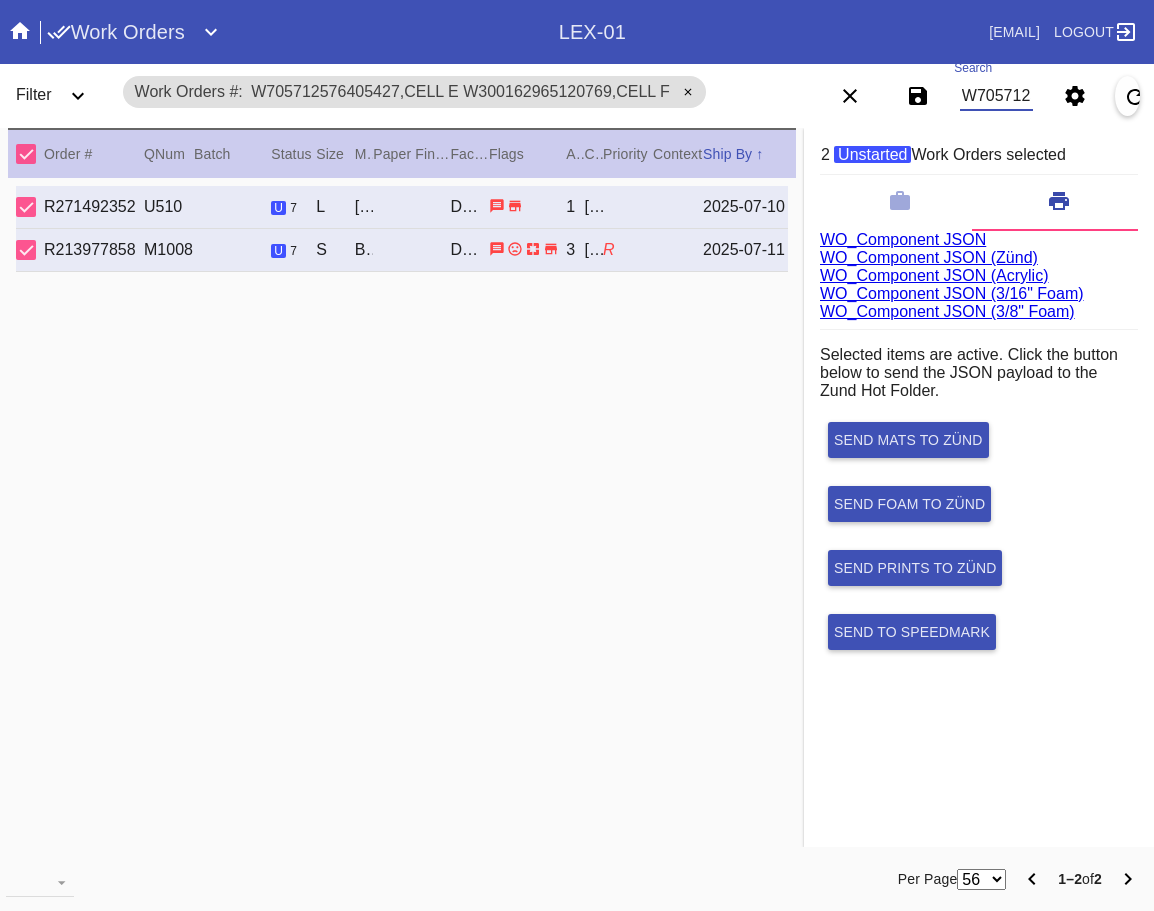 click on "W705712576405427,Cell E W300162965120769,Cell F" at bounding box center (997, 96) 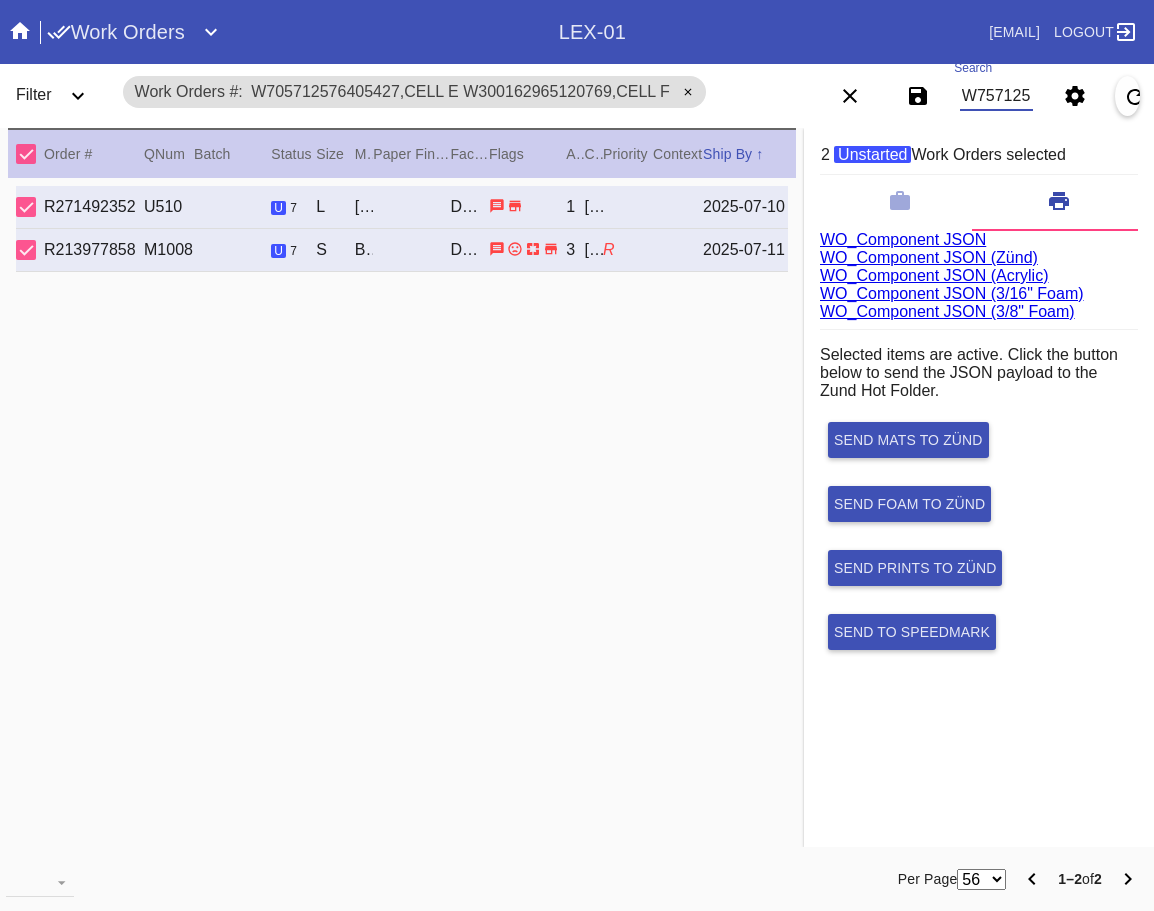 click on "W75712576405427,Cell E W300162965120769,Cell F" at bounding box center (997, 96) 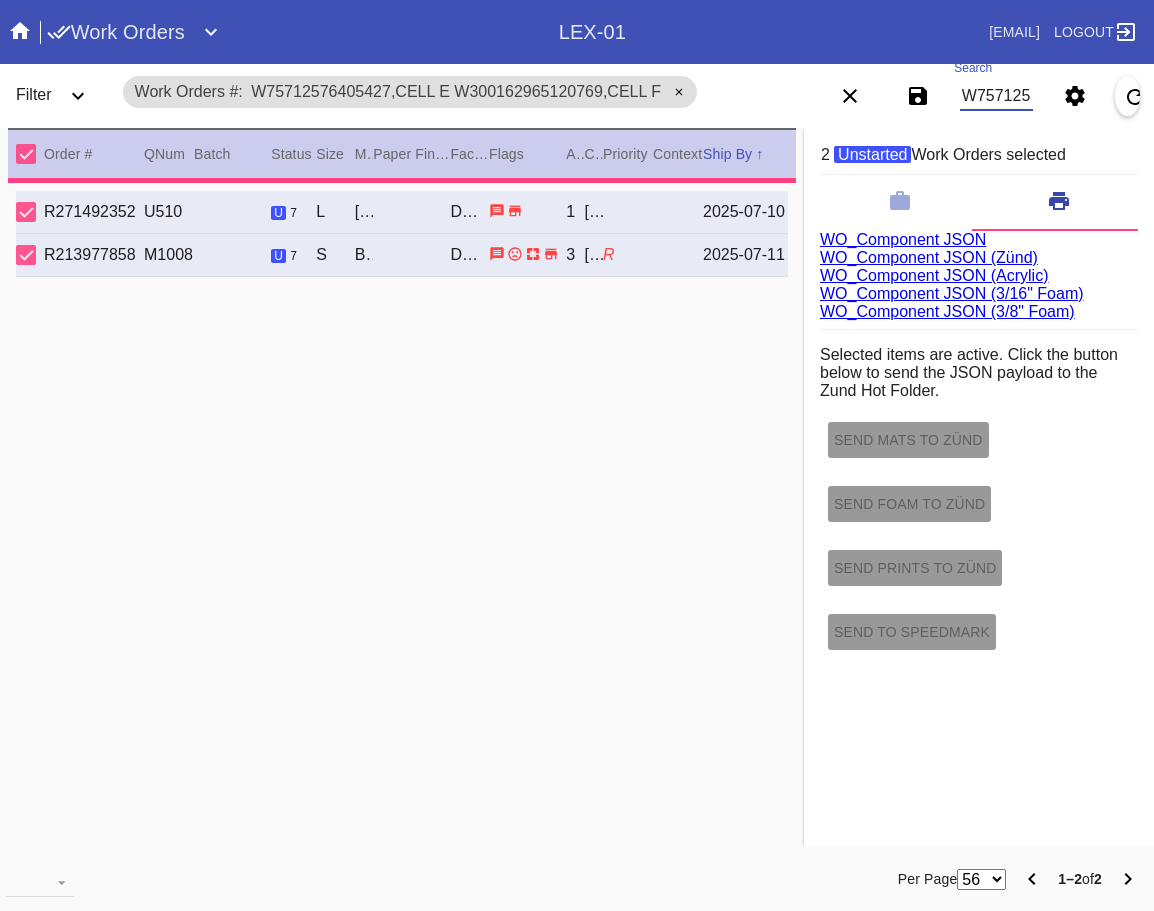 click on "W75712576405427,Cell E W300162965120769,Cell F" at bounding box center [997, 96] 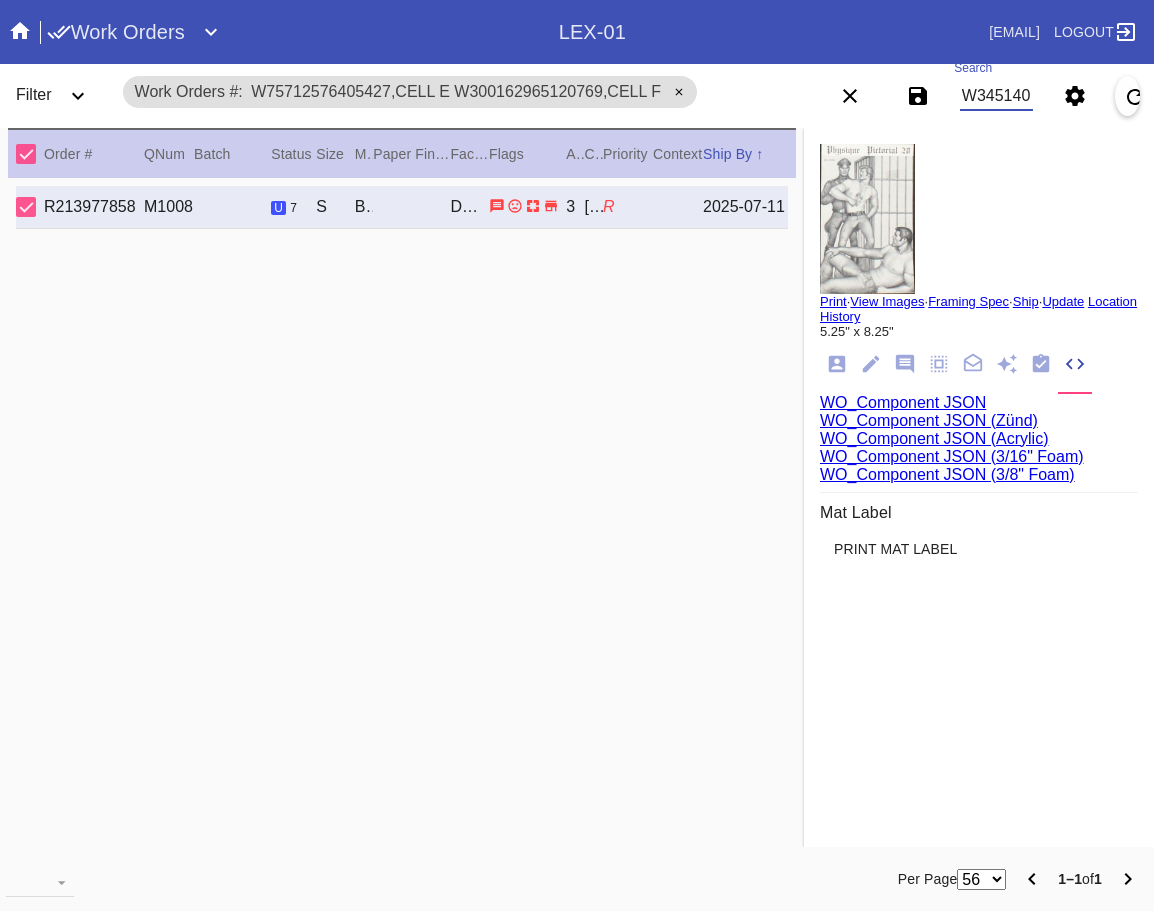 scroll, scrollTop: 0, scrollLeft: 1327, axis: horizontal 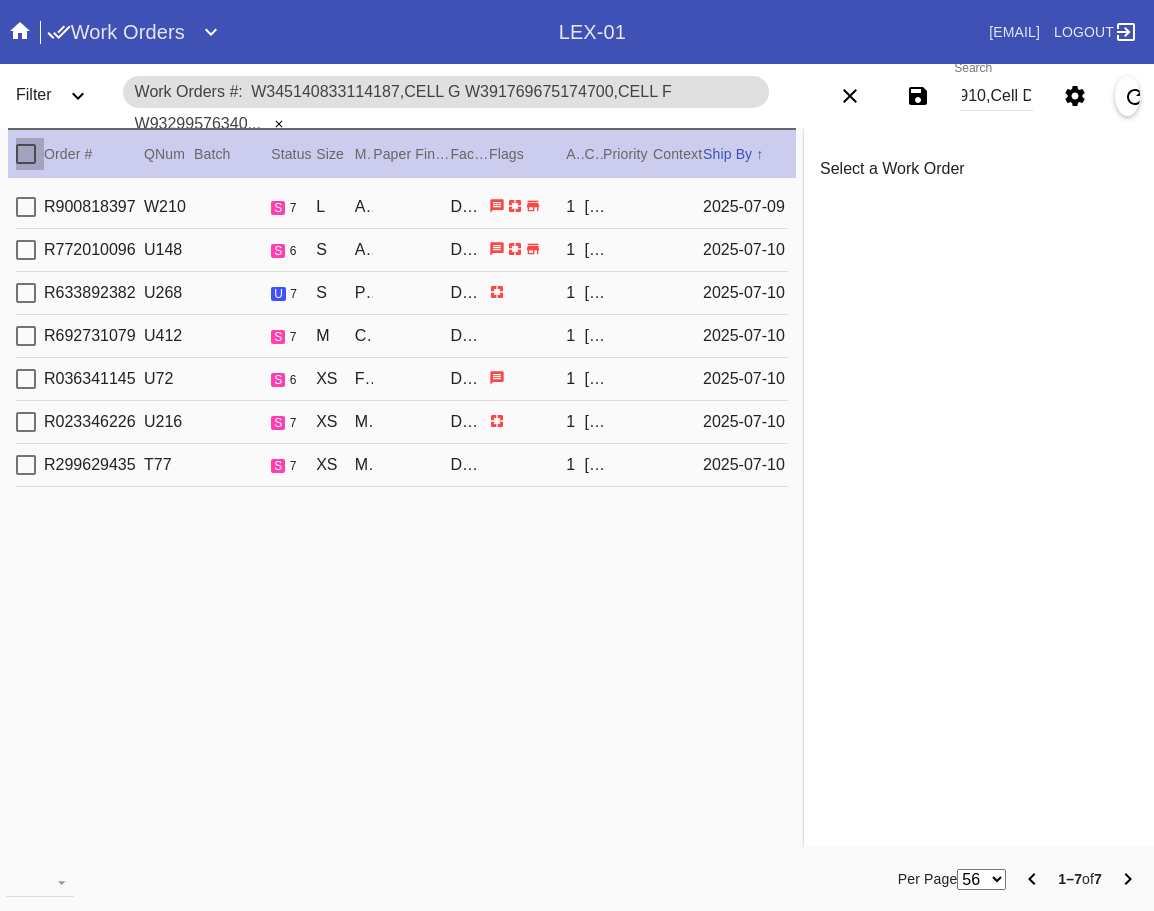 click at bounding box center [26, 154] 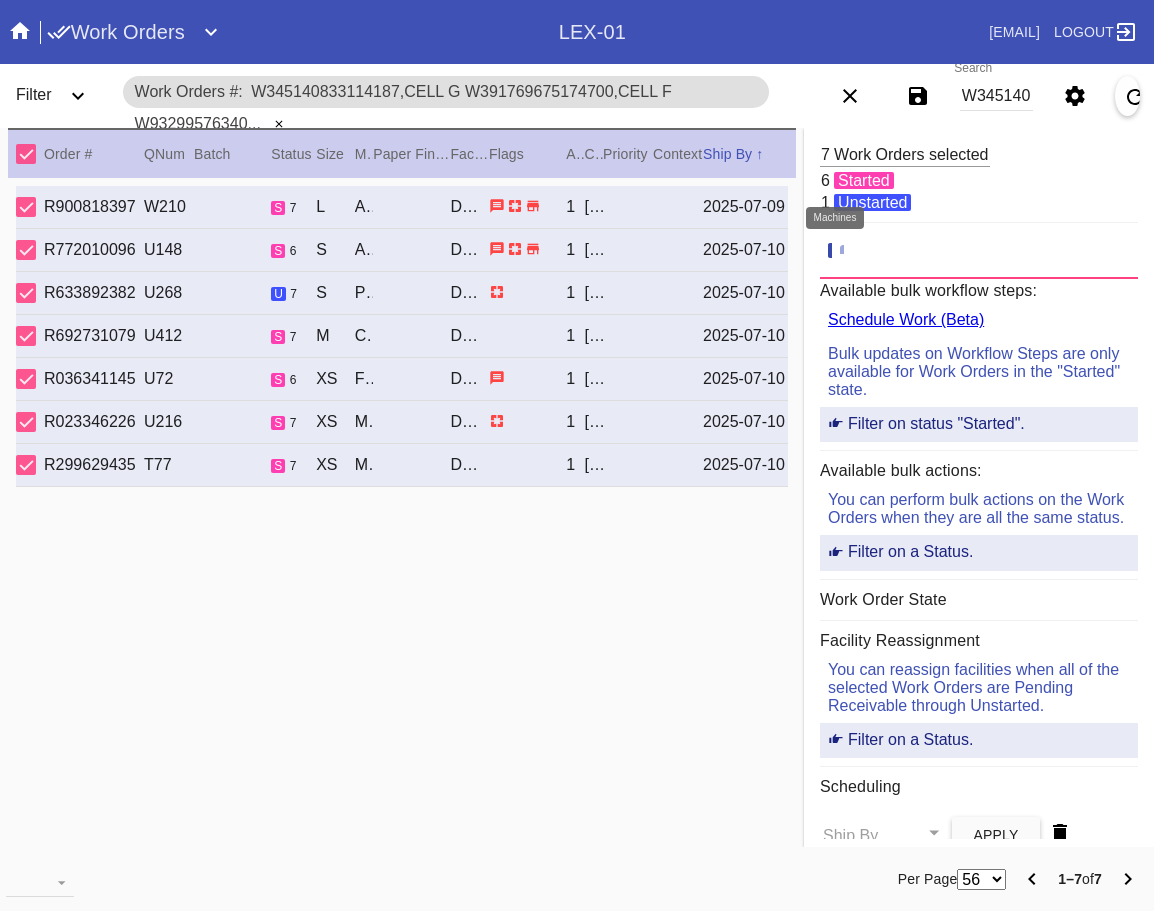 click at bounding box center [850, 249] 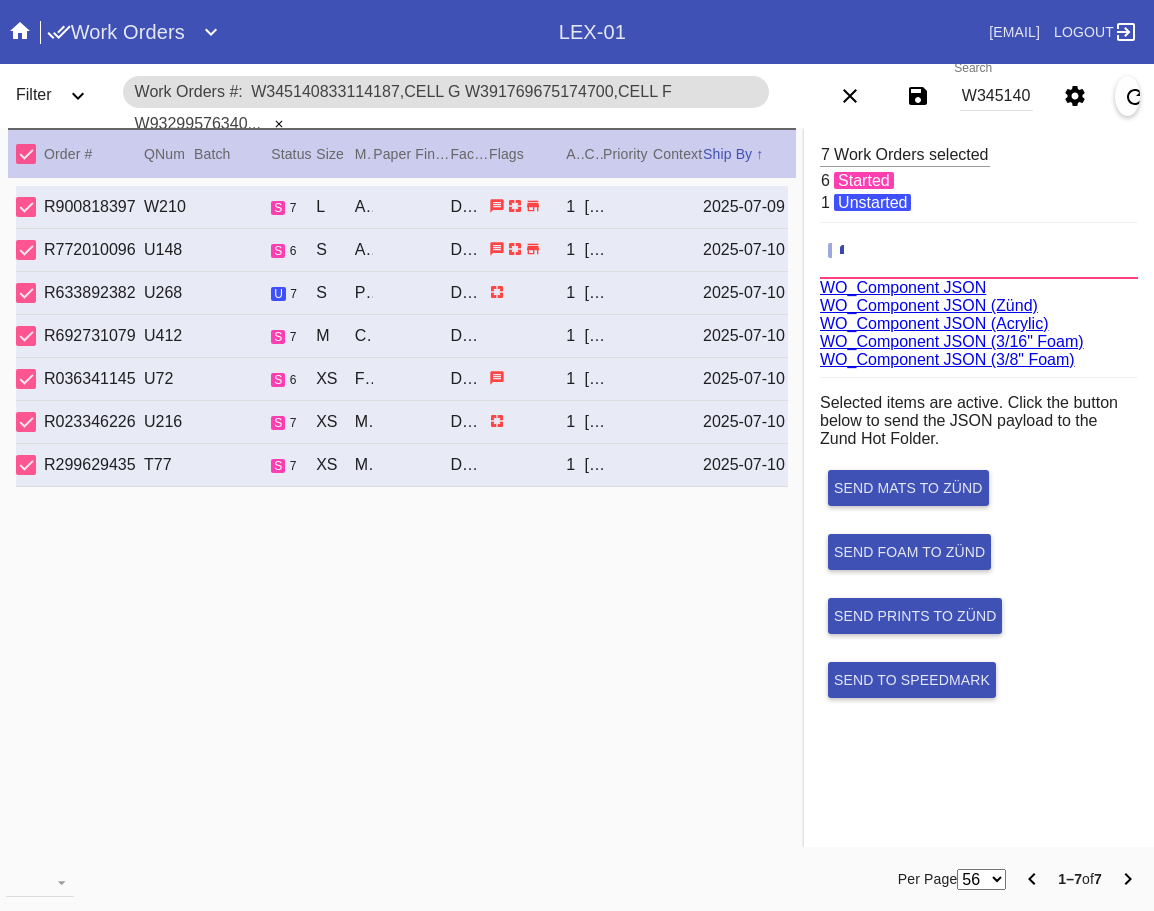 scroll, scrollTop: 75, scrollLeft: 0, axis: vertical 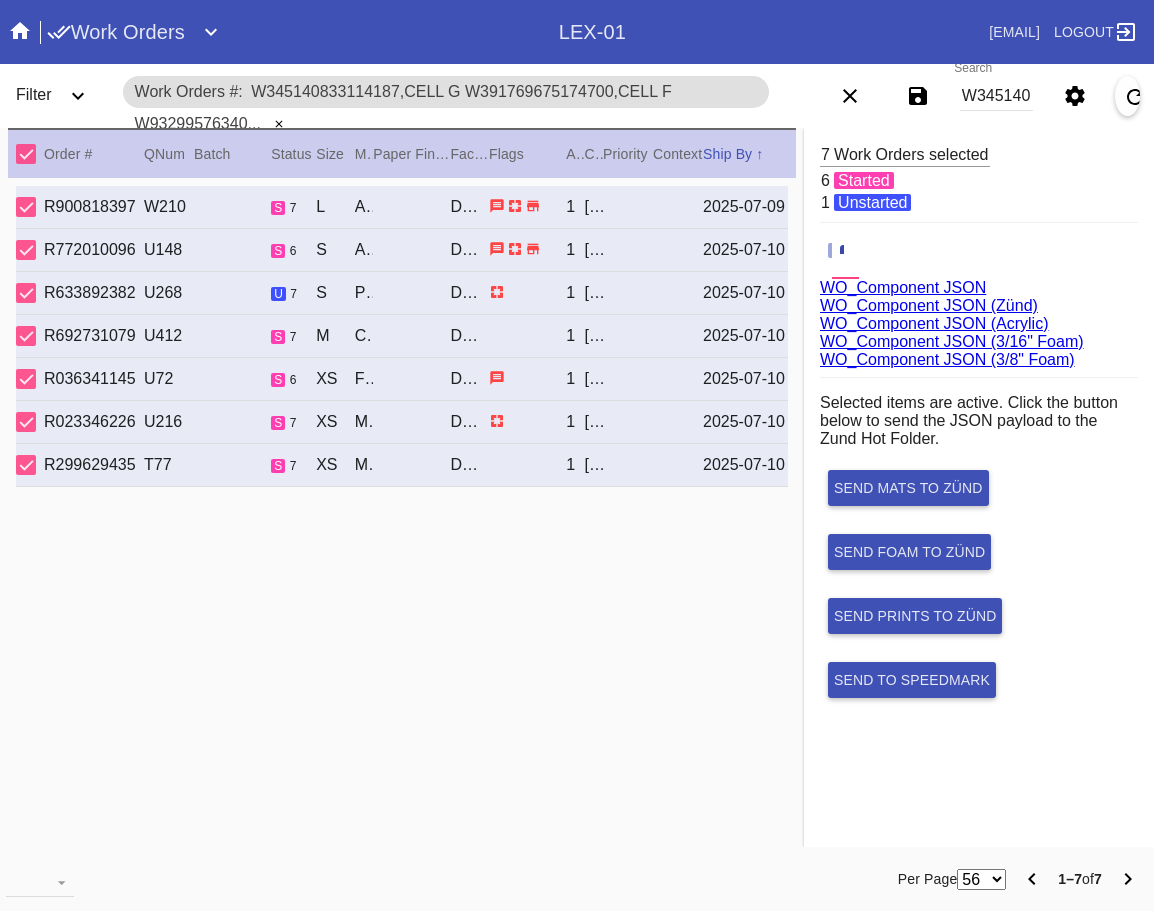 click on "WO_Component JSON (Acrylic)" at bounding box center [934, 323] 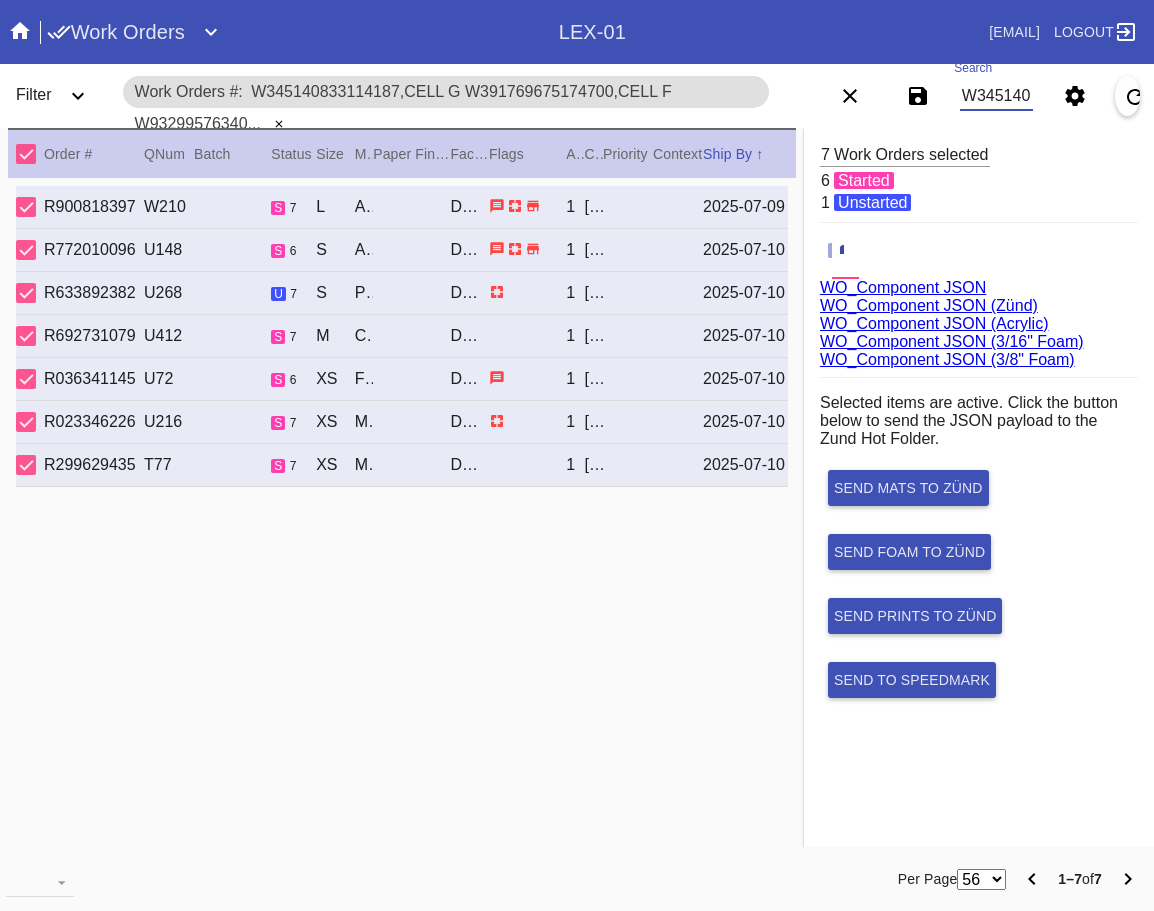 click on "W345140833114187,Cell G W391769675174700,Cell F W932995763409042,Cell F W101299712808995,Cell C W020944449110860,Cell G W202914652293187,Cell F W289788856873910,Cell D" at bounding box center [997, 96] 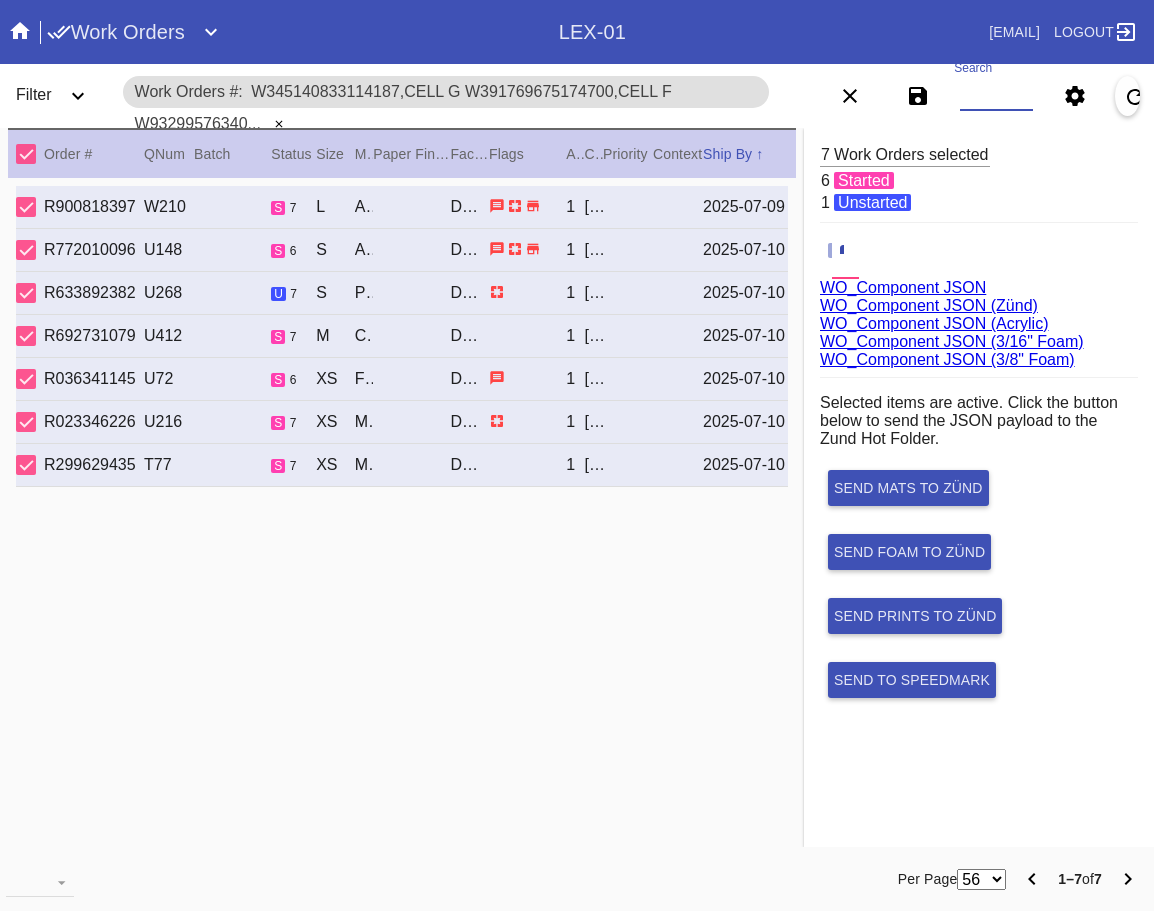 paste on "W920743681221716,Cell G W370509790813053,Cell B W365890791727956,Cell F" 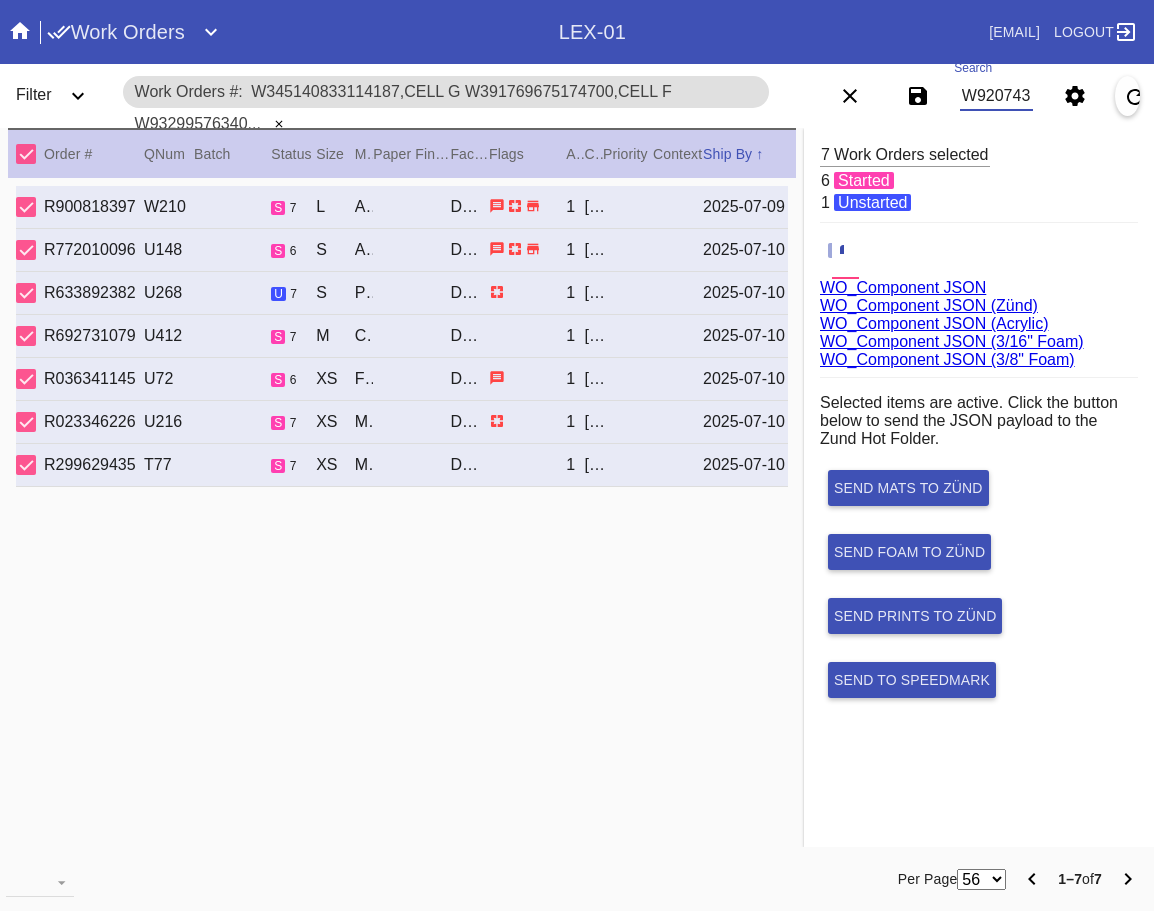 scroll, scrollTop: 0, scrollLeft: 527, axis: horizontal 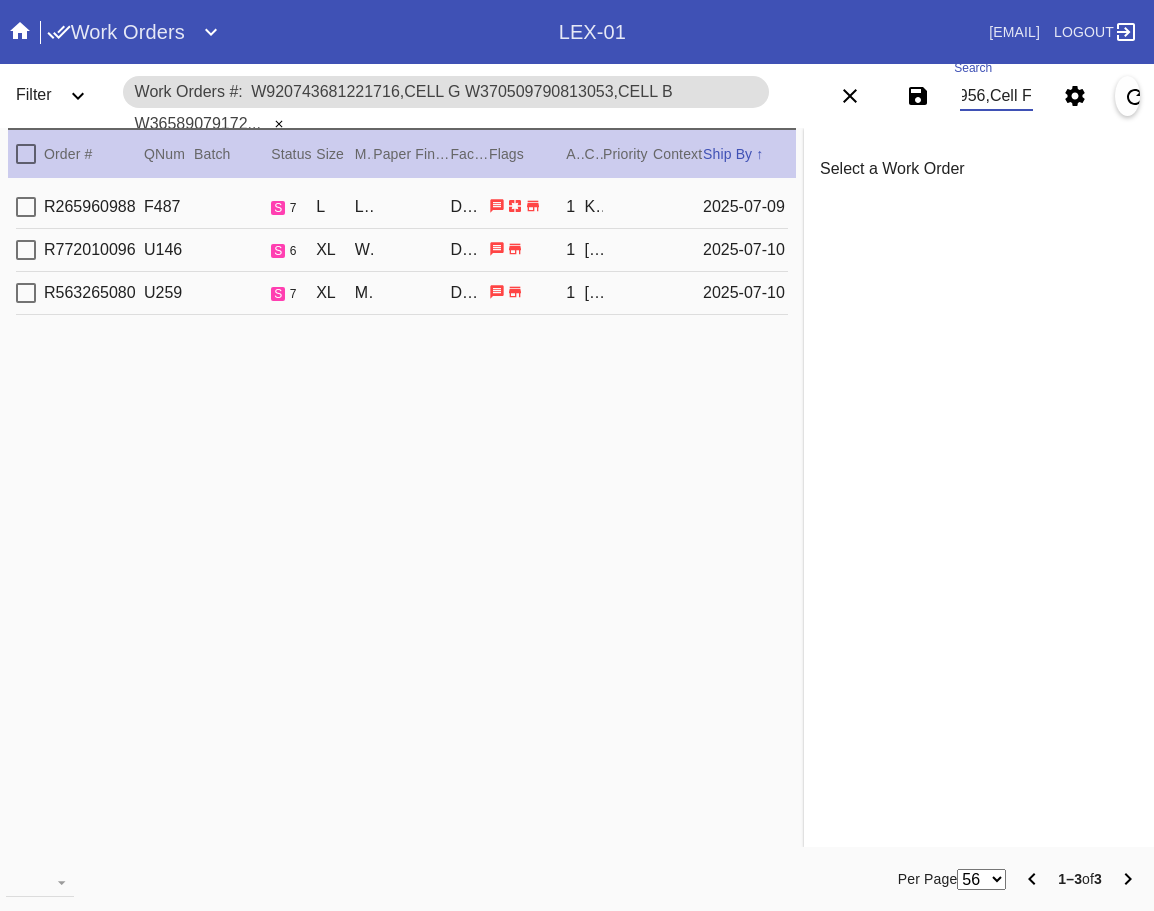 click at bounding box center (26, 154) 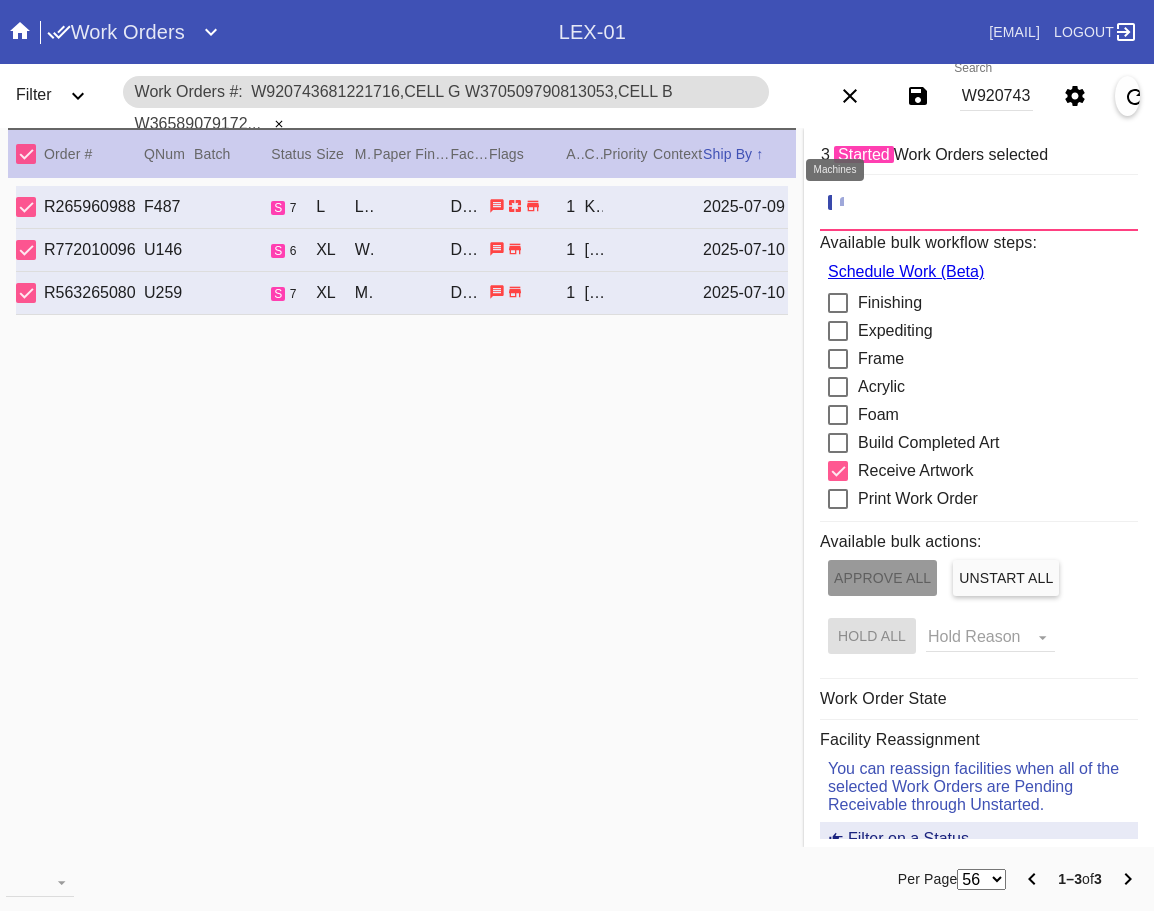 click at bounding box center (850, 203) 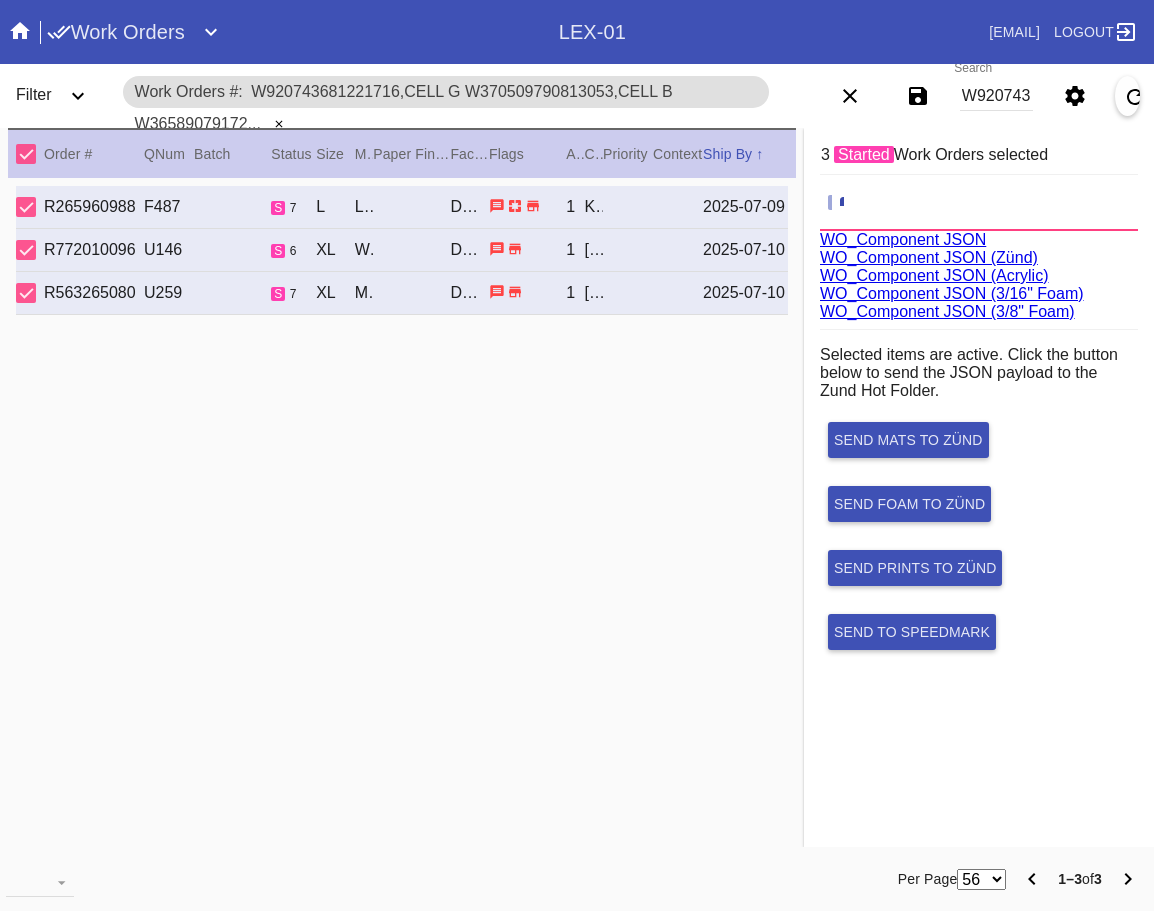 scroll, scrollTop: 75, scrollLeft: 0, axis: vertical 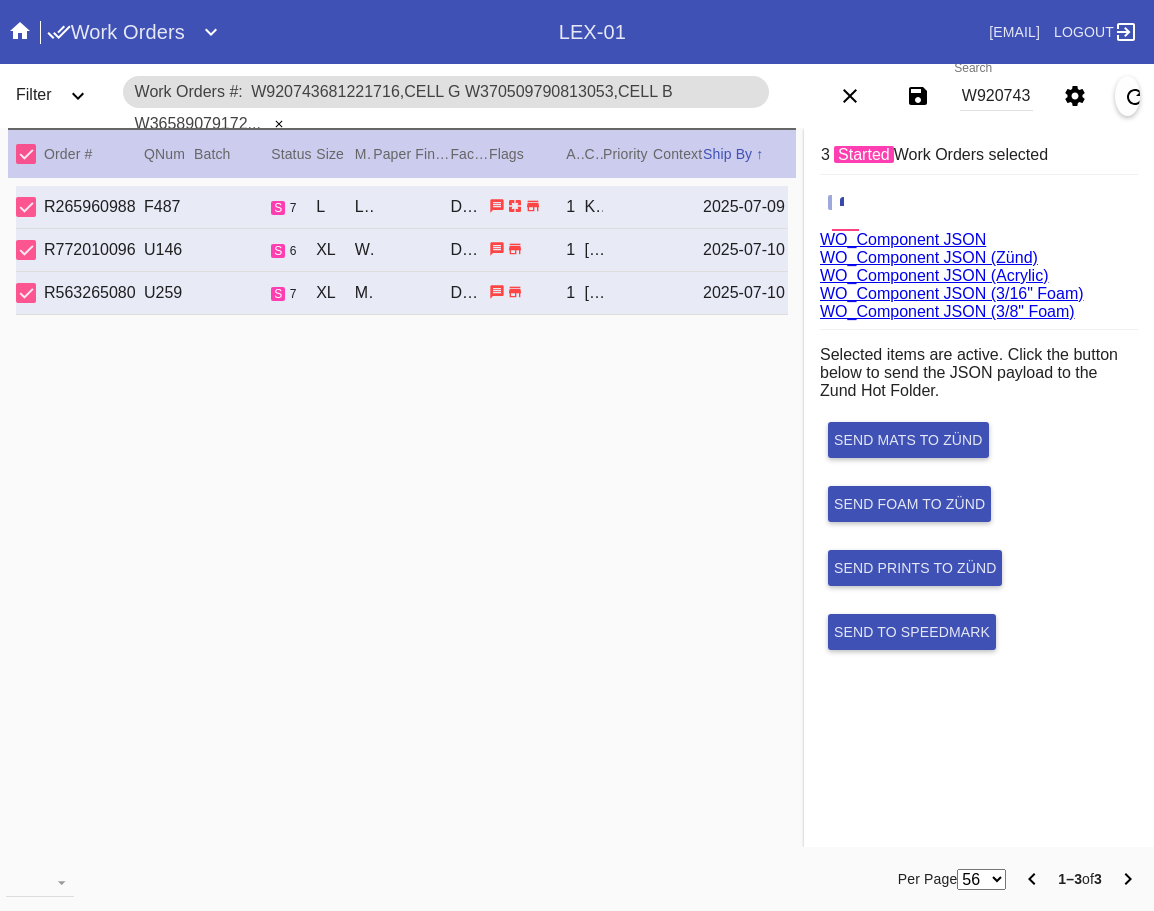 click on "WO_Component JSON (Acrylic)" at bounding box center [934, 275] 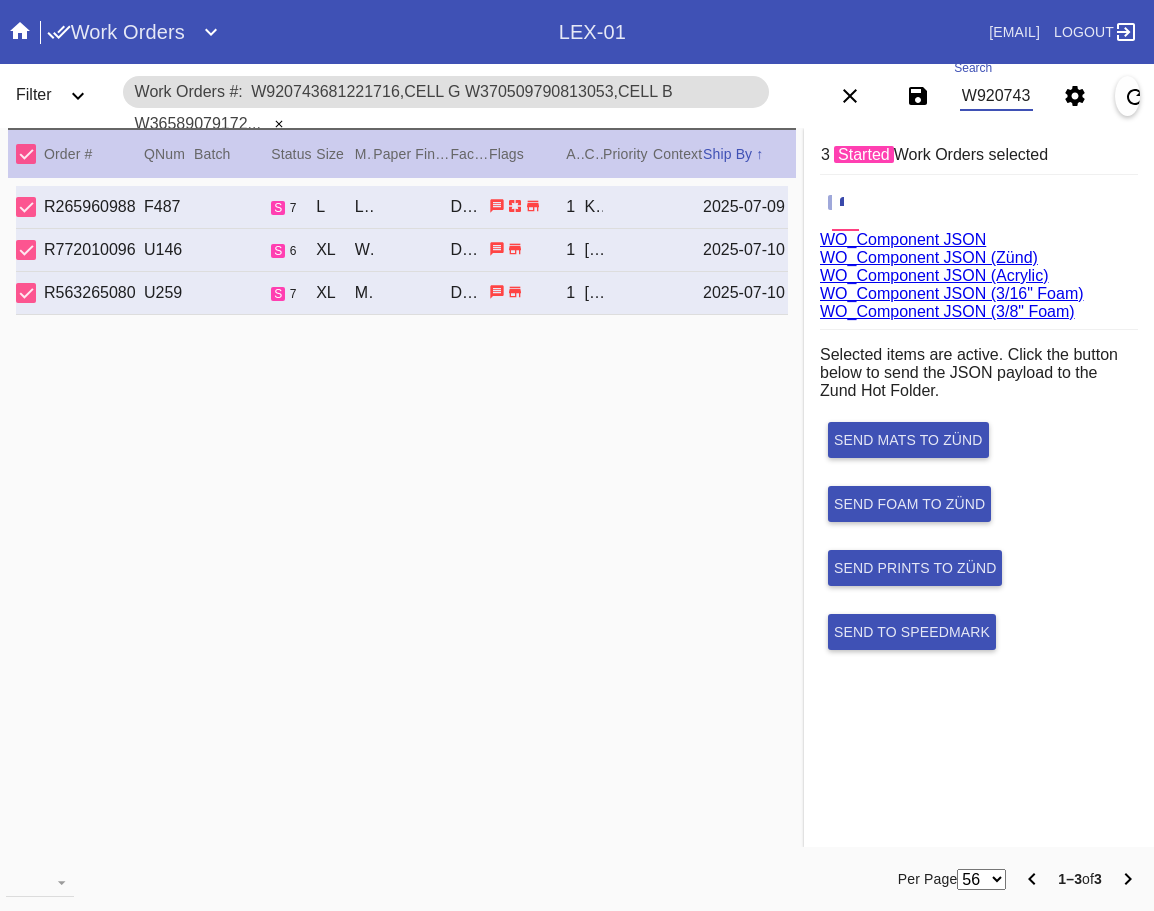 click on "W920743681221716,Cell G W370509790813053,Cell B W365890791727956,Cell F" at bounding box center [997, 96] 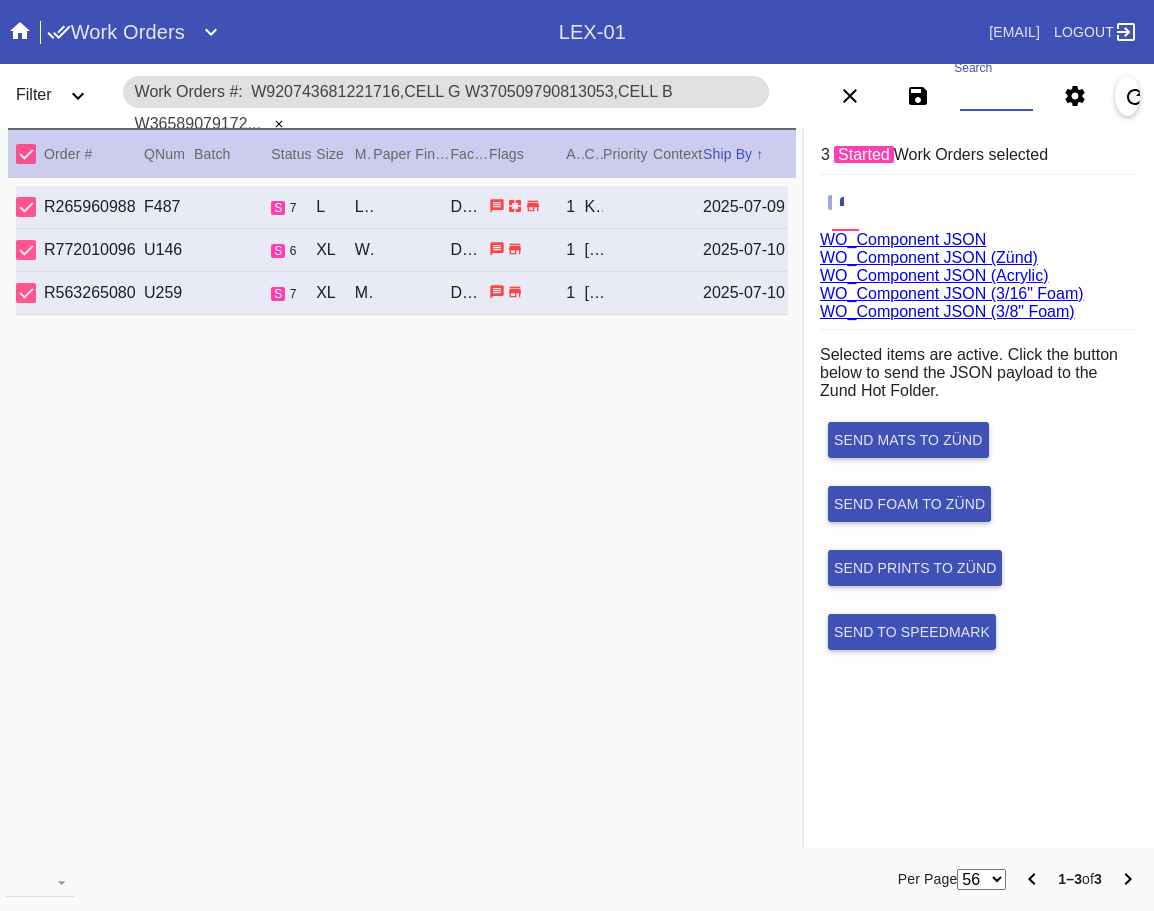 paste on "W834927615355029,Cell E W335336433944357,Cell C W951973269797661,Cell G" 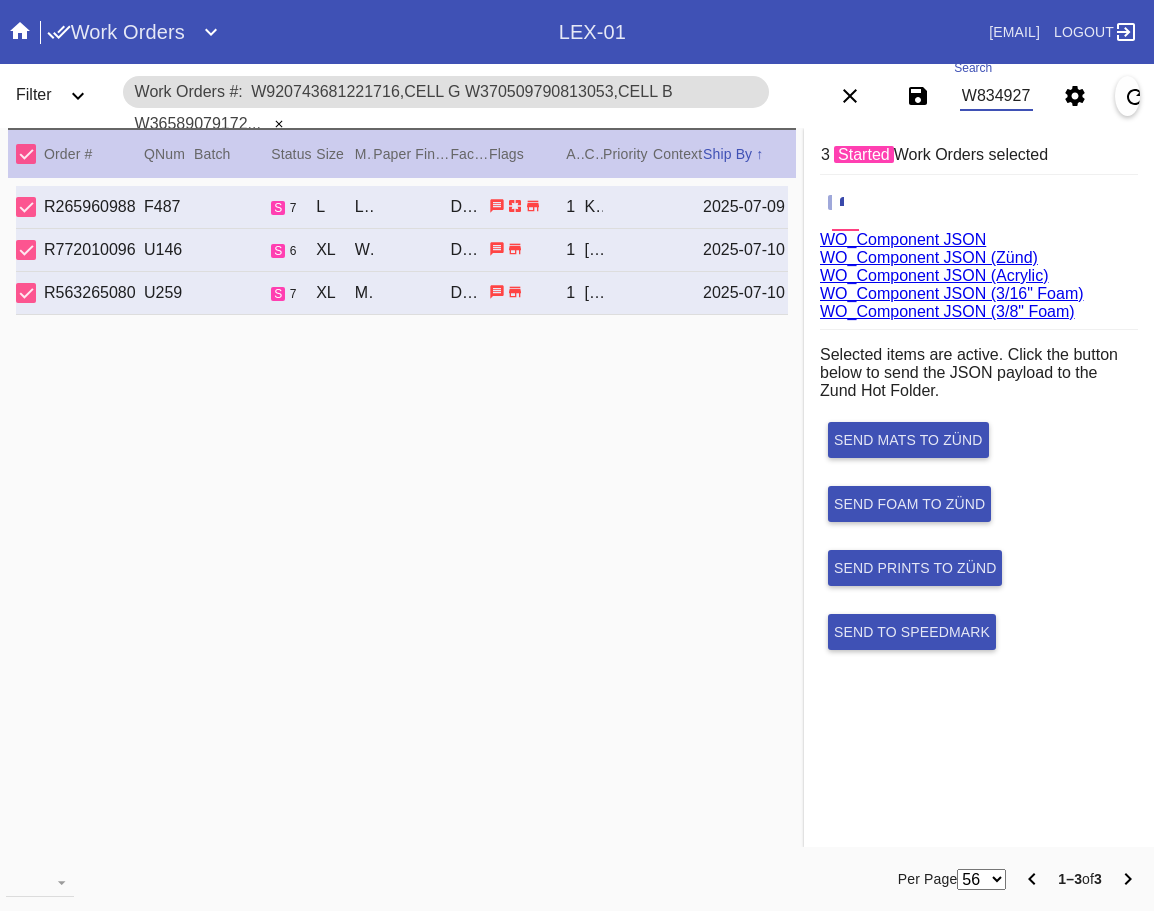 scroll, scrollTop: 0, scrollLeft: 529, axis: horizontal 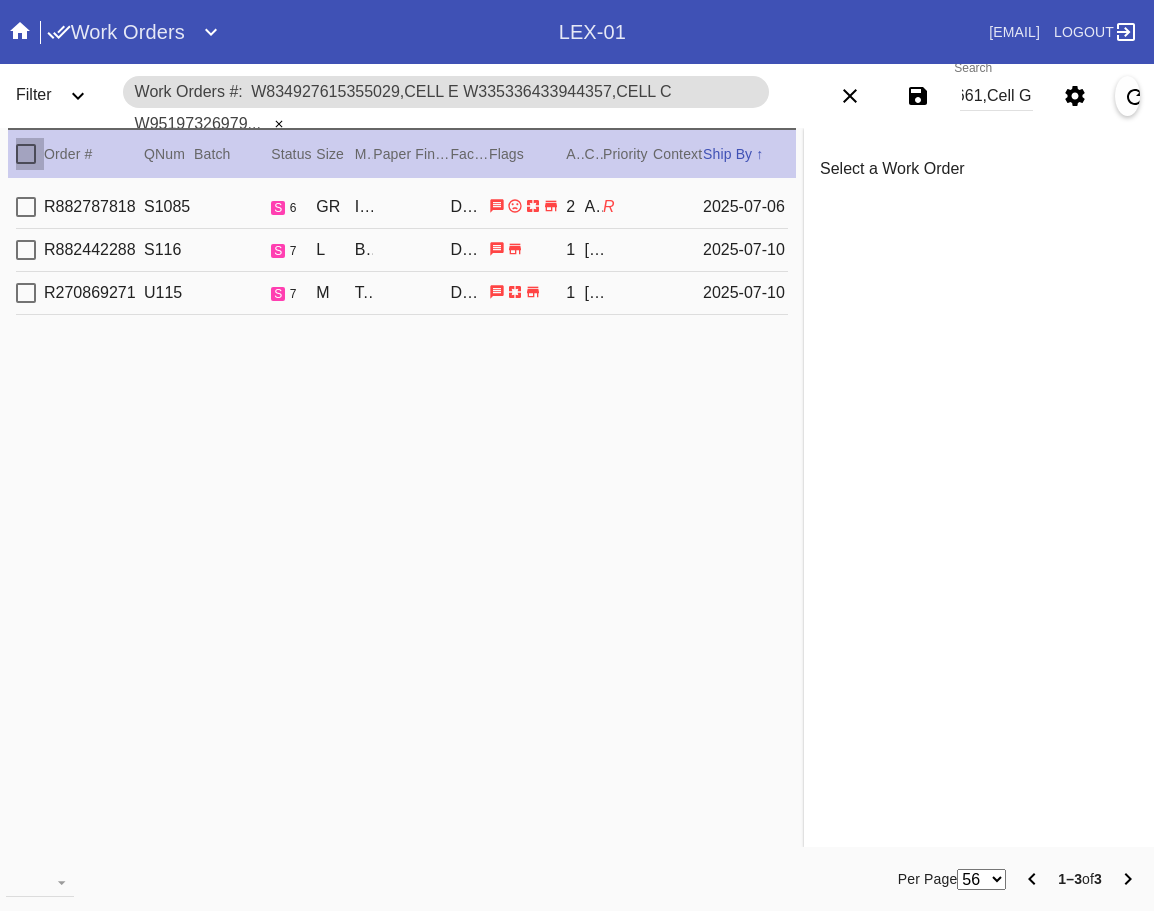 click at bounding box center [26, 154] 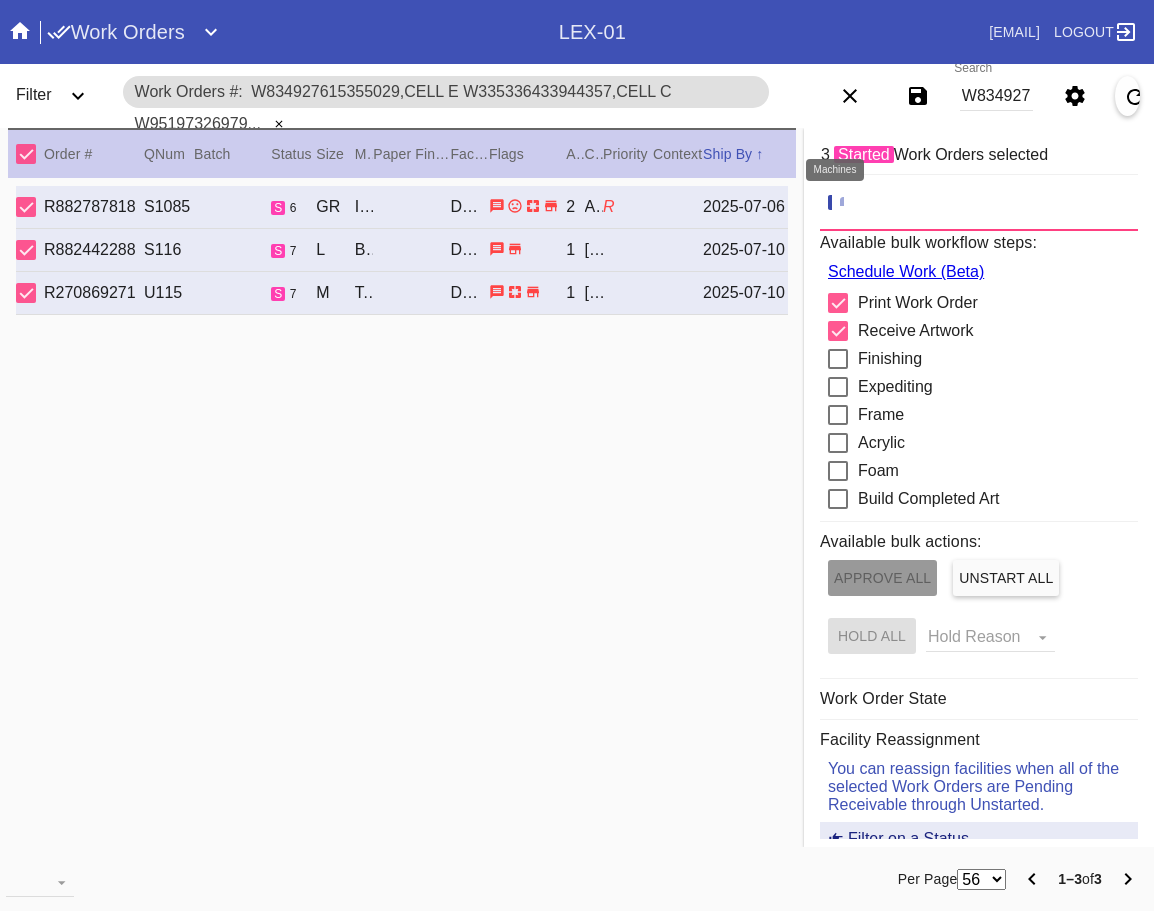 click at bounding box center [850, 201] 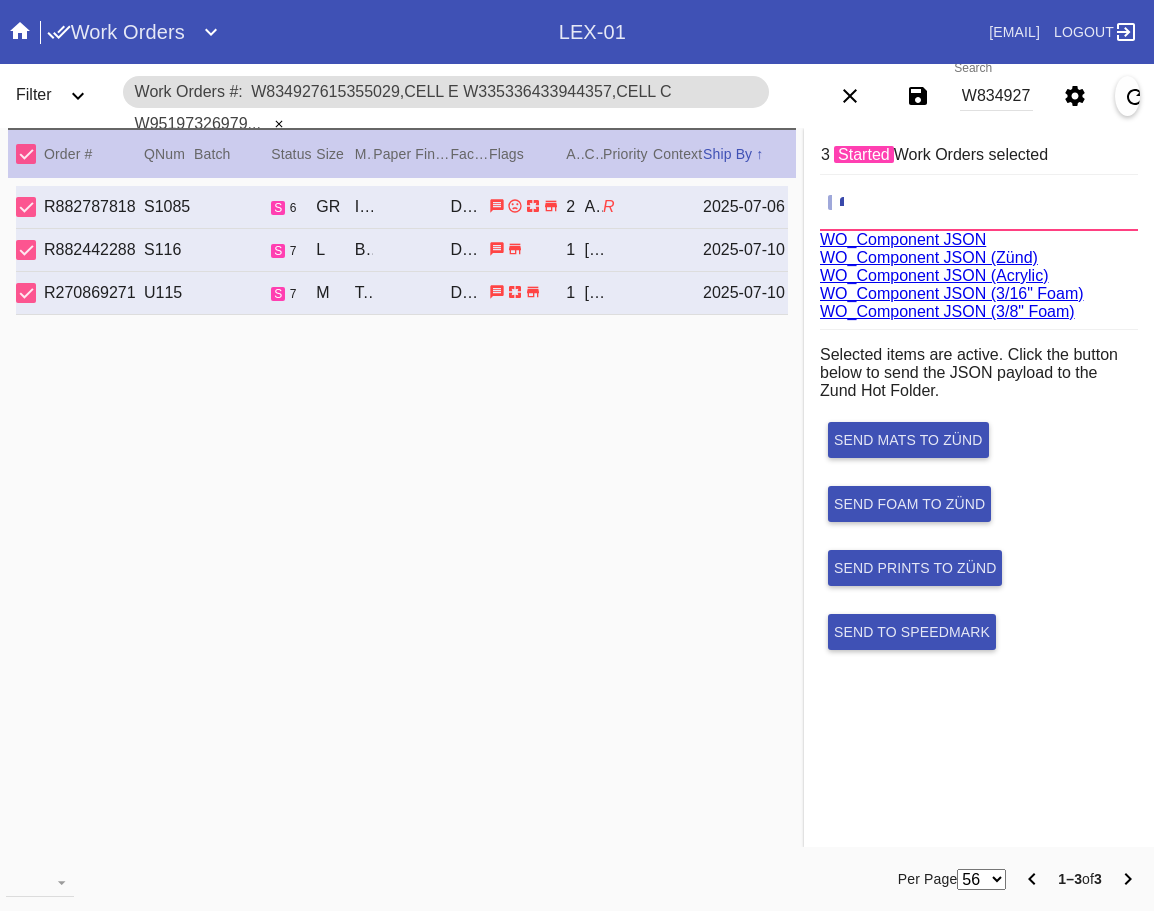 scroll, scrollTop: 75, scrollLeft: 0, axis: vertical 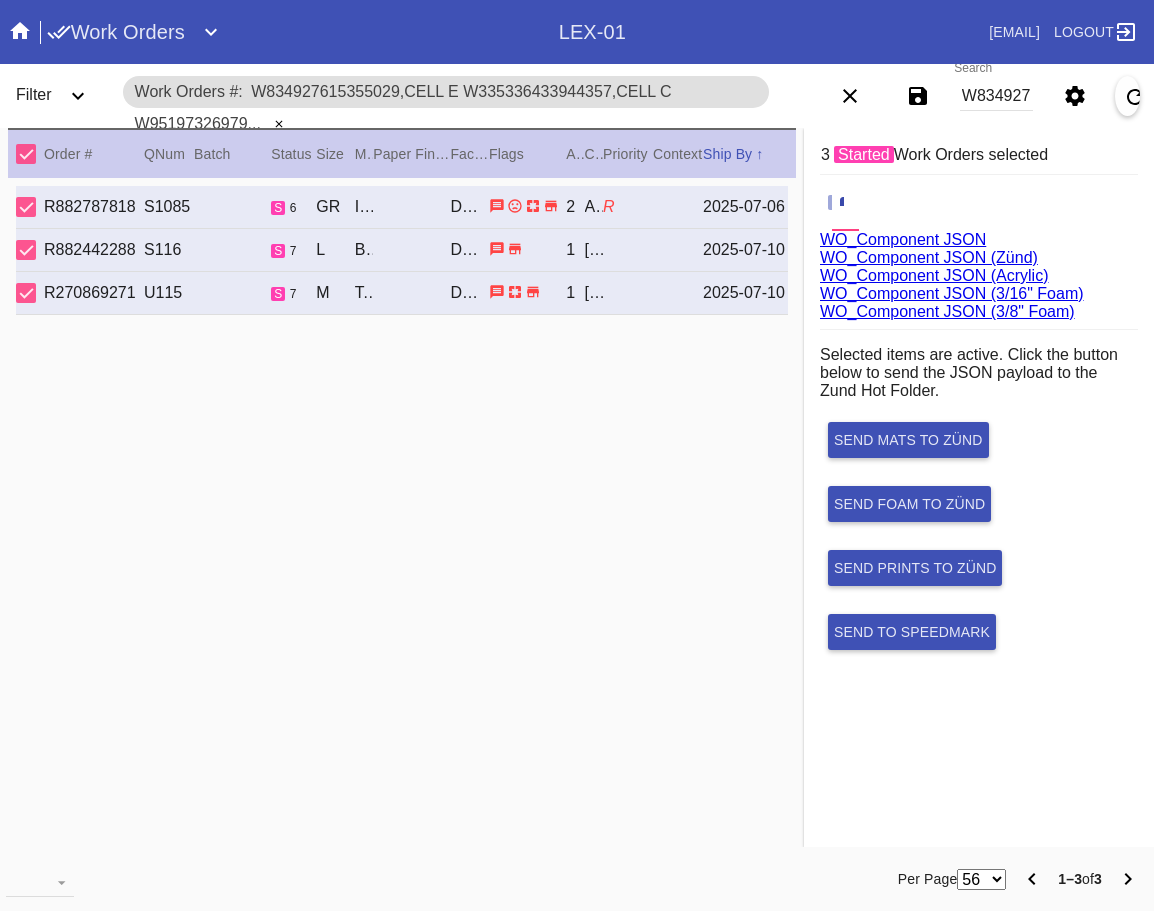 click on "WO_Component JSON (Acrylic)" at bounding box center [934, 275] 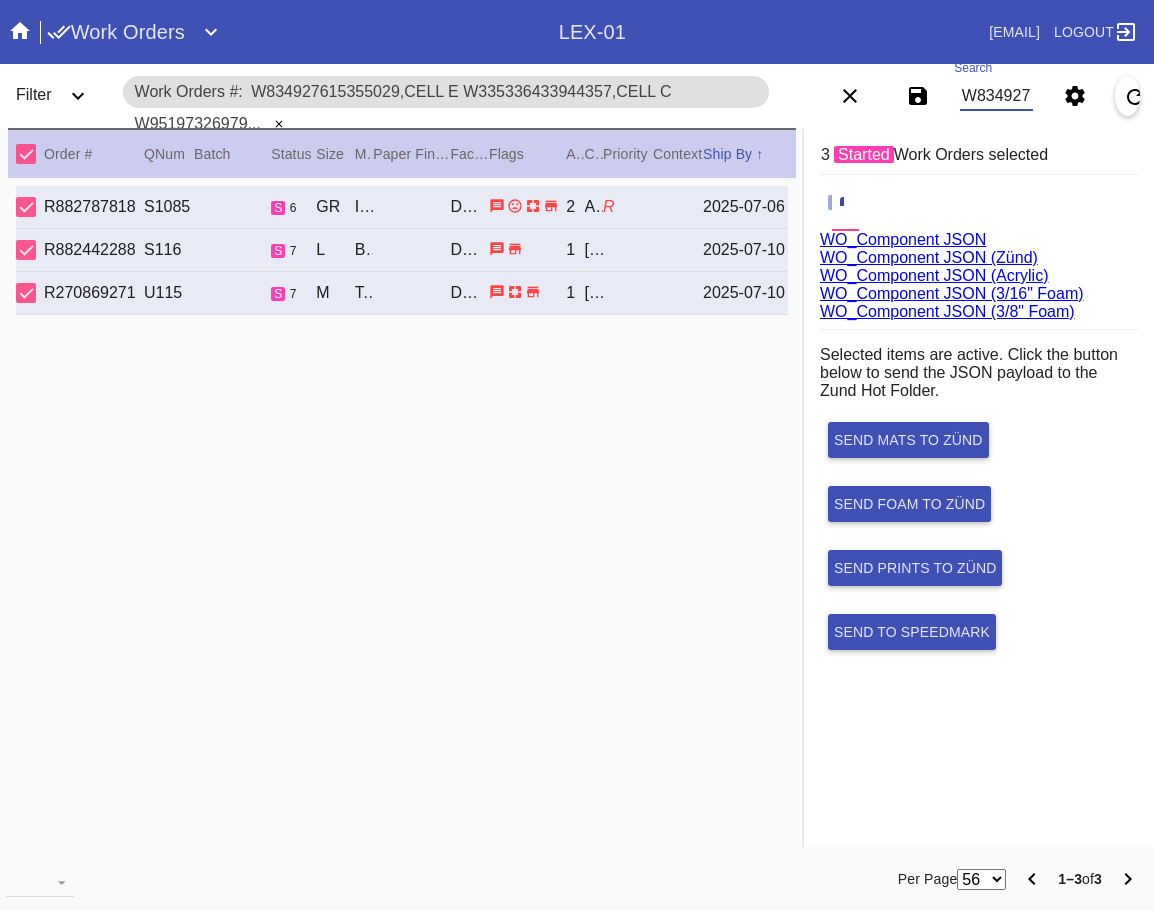 click on "W834927615355029,Cell E W335336433944357,Cell C W951973269797661,Cell G" at bounding box center (997, 96) 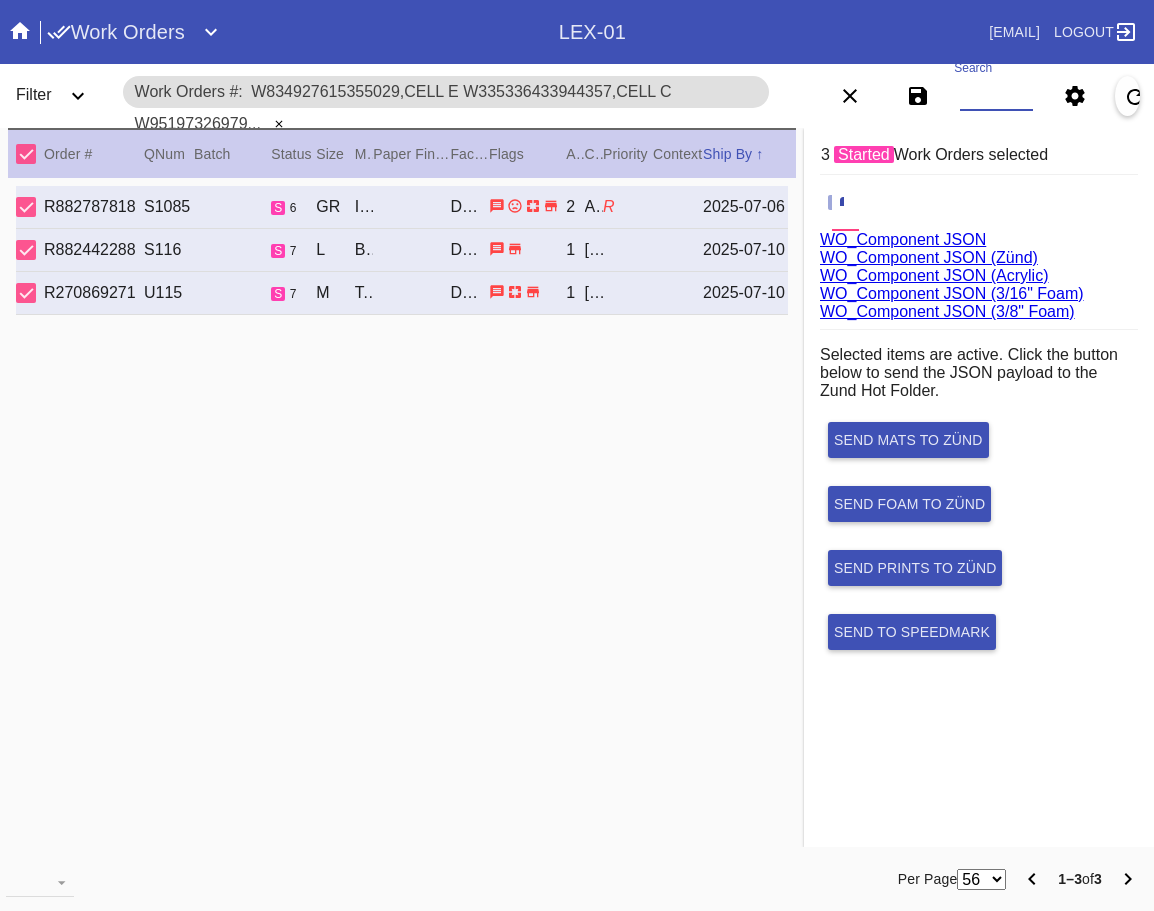 paste on "W637558037481124,Cell F W944151998398744,Cell H W906618226151342,Cell C W593179287681829,Cell F W339023676982163,Cell H W364412599233174,Cell A" 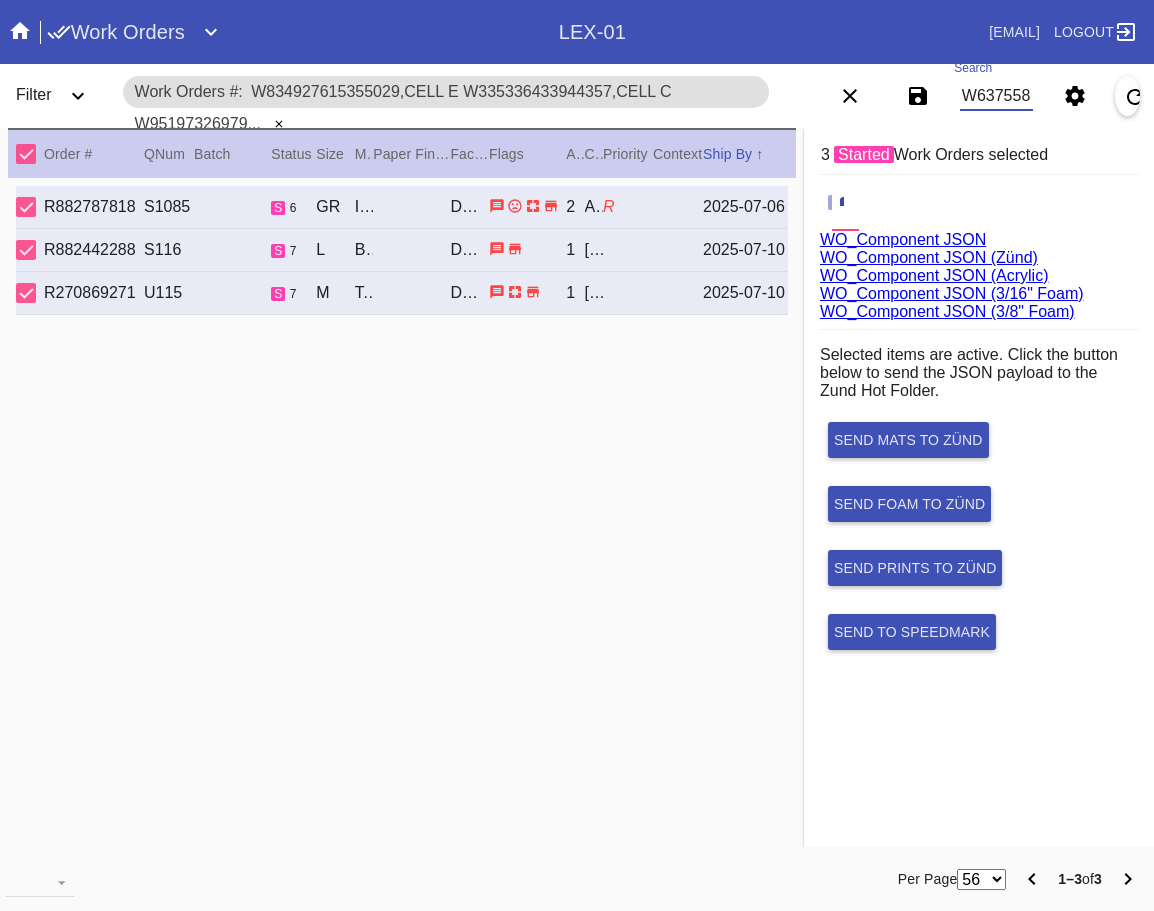 scroll, scrollTop: 0, scrollLeft: 1126, axis: horizontal 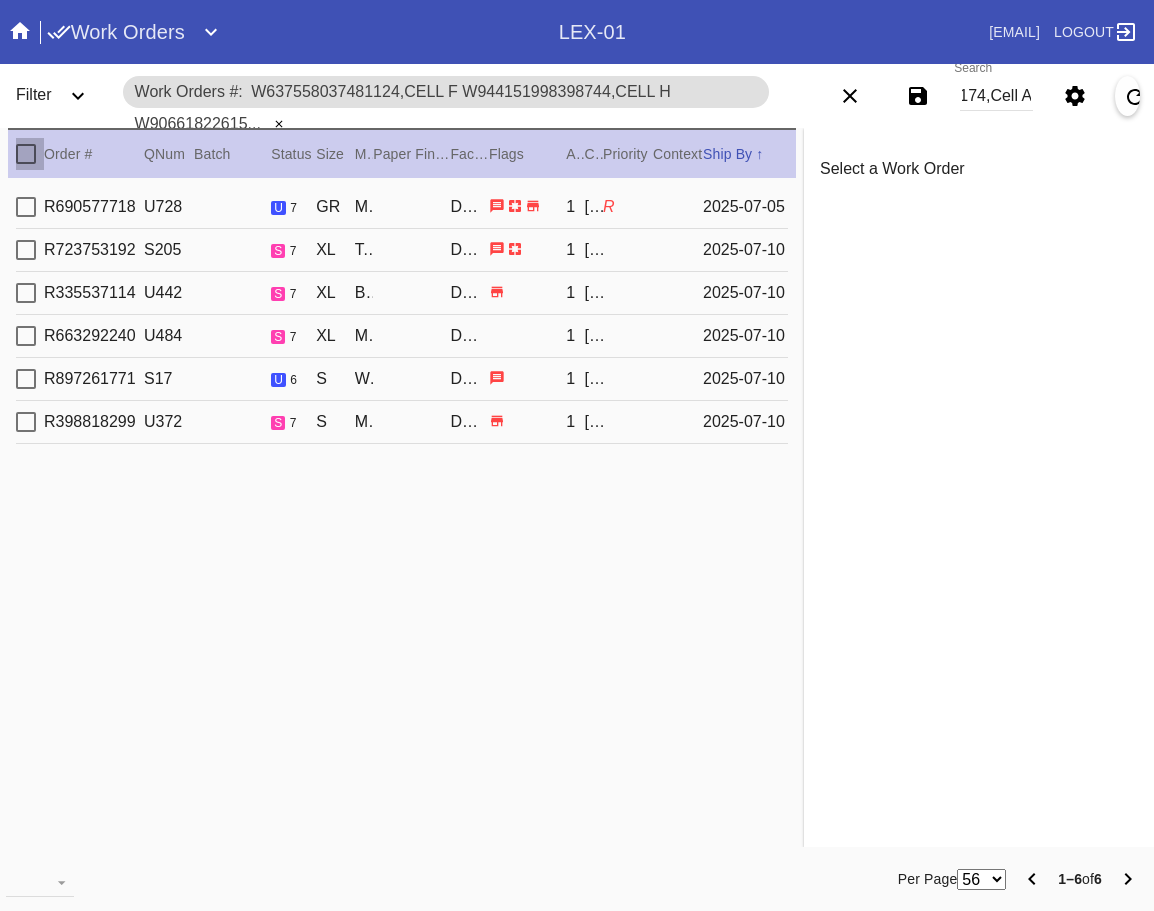 click at bounding box center (26, 154) 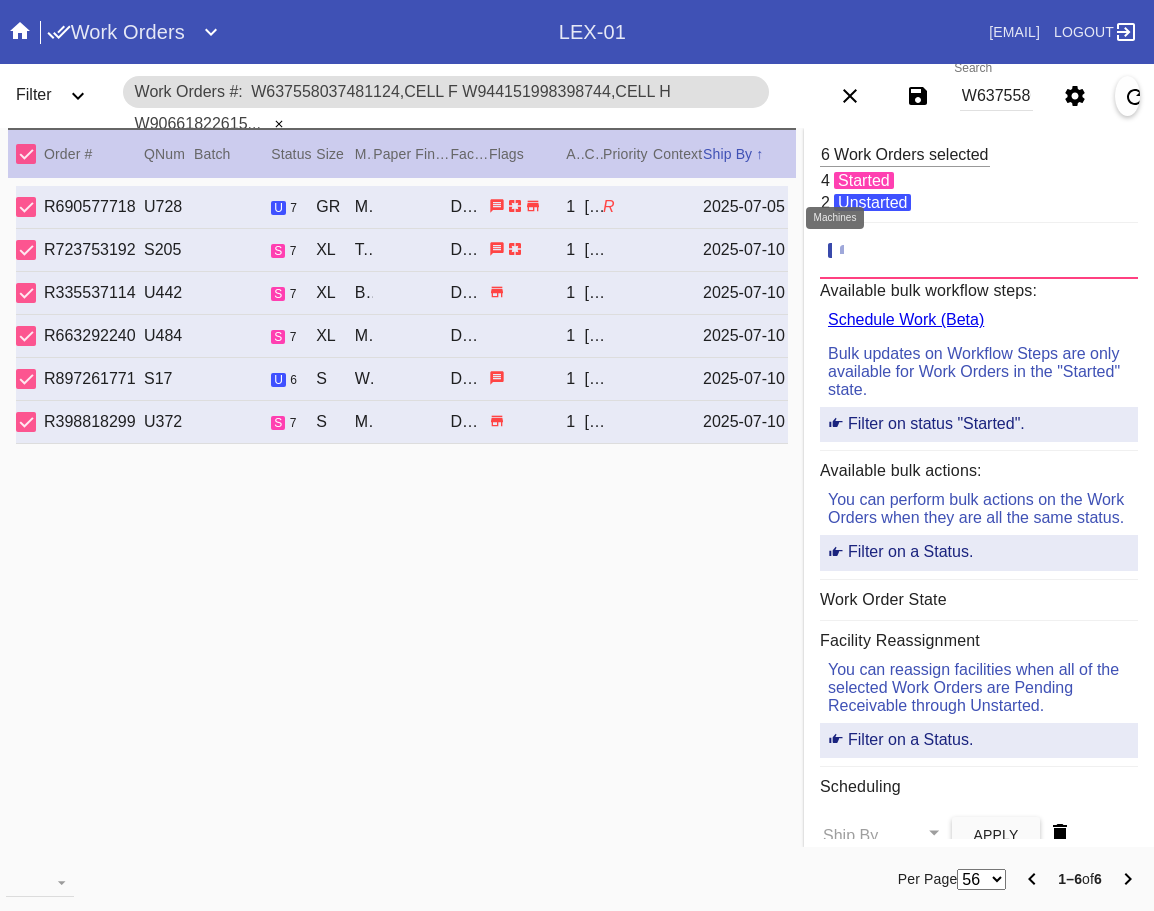 click at bounding box center (850, 251) 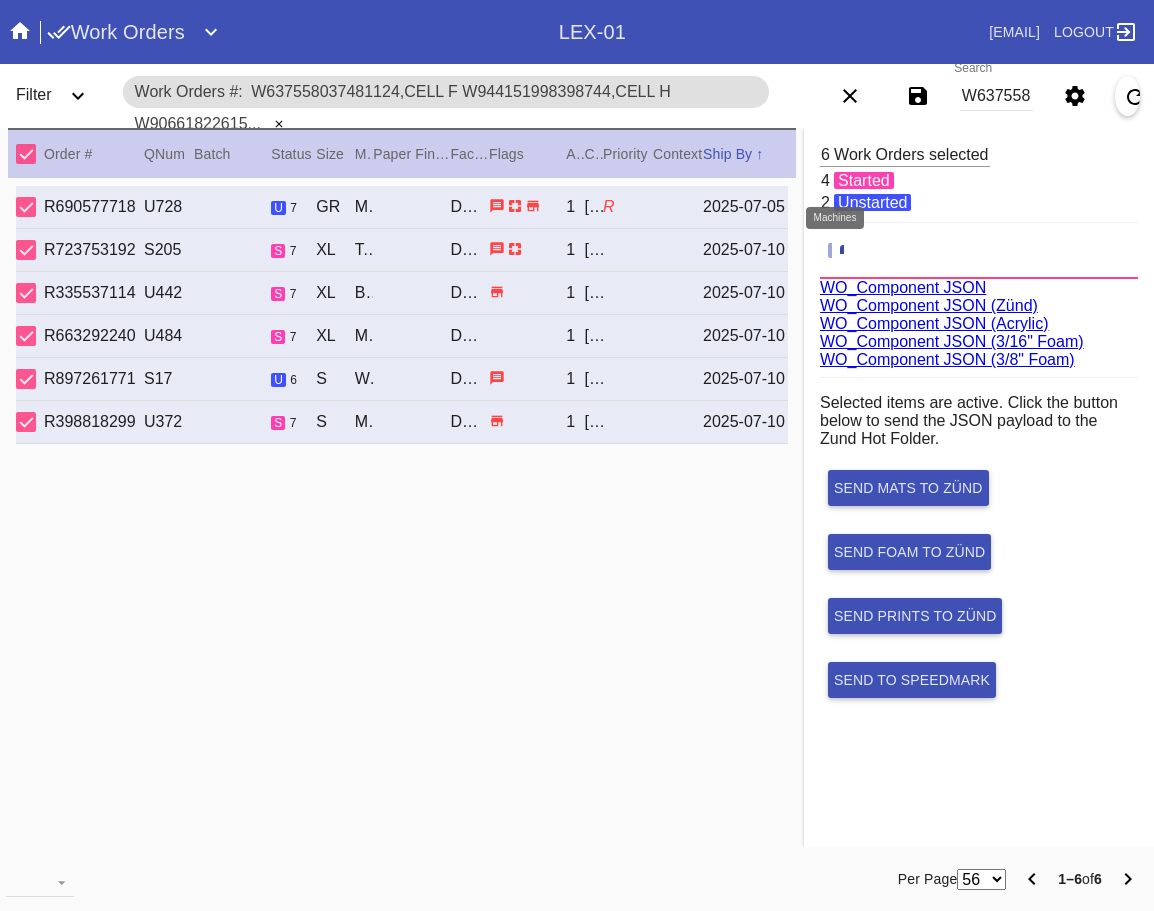 scroll, scrollTop: 75, scrollLeft: 0, axis: vertical 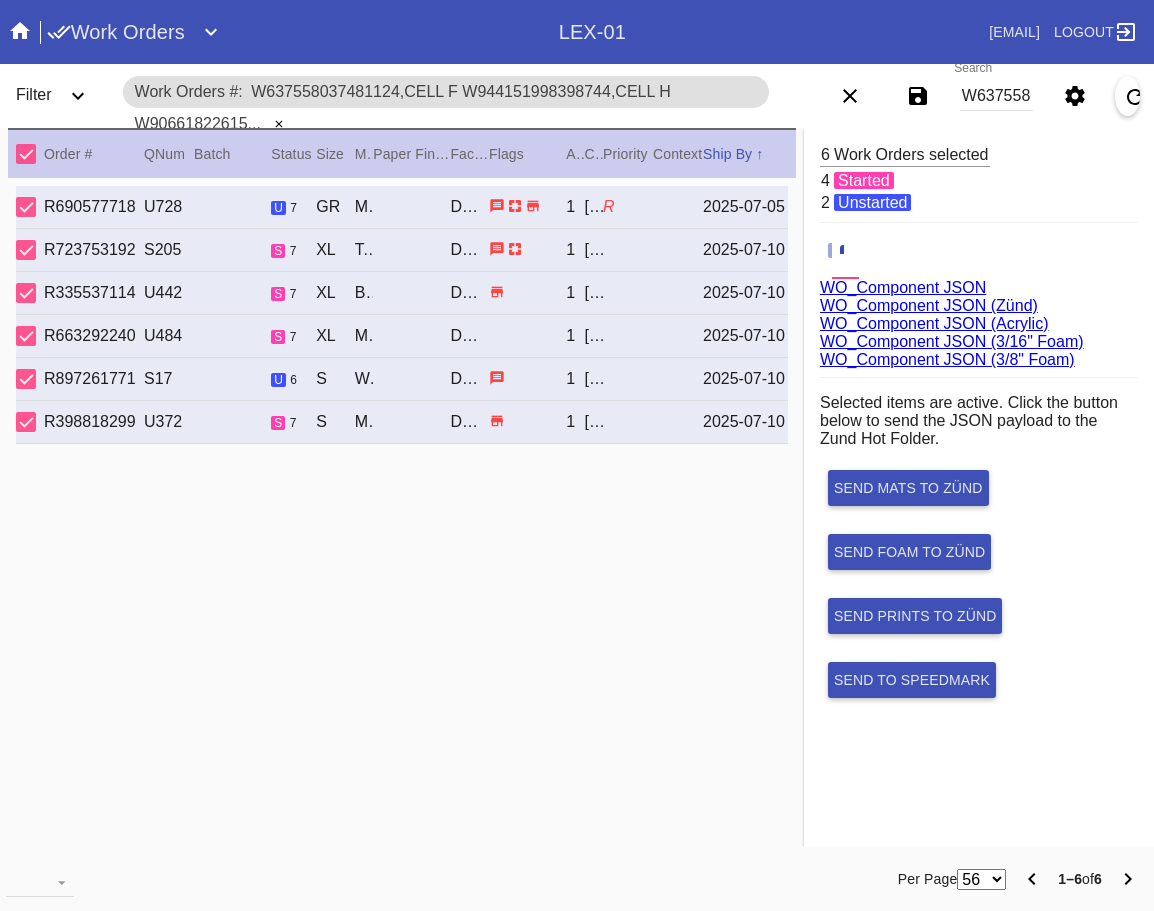 click on "WO_Component JSON (Acrylic)" at bounding box center [934, 323] 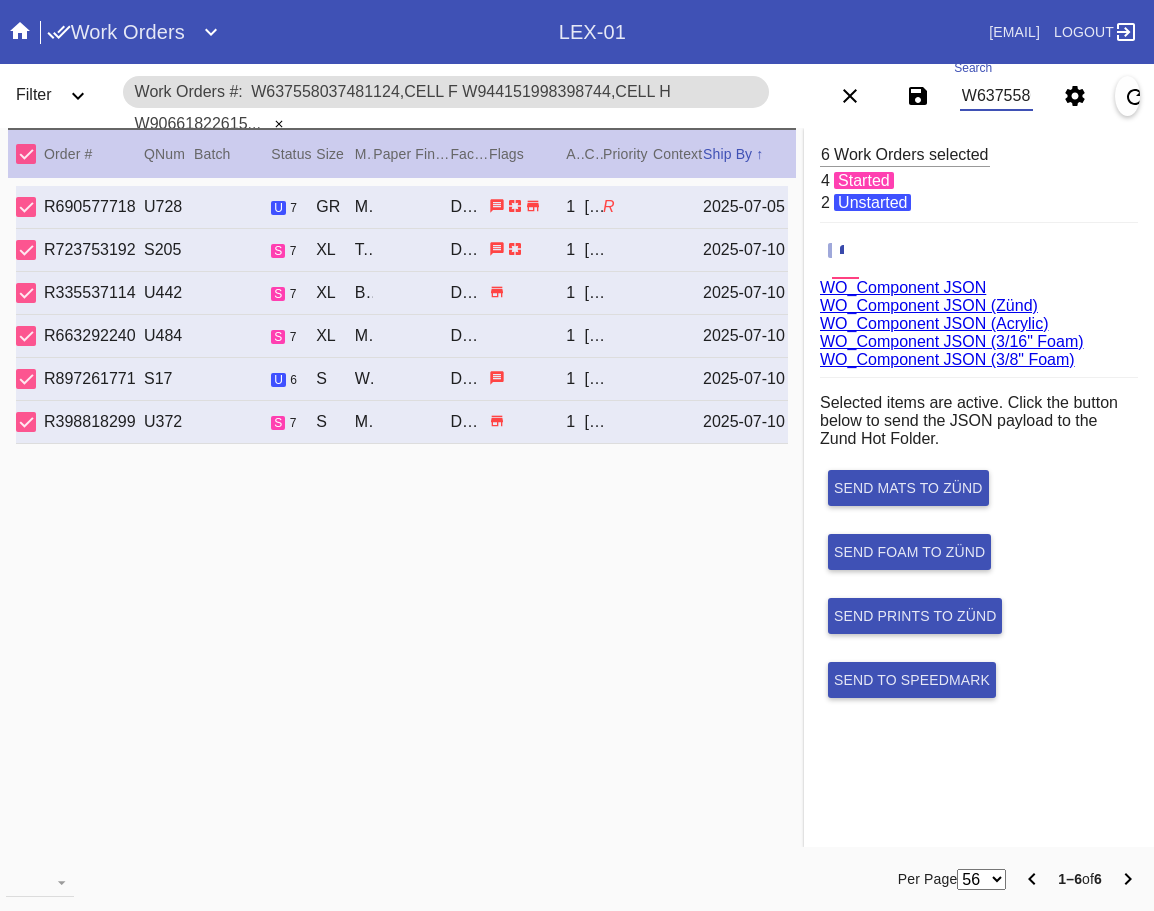 click on "W637558037481124,Cell F W944151998398744,Cell H W906618226151342,Cell C W593179287681829,Cell F W339023676982163,Cell H W364412599233174,Cell A" at bounding box center [997, 96] 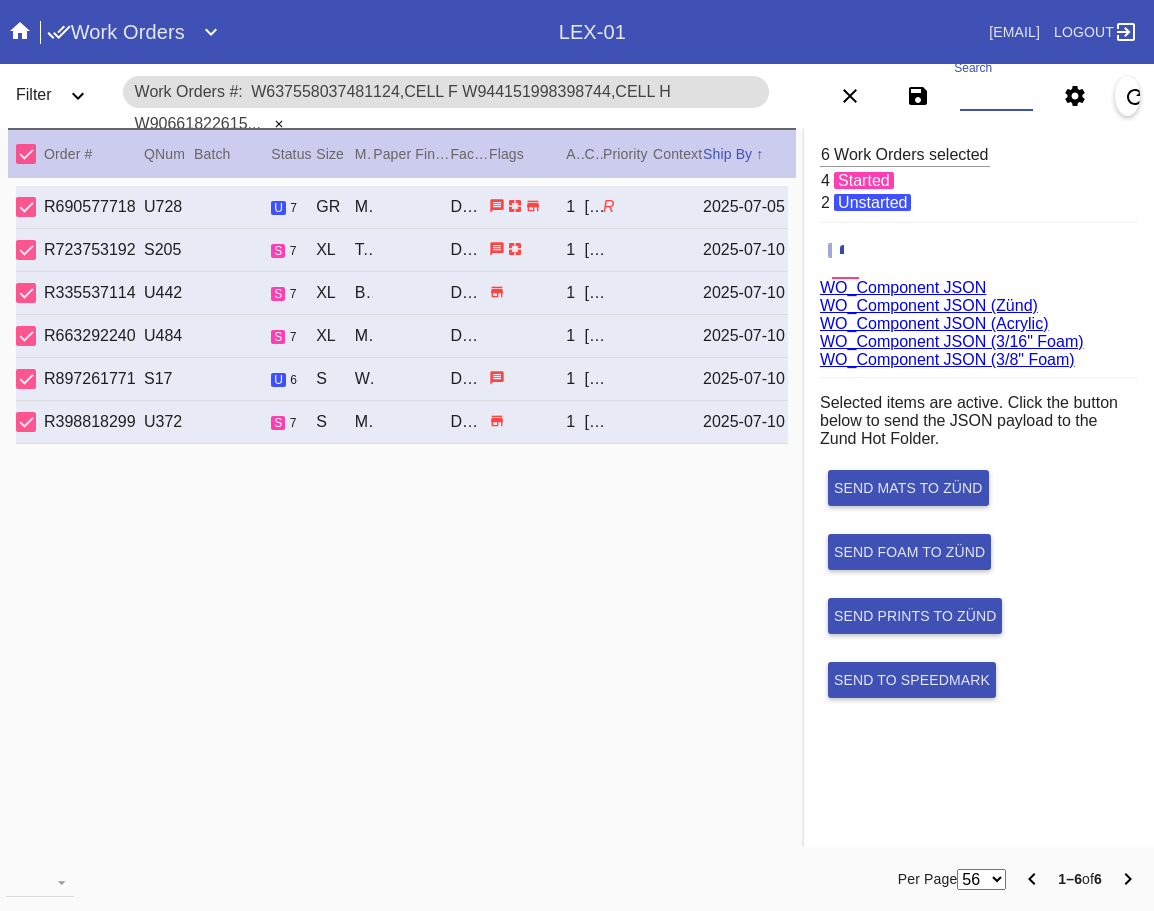 paste on "W999584693750780,Cell G W801457116575190,Cell C W453105943695874,Cell G" 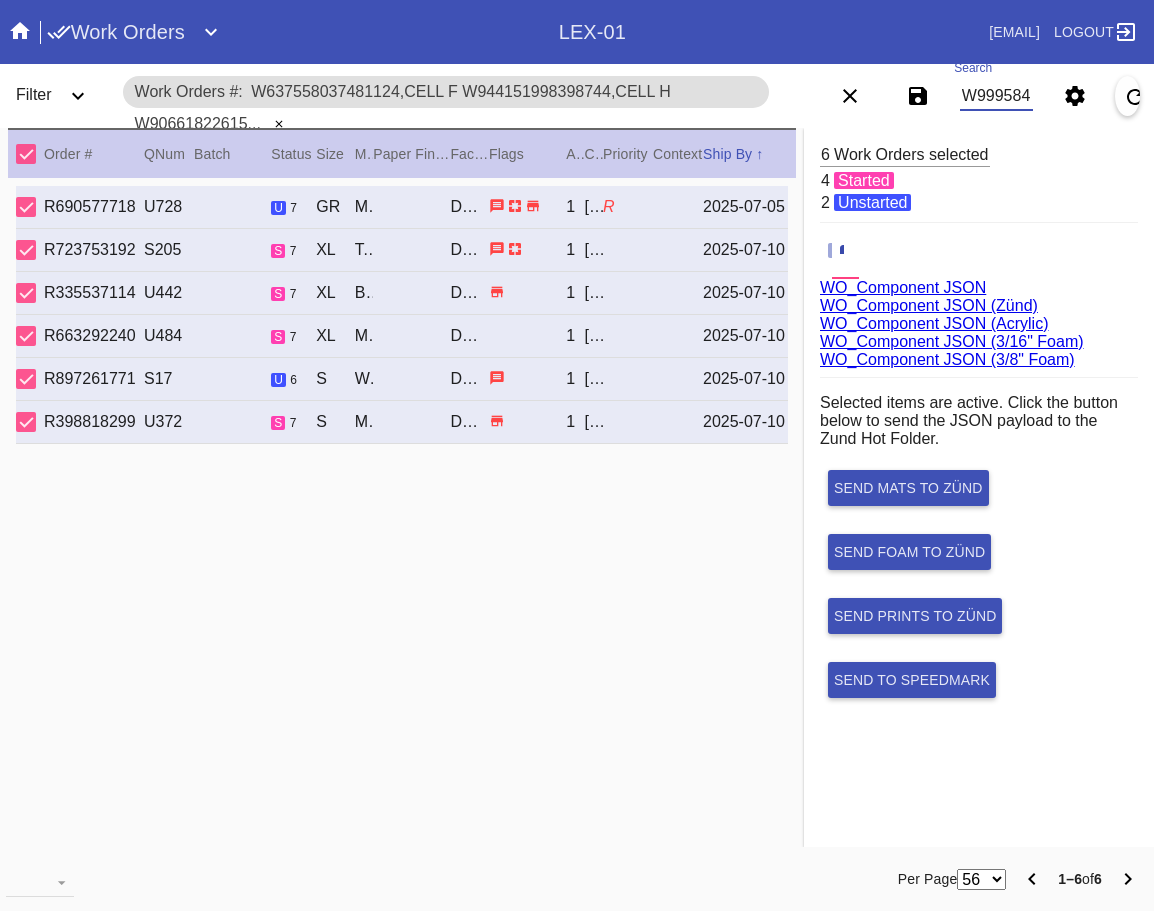 scroll, scrollTop: 0, scrollLeft: 530, axis: horizontal 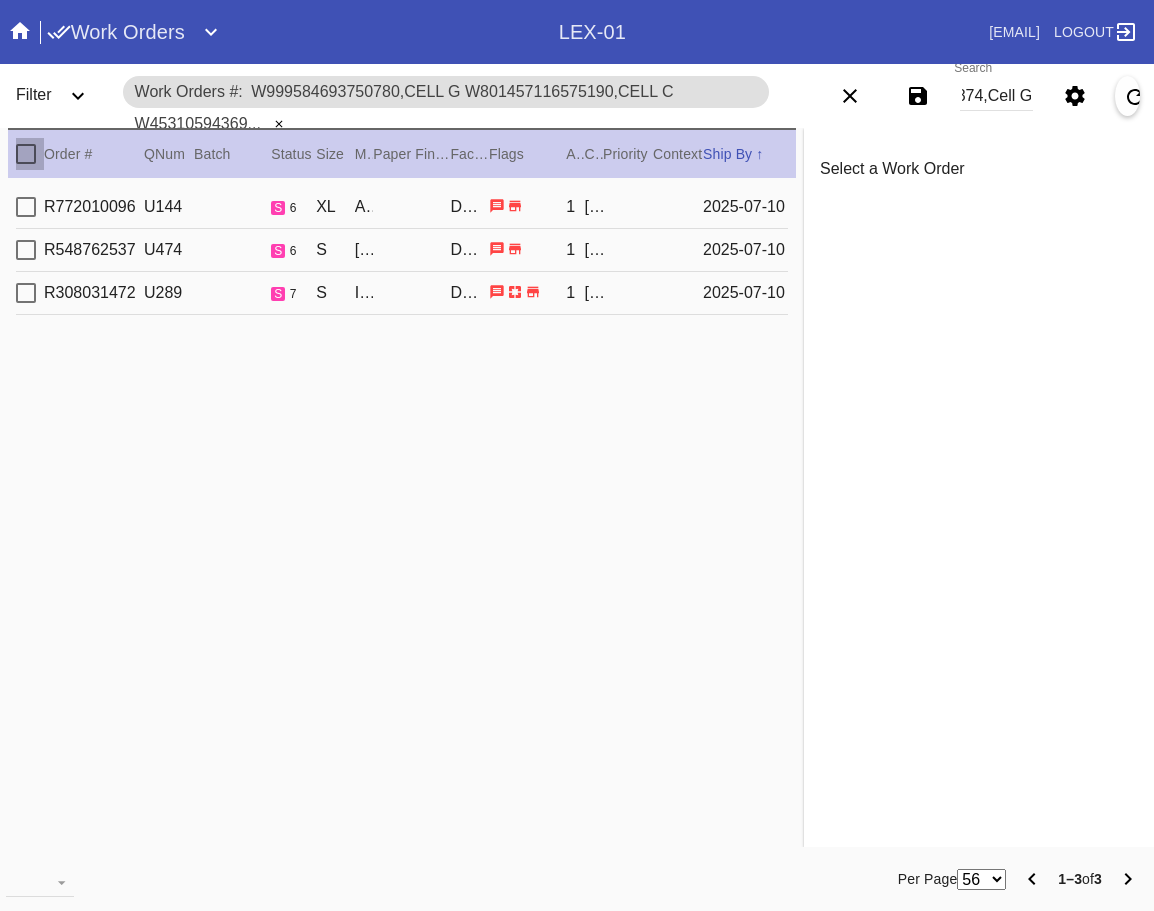 click at bounding box center (26, 154) 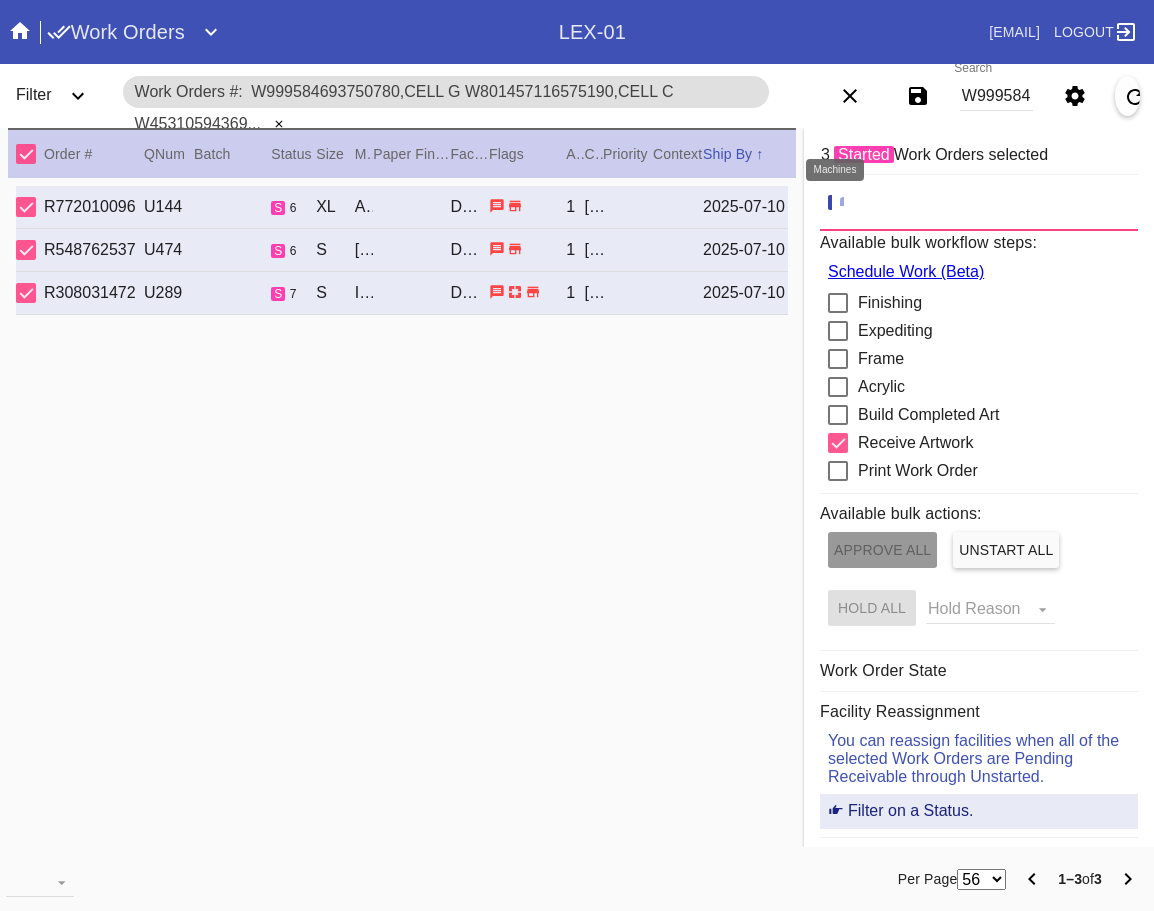 click at bounding box center (850, 203) 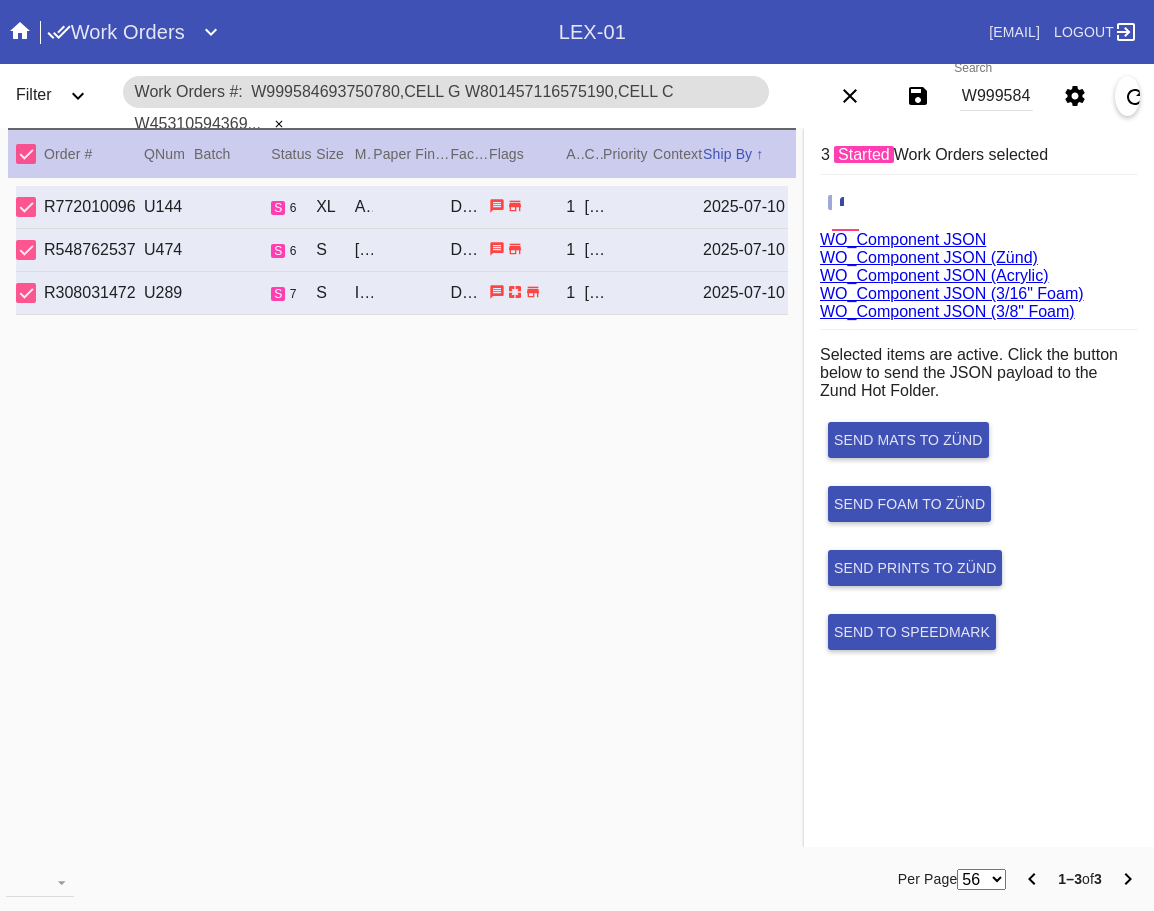 click on "WO_Component JSON (Acrylic)" at bounding box center [934, 275] 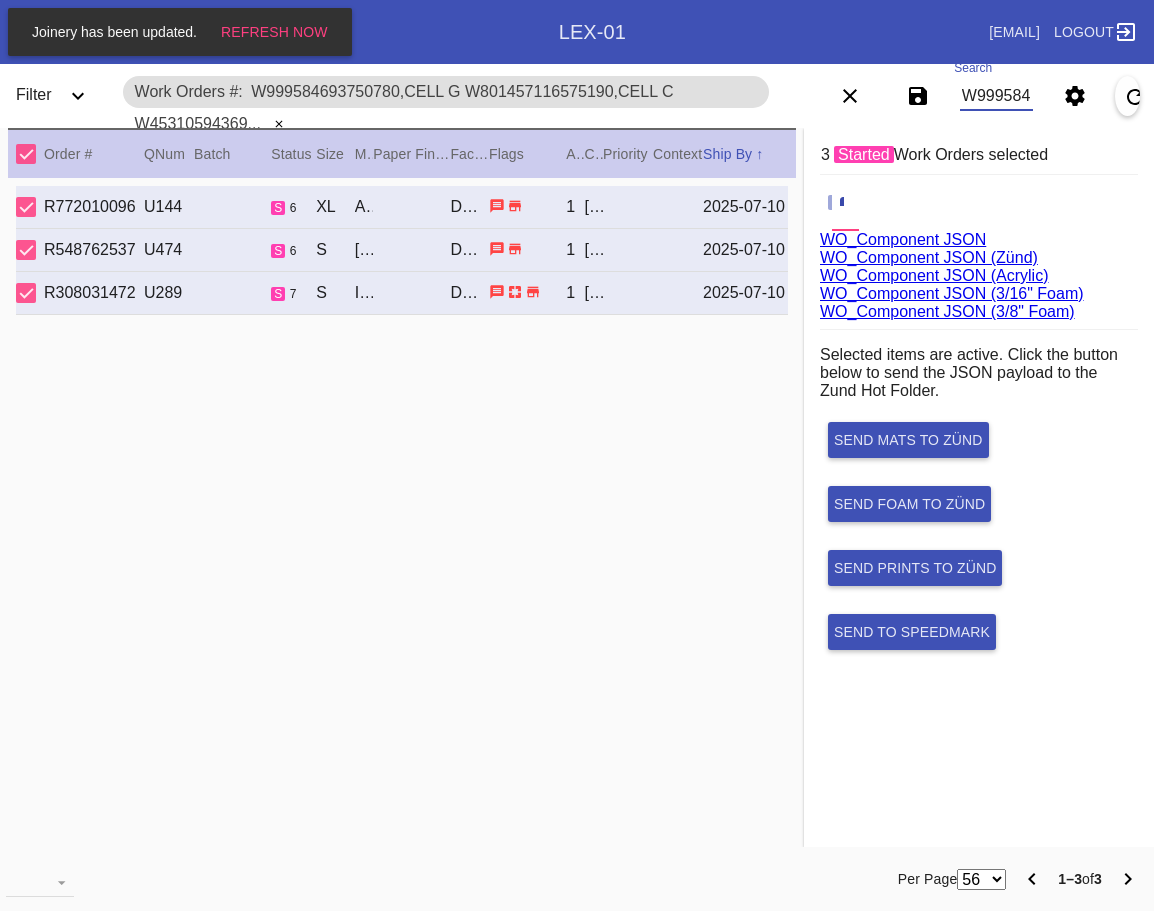 click on "W999584693750780,Cell G W801457116575190,Cell C W453105943695874,Cell G" at bounding box center (997, 96) 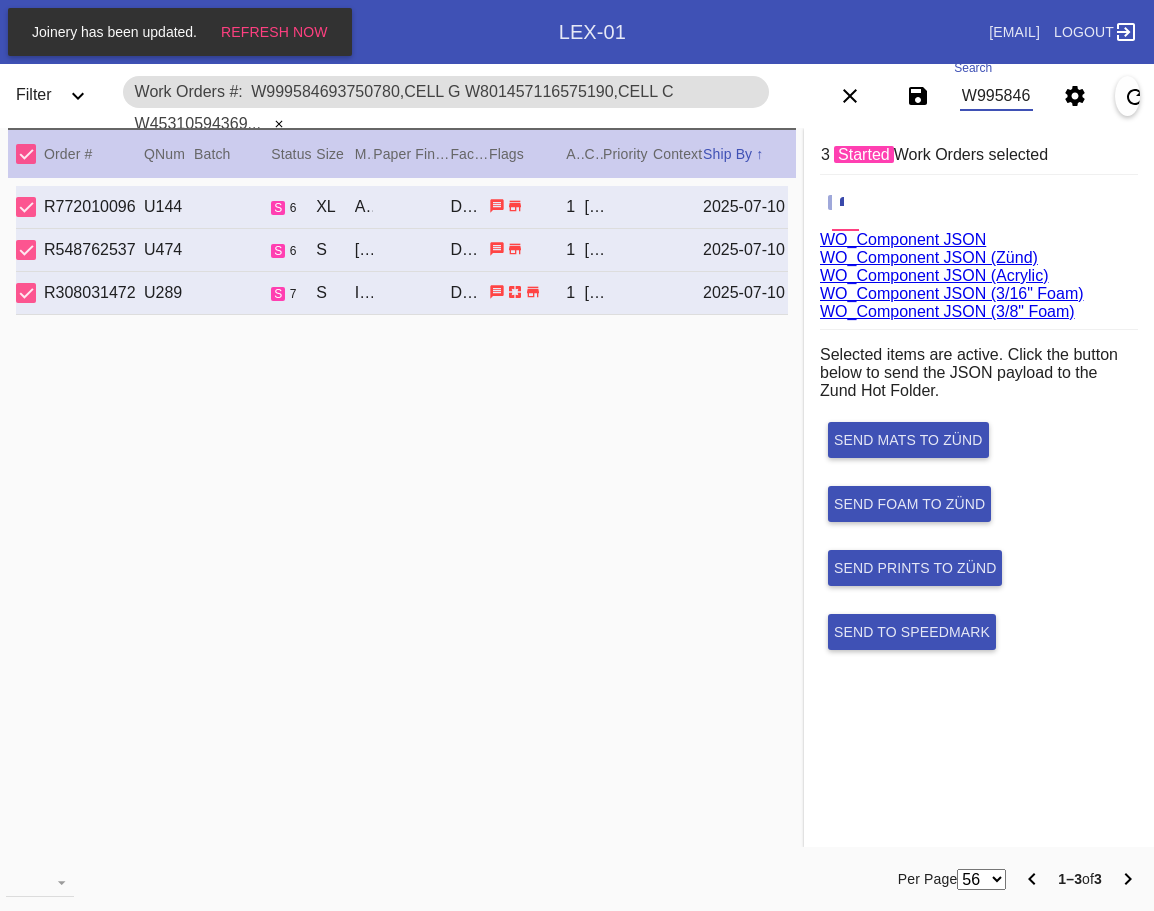 click on "W99584693750780,Cell G W801457116575190,Cell C W453105943695874,Cell G" at bounding box center (997, 96) 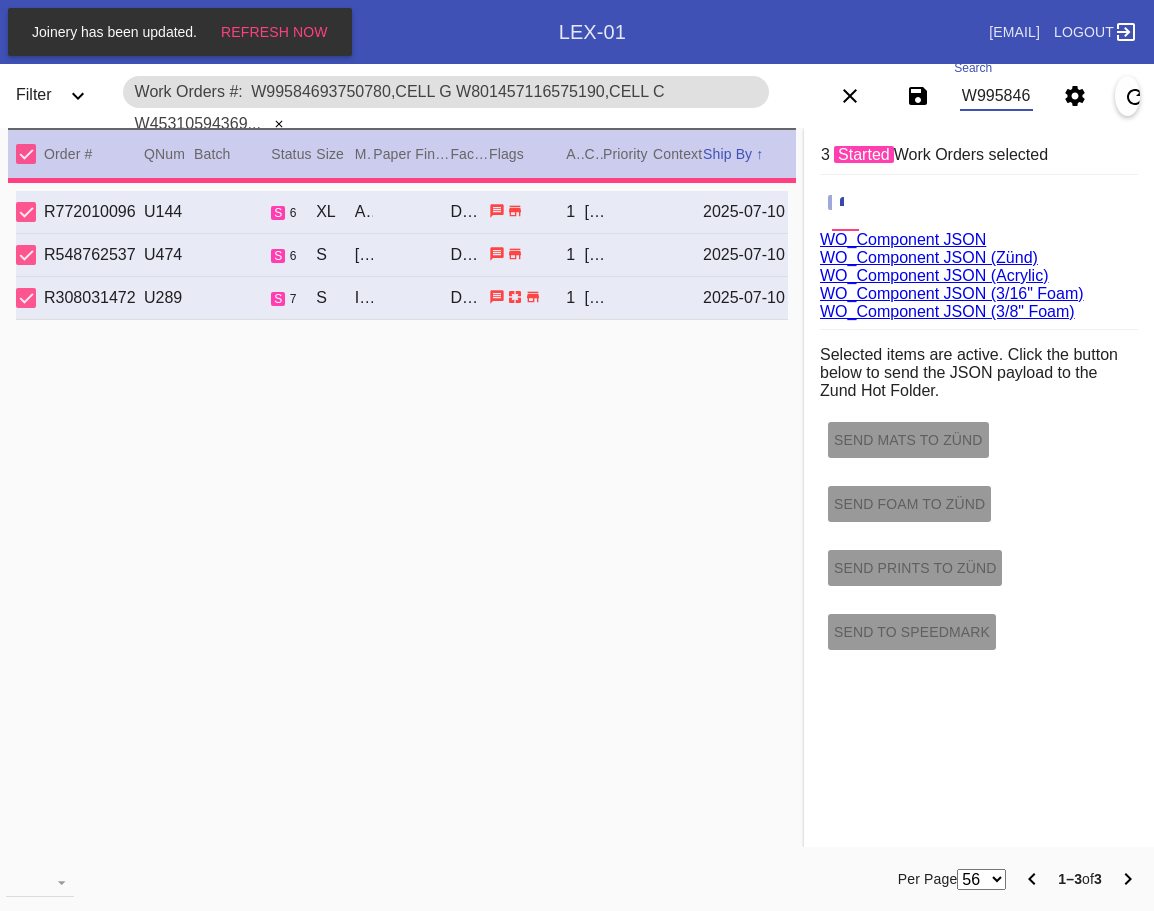 click on "W99584693750780,Cell G W801457116575190,Cell C W453105943695874,Cell G" at bounding box center (997, 96) 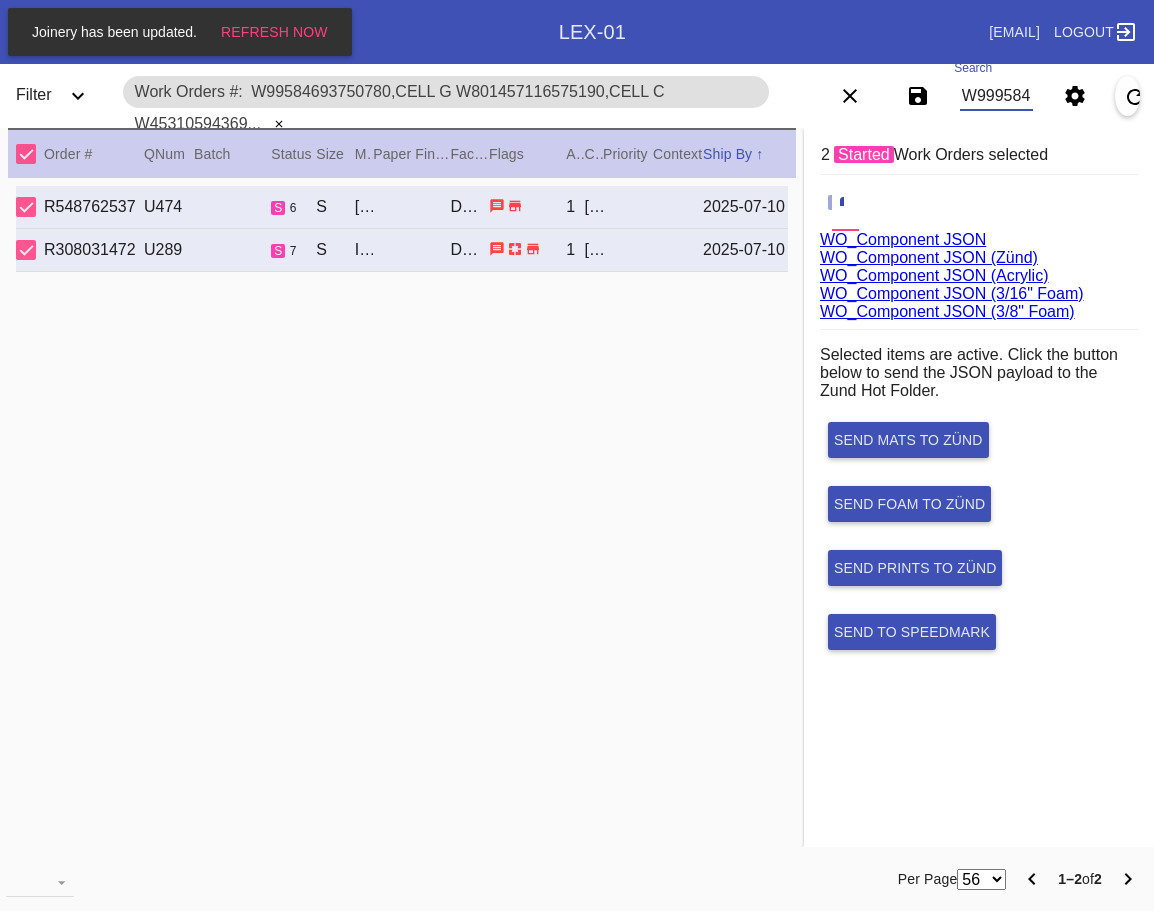 scroll, scrollTop: 0, scrollLeft: 729, axis: horizontal 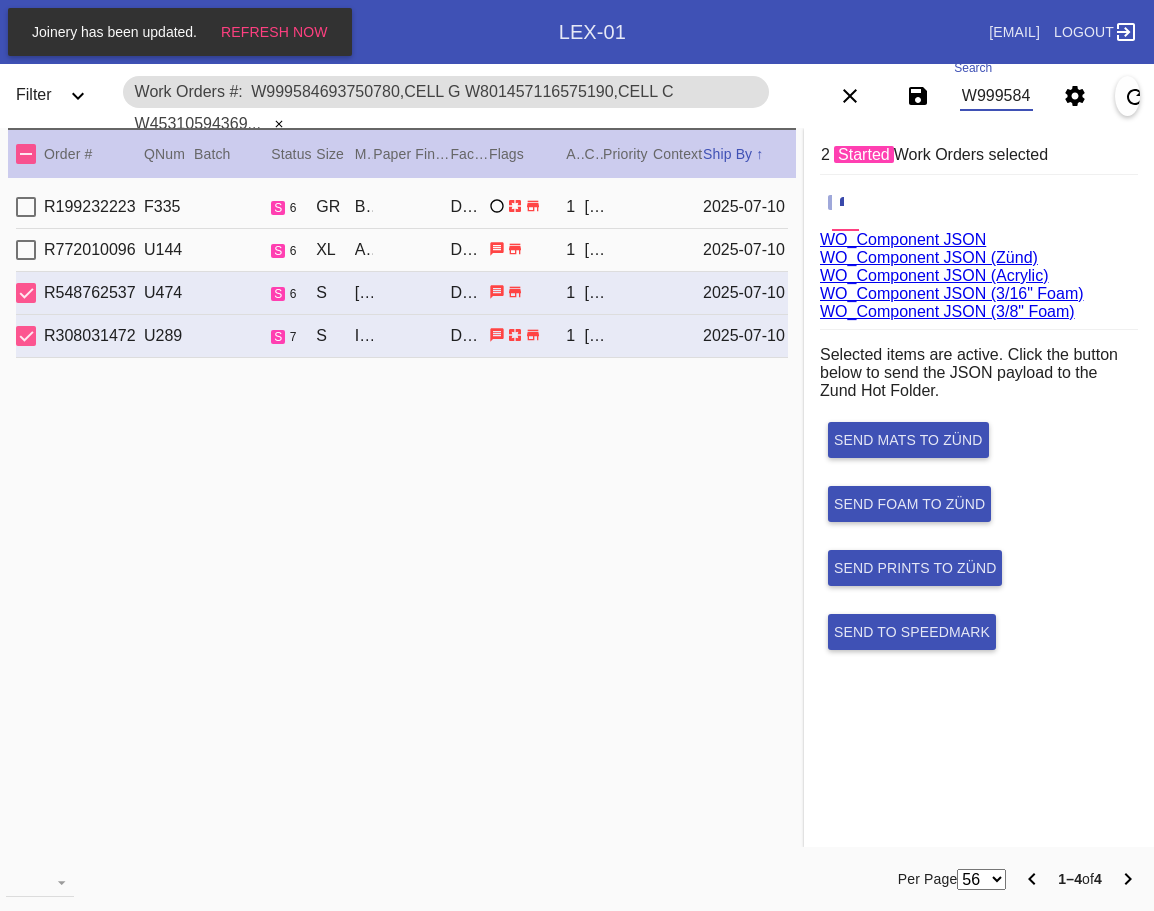 click at bounding box center [26, 154] 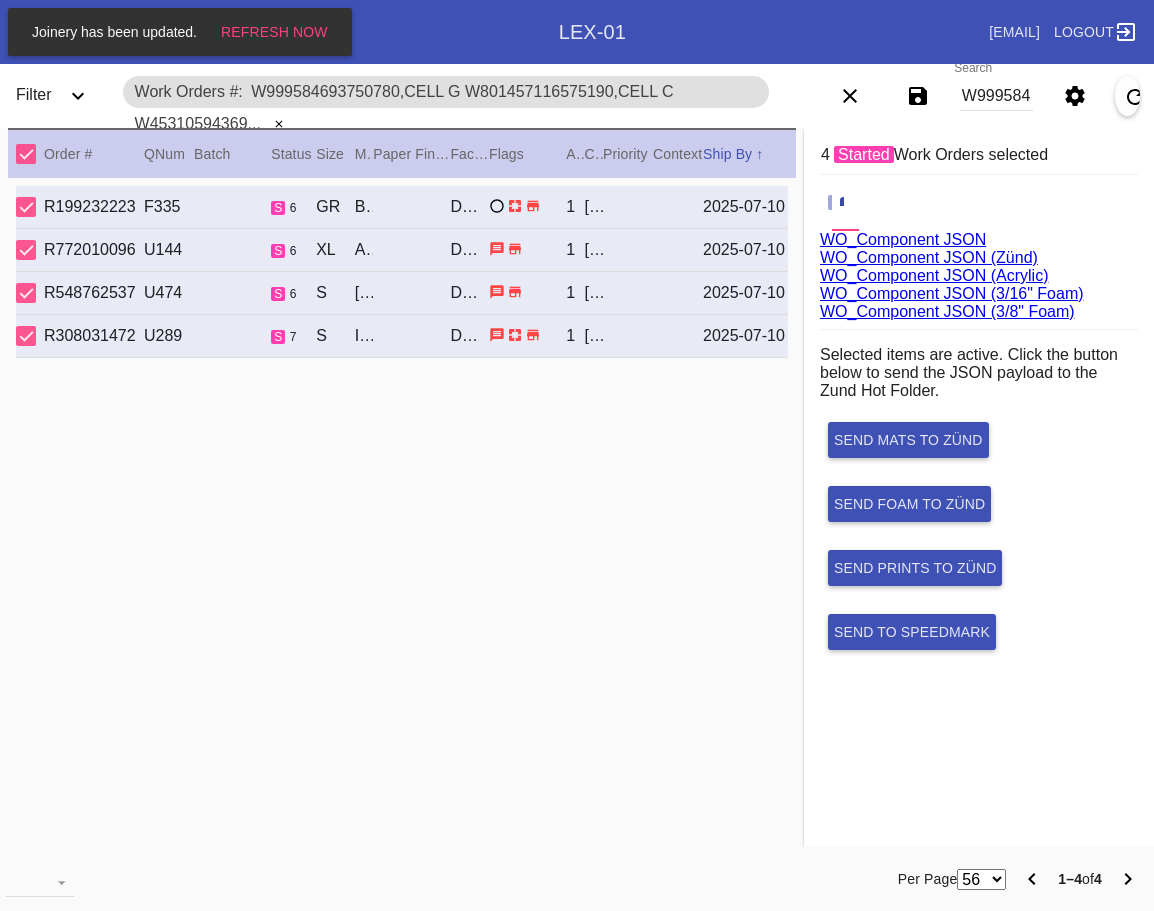 click on "WO_Component JSON (Acrylic)" at bounding box center (934, 275) 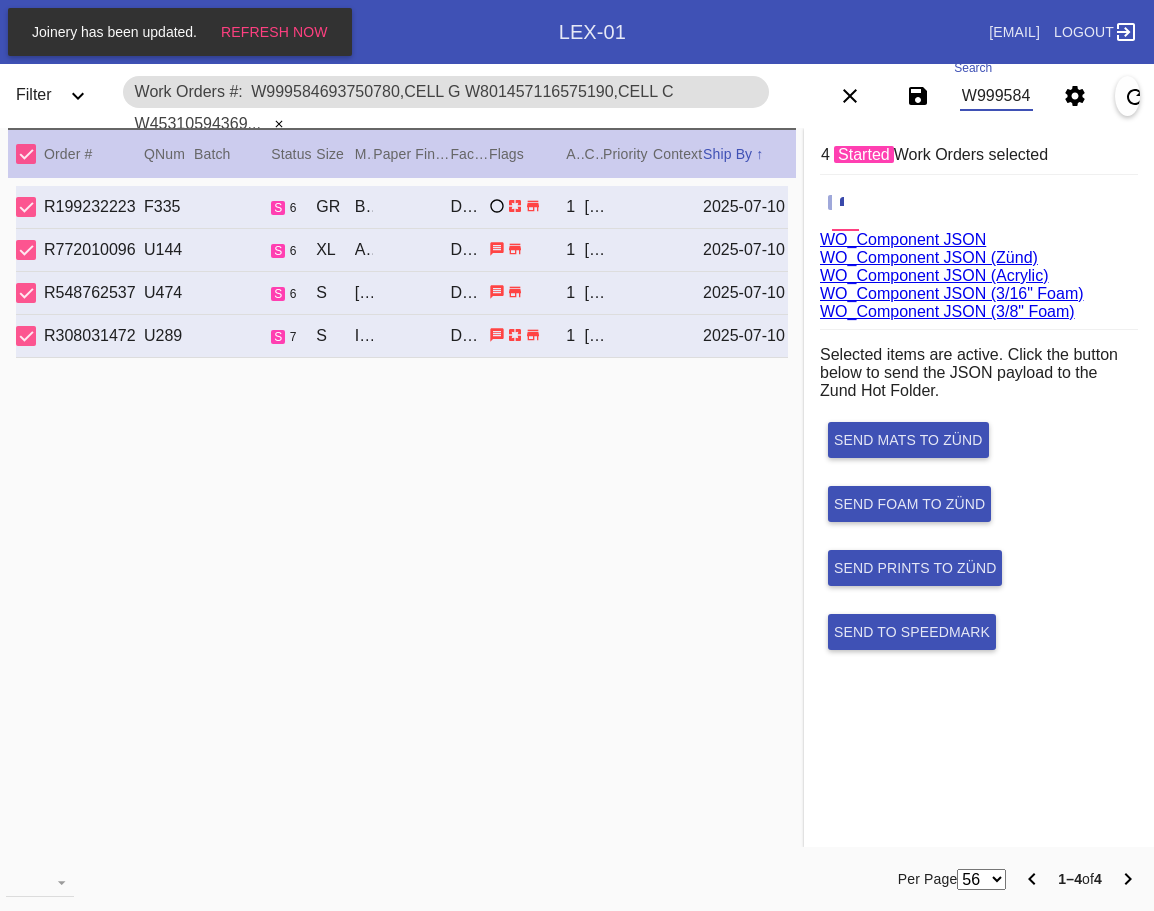 click on "W999584693750780,Cell G W801457116575190,Cell C W453105943695874,Cell G W944257560249825,Cell F" at bounding box center [997, 96] 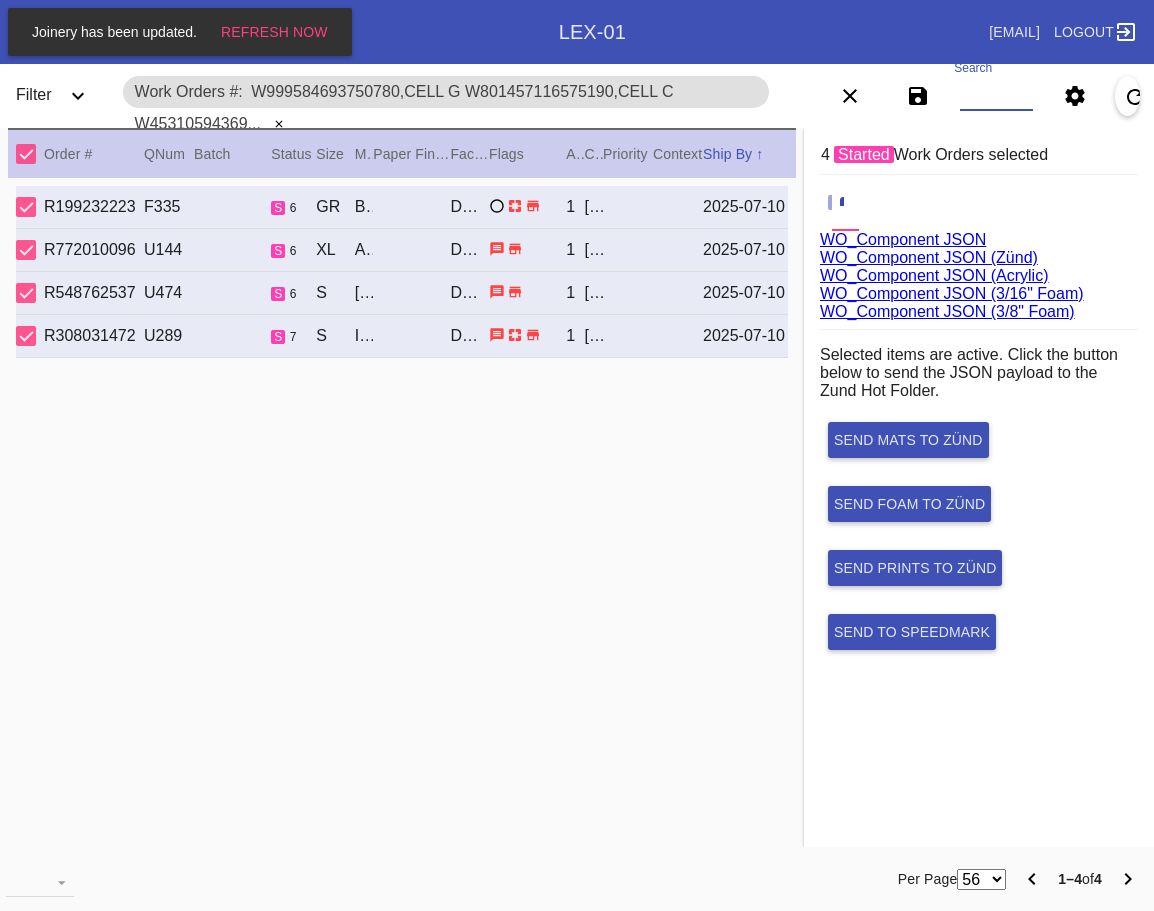 paste on "W672225065333091,Cell G W732321700098104,Cell D W689801074533731,Cell H W830851542172563,Cell G W253992611845320,Cell B W590193515583689,Cell D W434765545669924,Cell D W714544657410536,Cell H W506315226180361,Cell H W391769675174700,Cell F W937822530688674,Cell G" 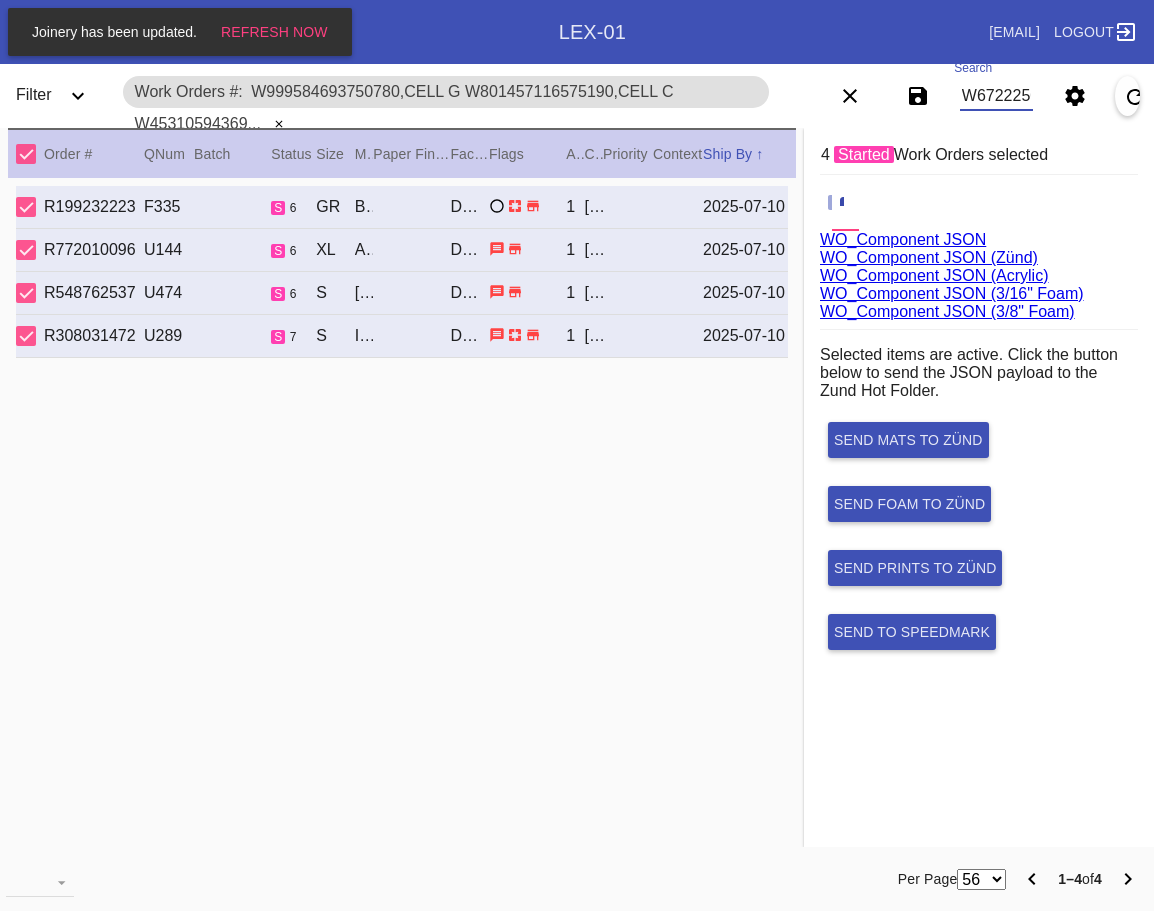 scroll, scrollTop: 0, scrollLeft: 2136, axis: horizontal 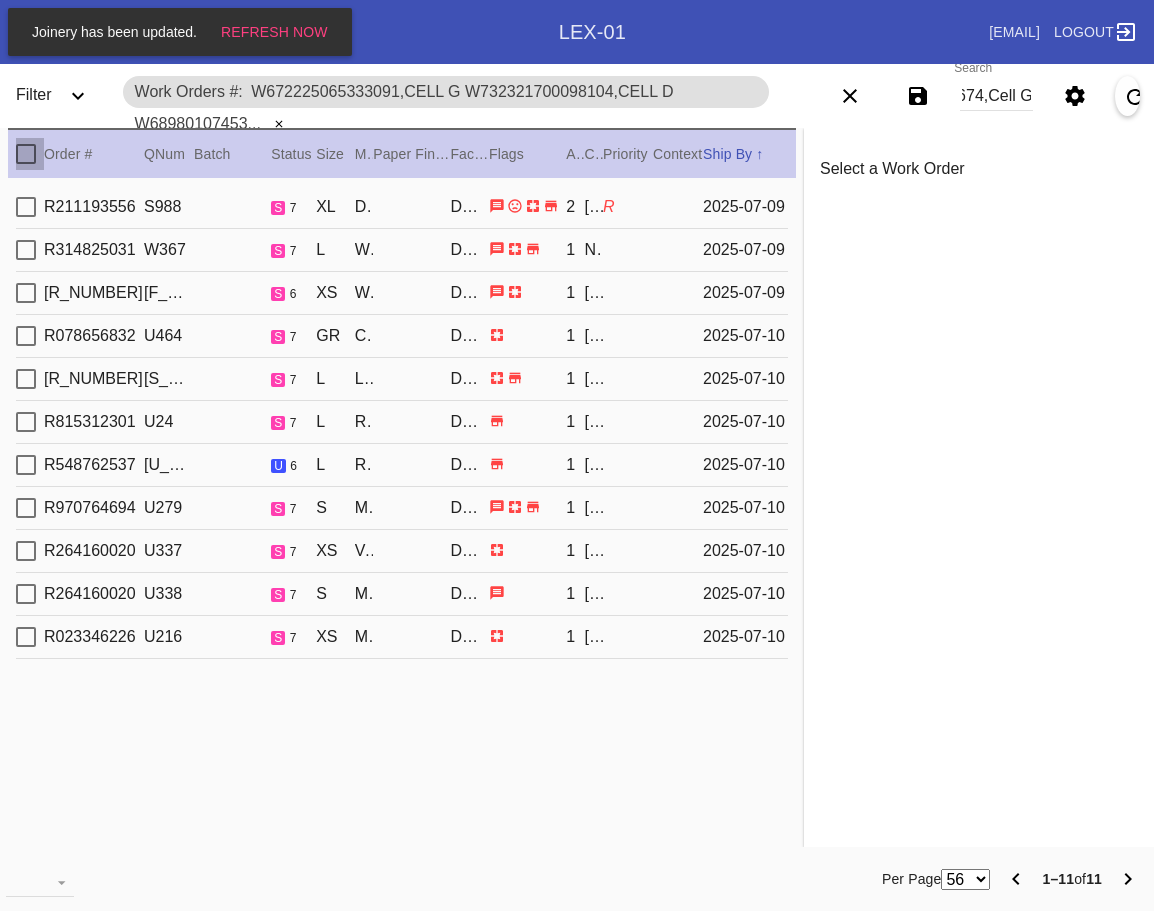 click at bounding box center (26, 154) 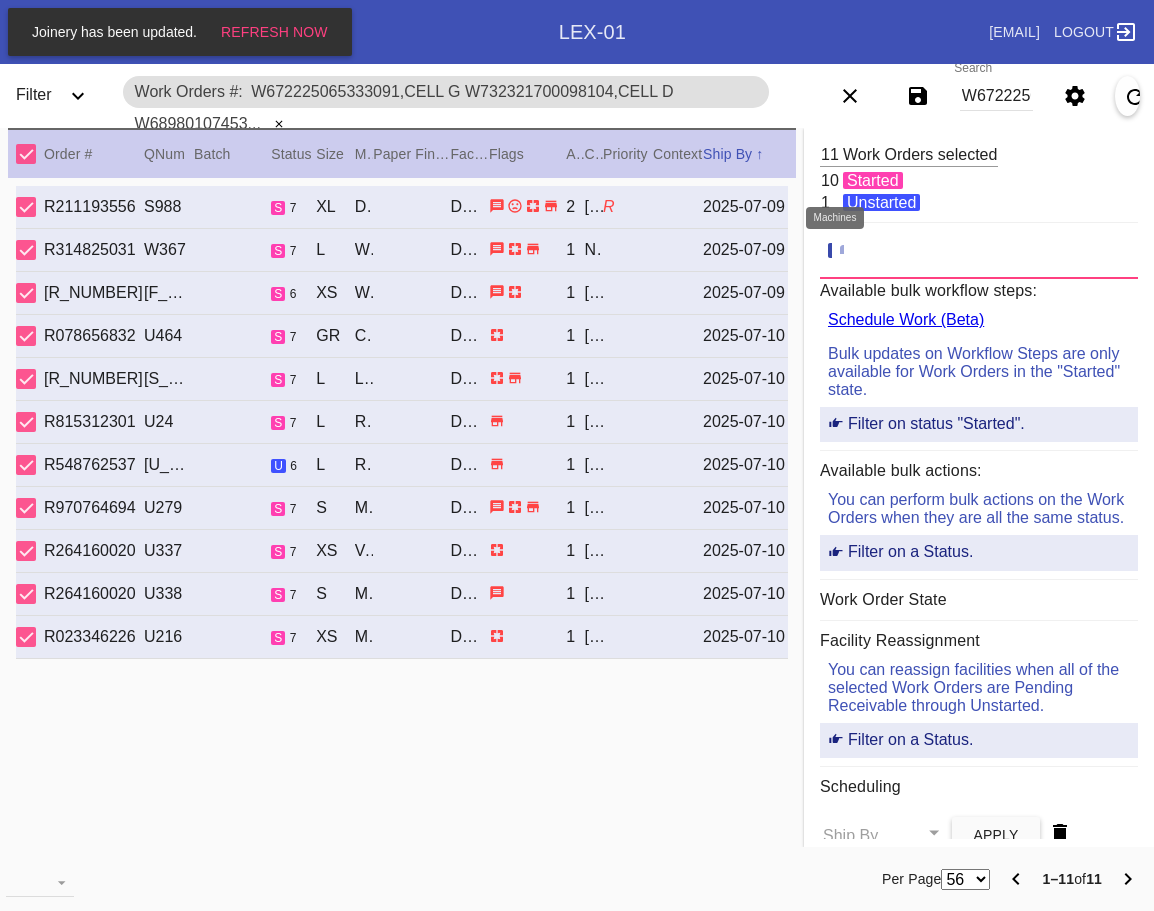 click at bounding box center [850, 251] 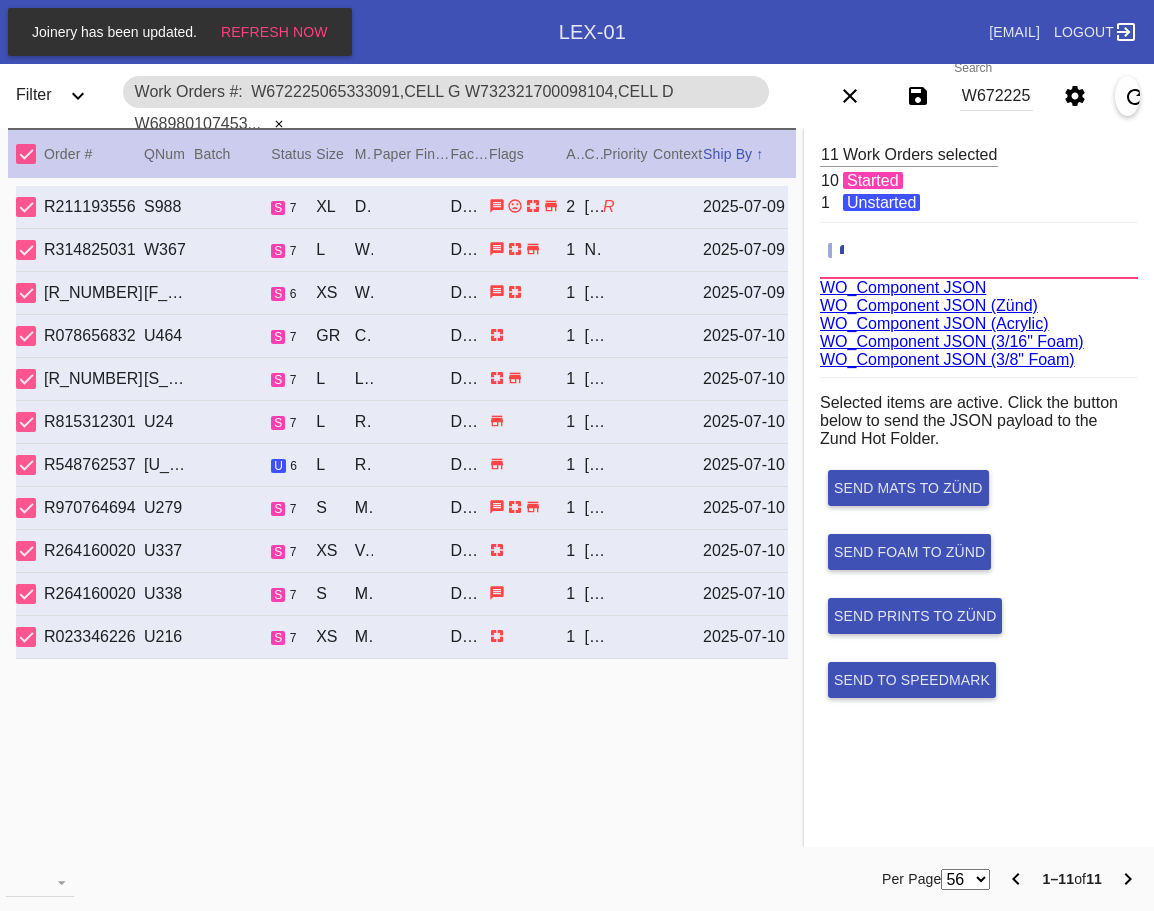 scroll, scrollTop: 75, scrollLeft: 0, axis: vertical 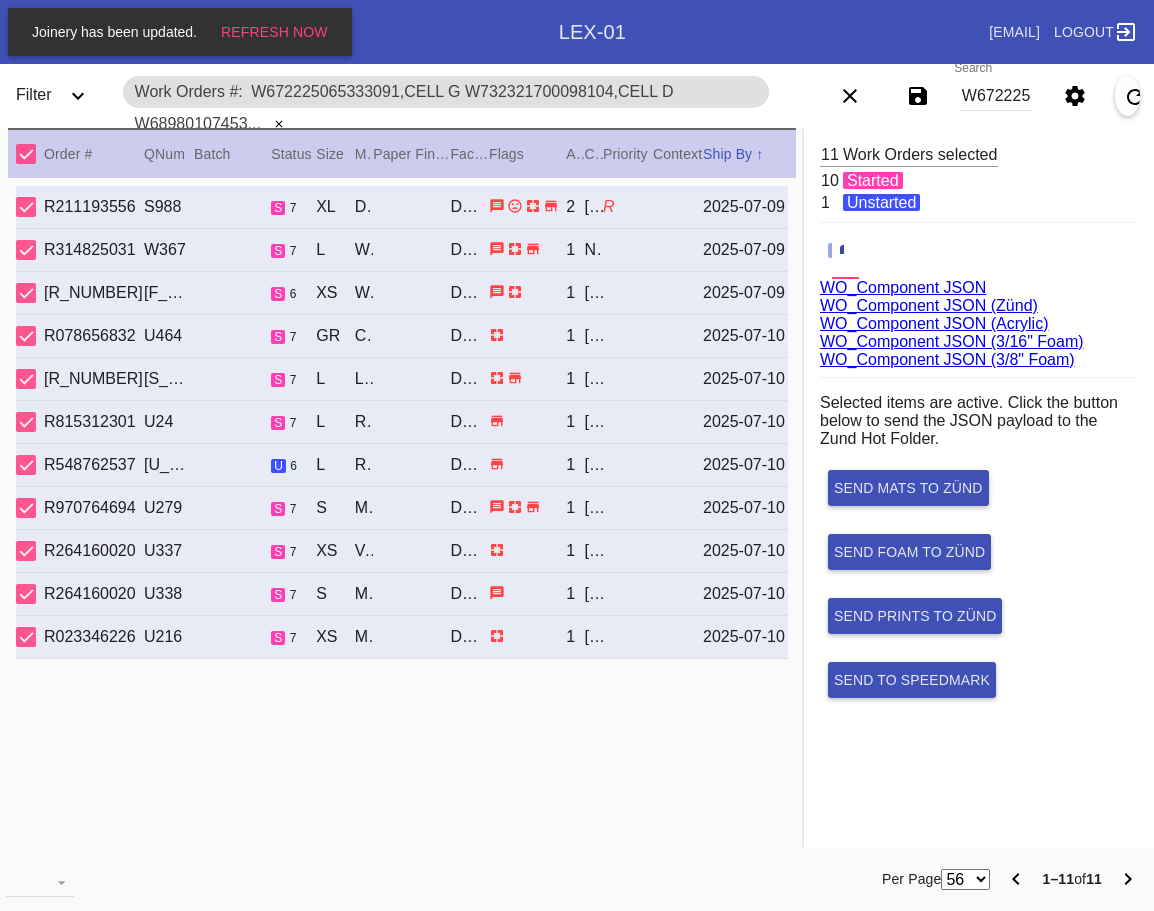 click on "WO_Component JSON (Acrylic)" at bounding box center (934, 323) 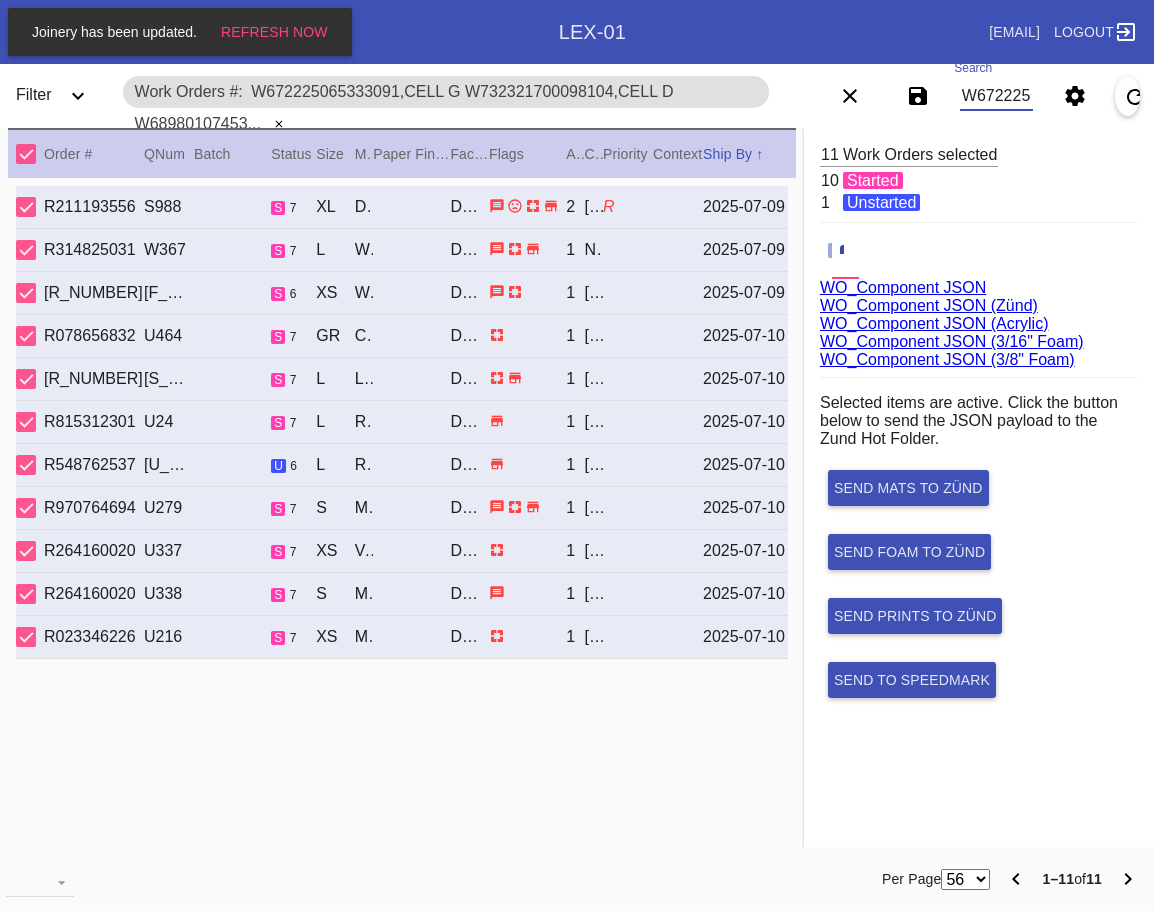 click on "W672225065333091,Cell G W732321700098104,Cell D W689801074533731,Cell H W830851542172563,Cell G W253992611845320,Cell B W590193515583689,Cell D W434765545669924,Cell D W714544657410536,Cell H W506315226180361,Cell H W391769675174700,Cell F W937822530688674,Cell G" at bounding box center [997, 96] 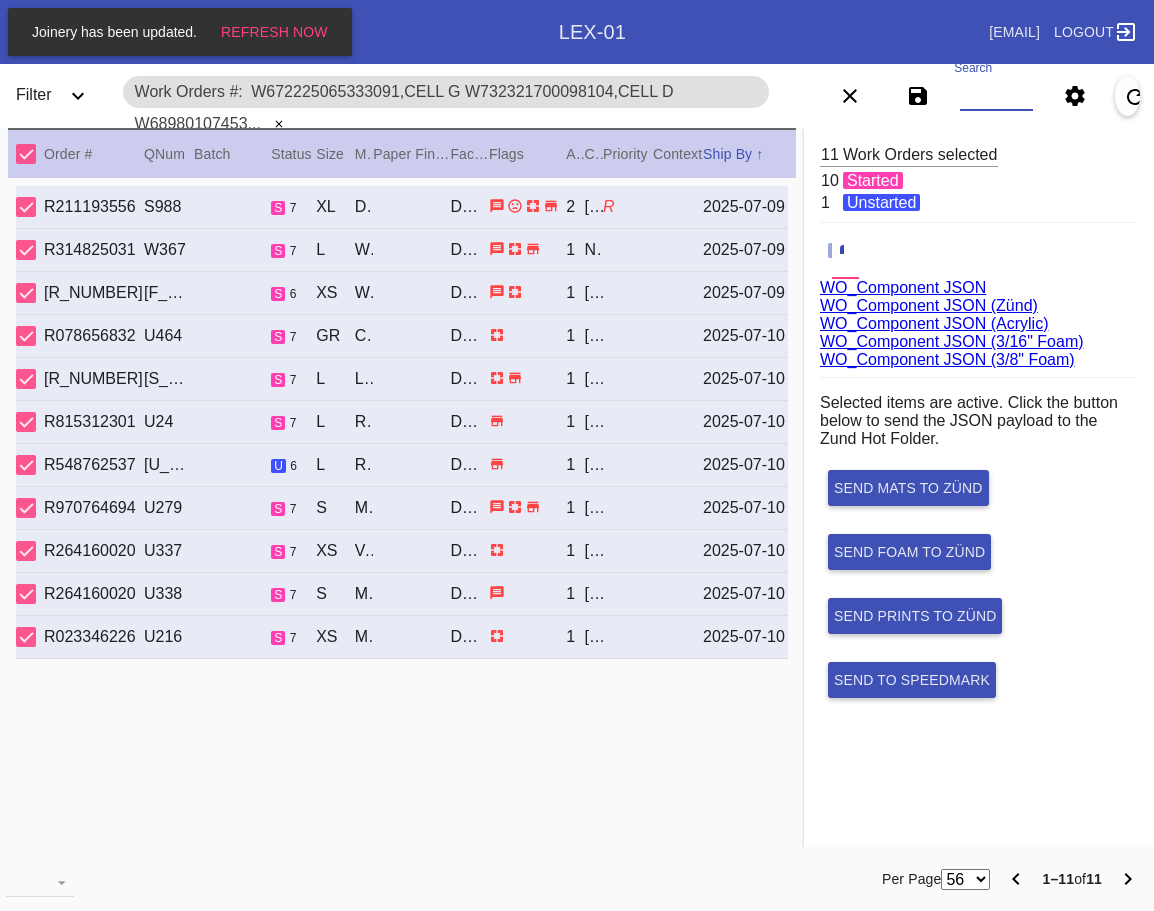 paste on "W188408407358215,Cell B" 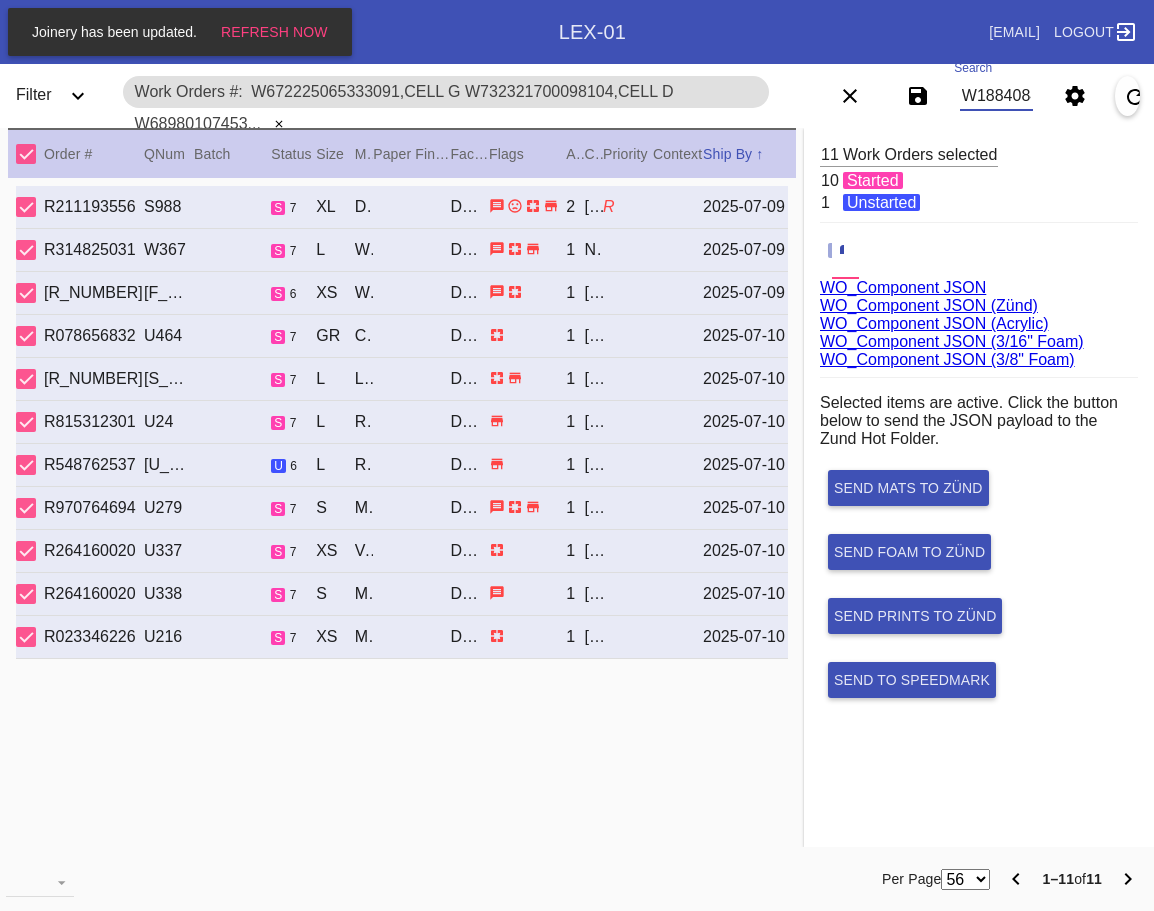 scroll, scrollTop: 0, scrollLeft: 126, axis: horizontal 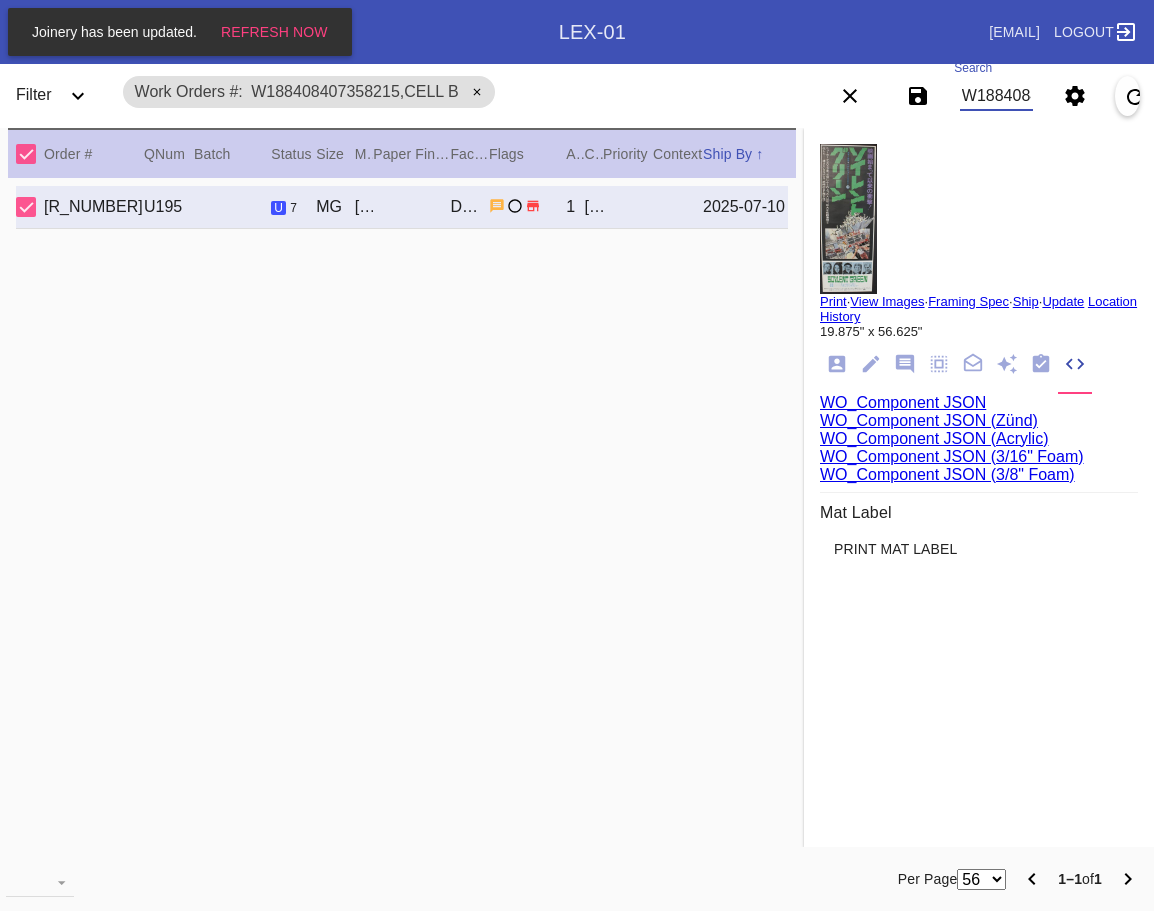 click on "WO_Component JSON (Acrylic)" at bounding box center (934, 438) 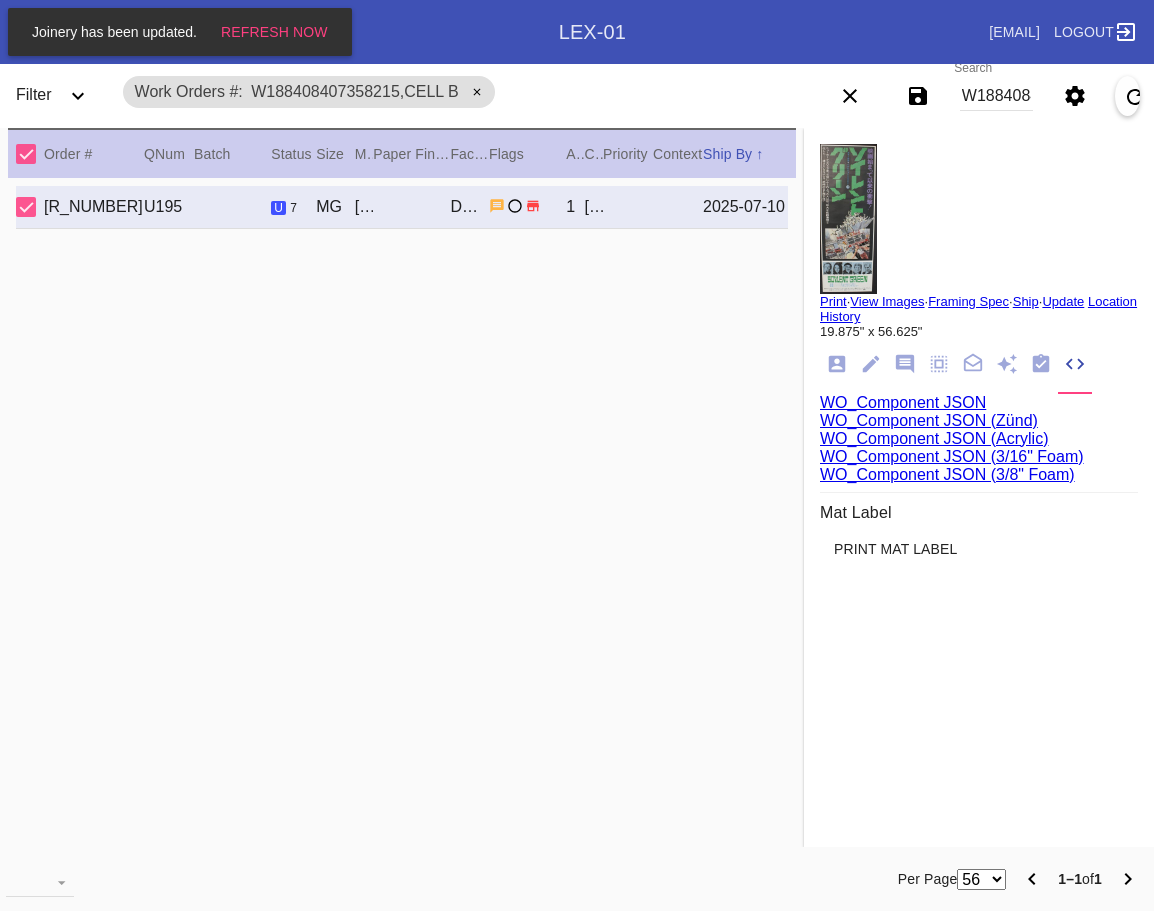 click on "W188408407358215,Cell B" at bounding box center (997, 96) 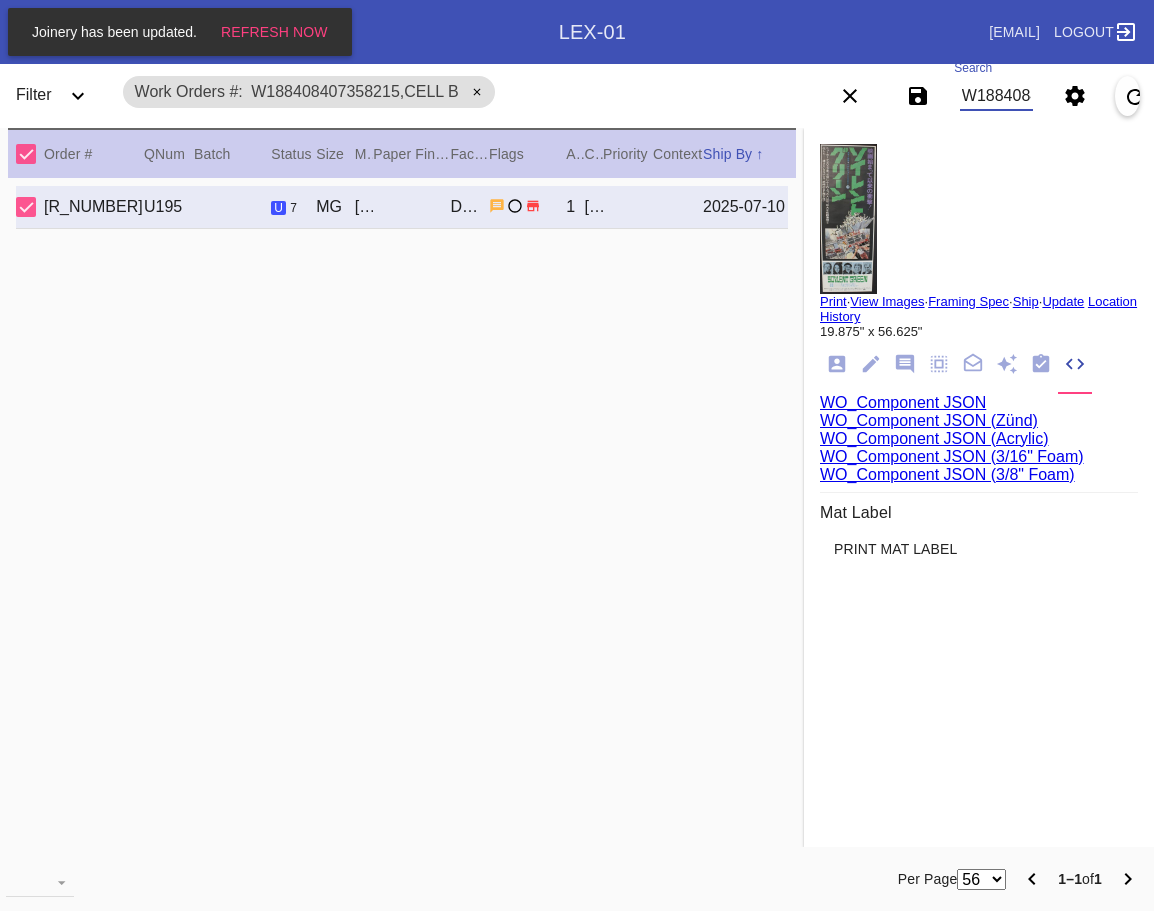 click on "W188408407358215,Cell B" at bounding box center (997, 96) 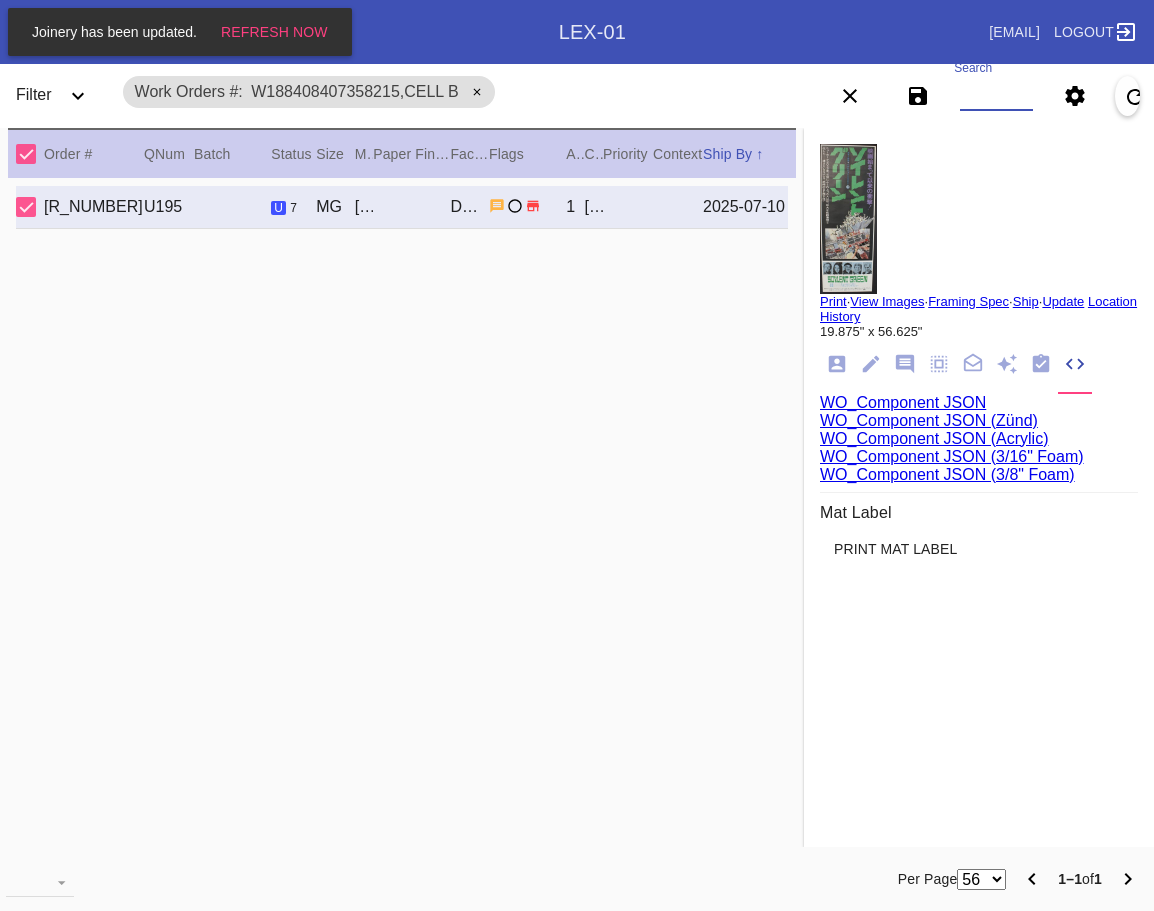 paste on "W710492107842381,Cell E" 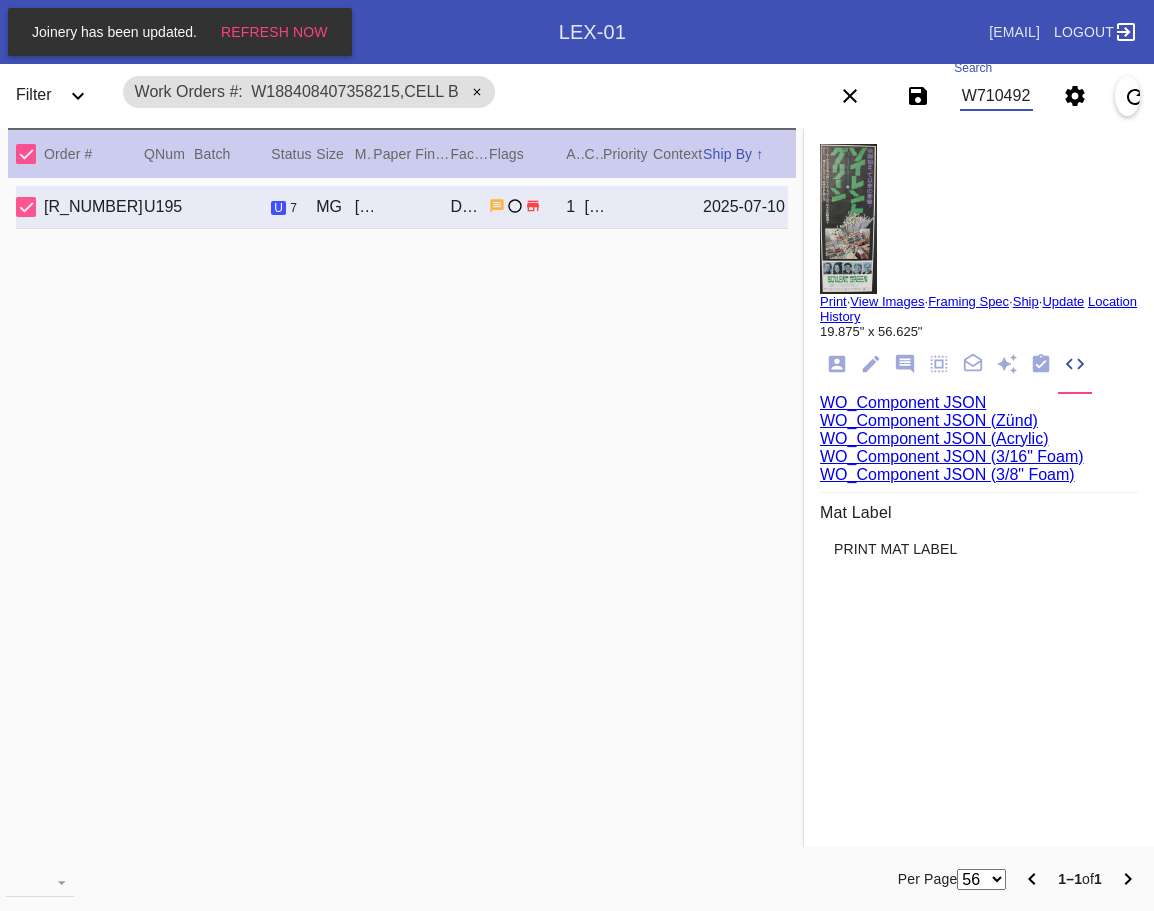 scroll, scrollTop: 0, scrollLeft: 126, axis: horizontal 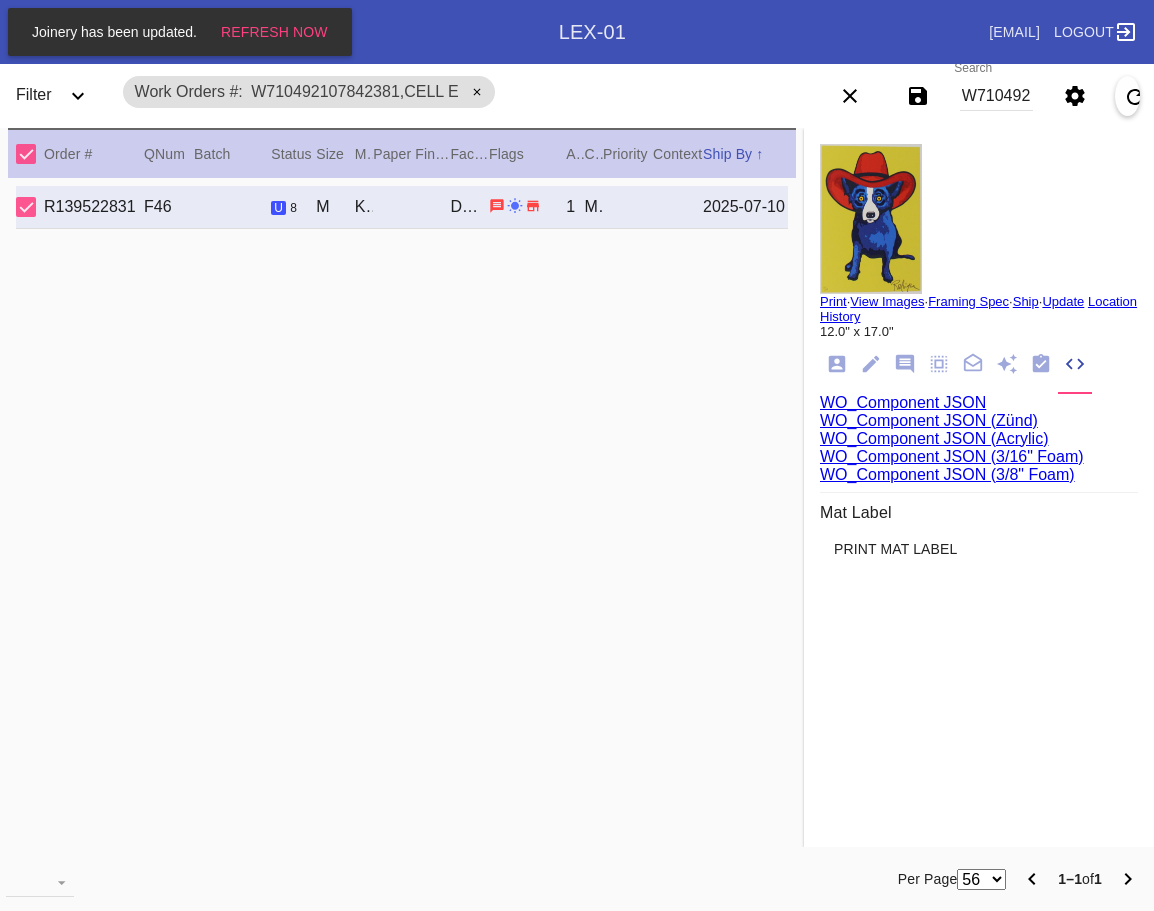 click on "WO_Component JSON (Acrylic)" at bounding box center (934, 438) 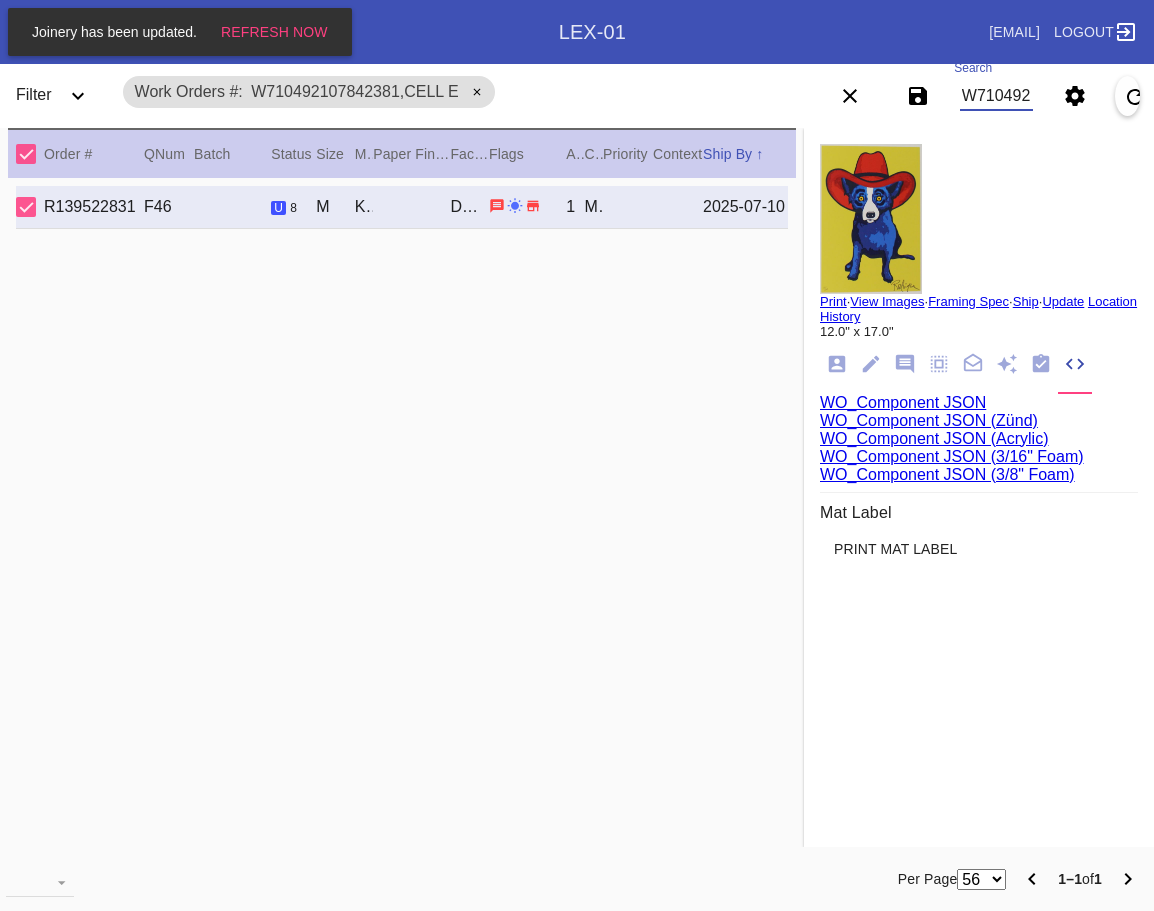 click on "W710492107842381,Cell E" at bounding box center (997, 96) 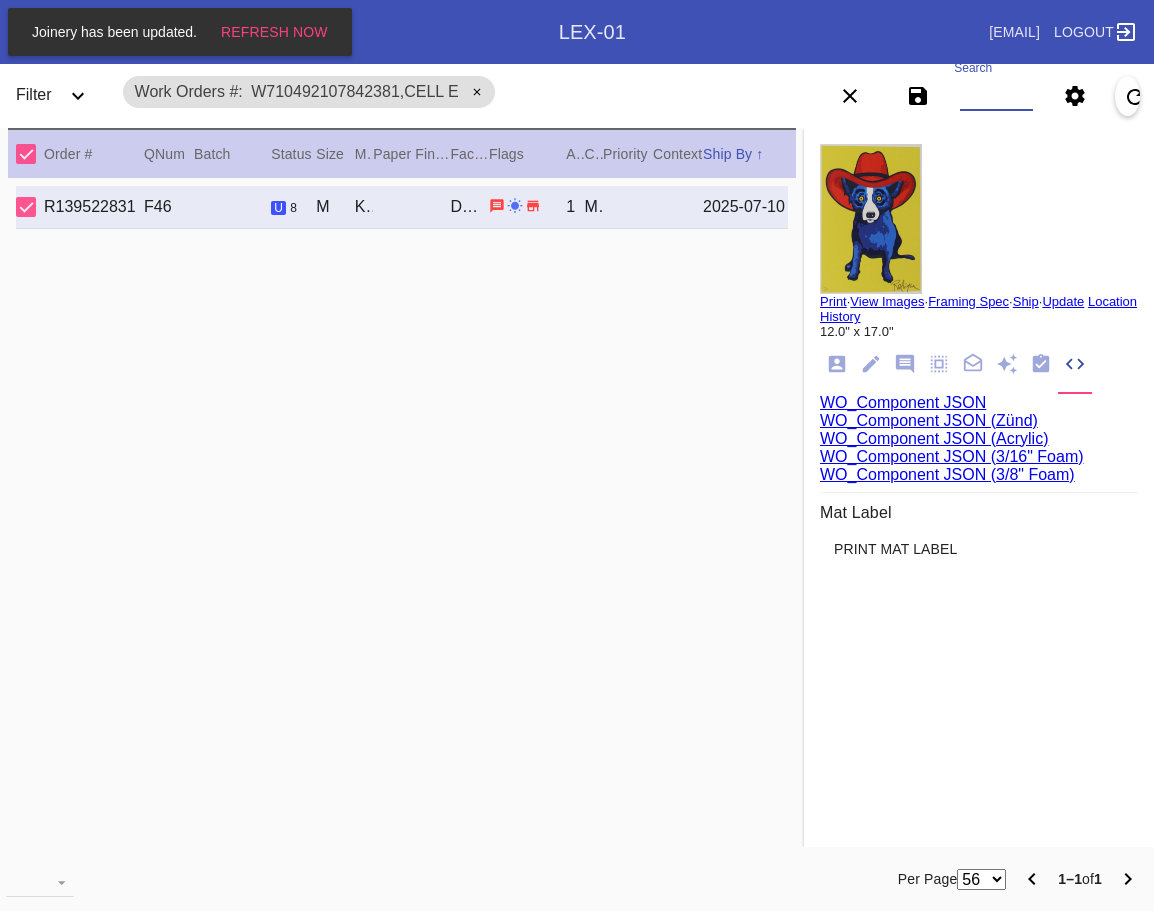 paste on "W393123941623200,Cell E W120440860755313,Cell H W292374126358458,Cell H W754701343856076,Cell B W581360697071807,Cell H W807924731354156,Cell D W590193515583689,Cell D" 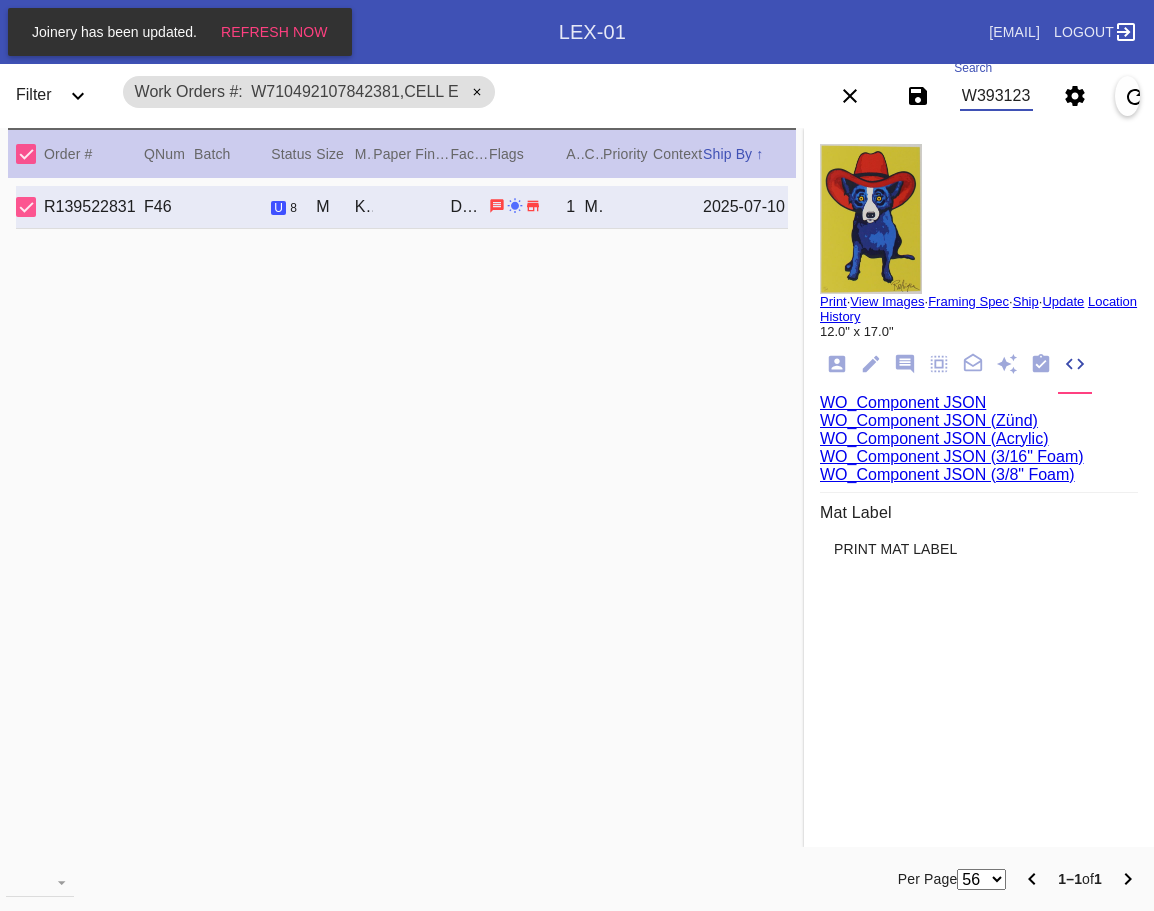scroll, scrollTop: 0, scrollLeft: 1332, axis: horizontal 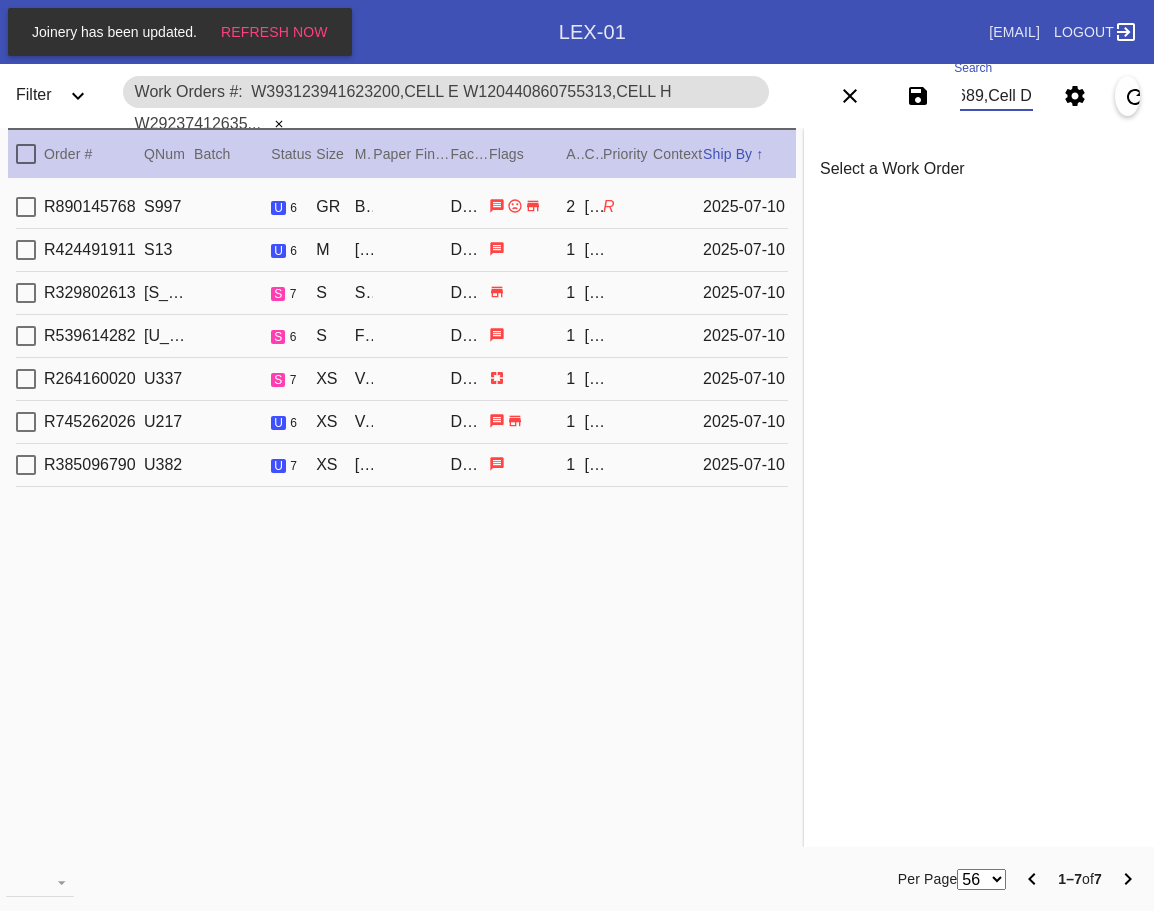 type on "W393123941623200,Cell E W120440860755313,Cell H W292374126358458,Cell H W754701343856076,Cell B W581360697071807,Cell H W807924731354156,Cell D W590193515583689,Cell D" 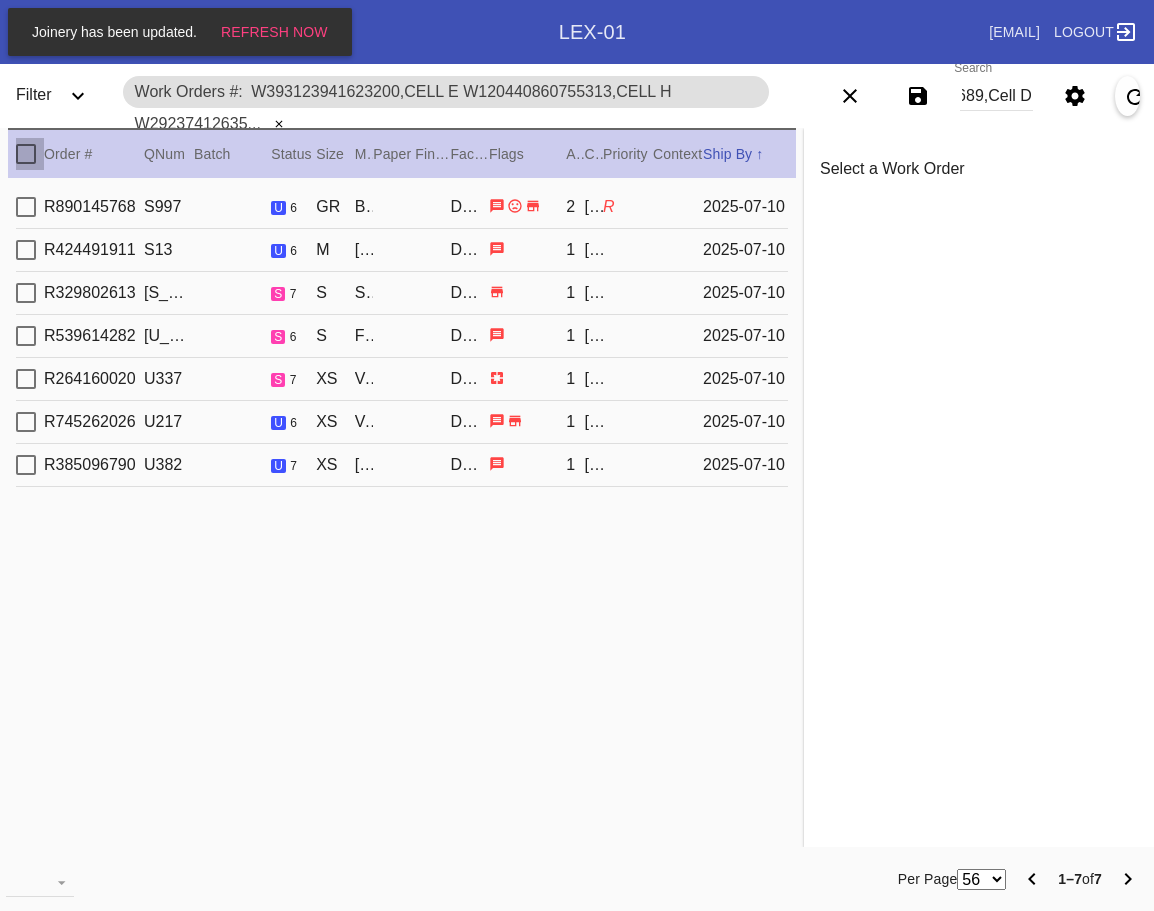scroll, scrollTop: 0, scrollLeft: 0, axis: both 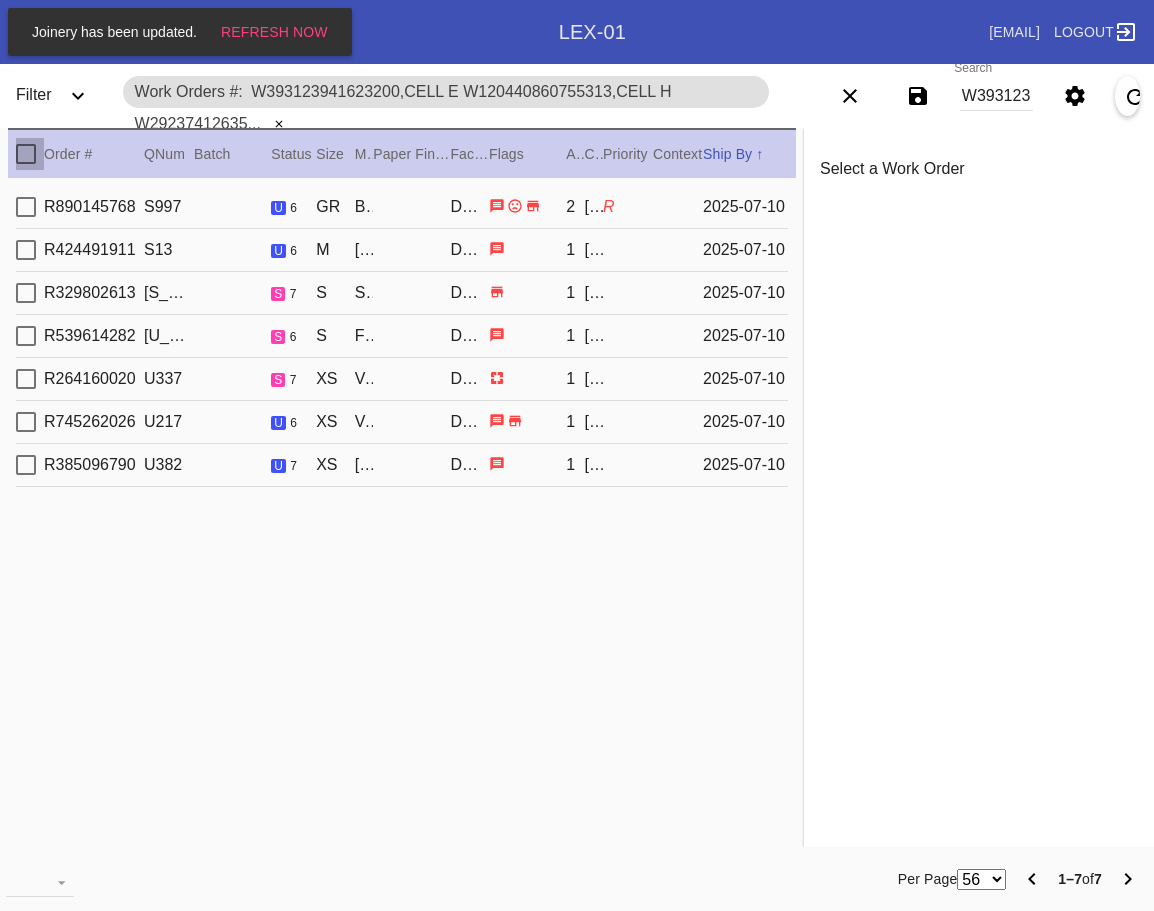 click at bounding box center (26, 154) 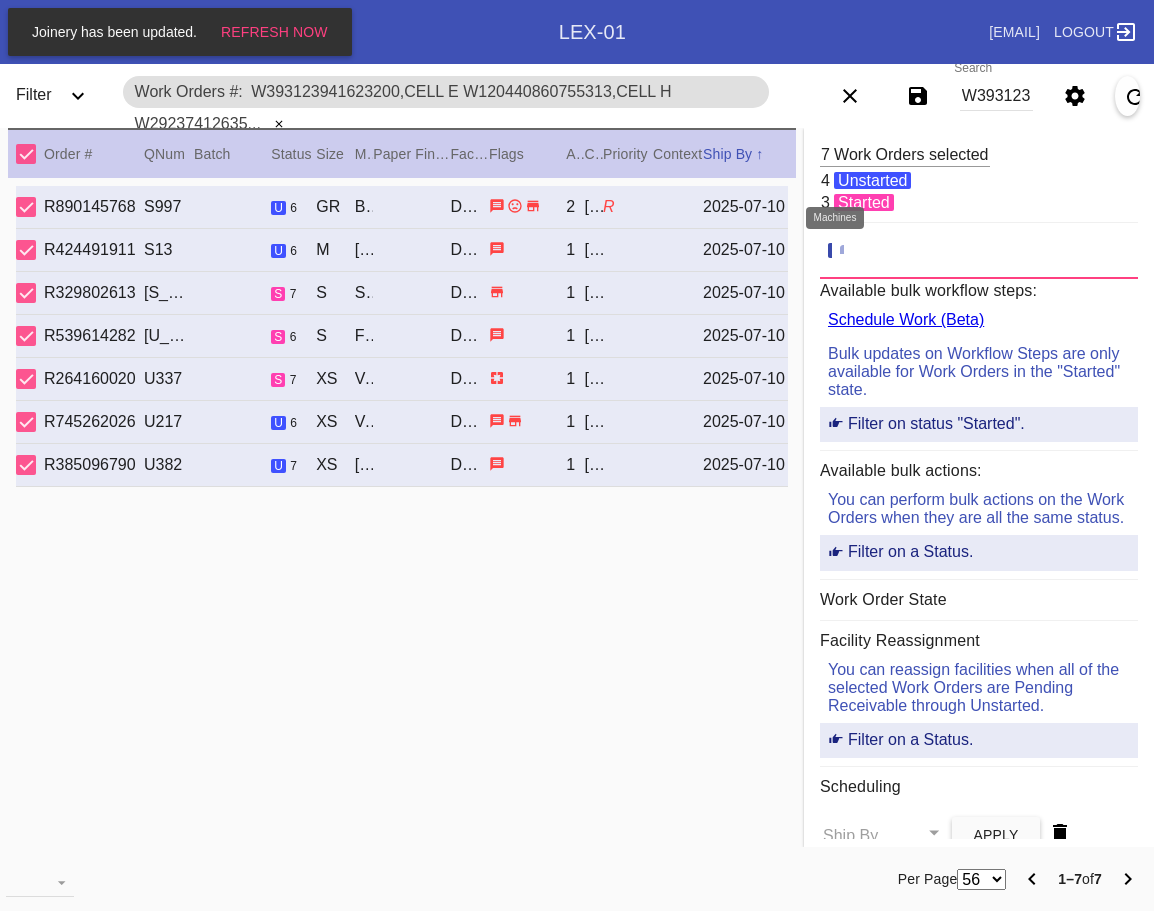 click at bounding box center [850, 251] 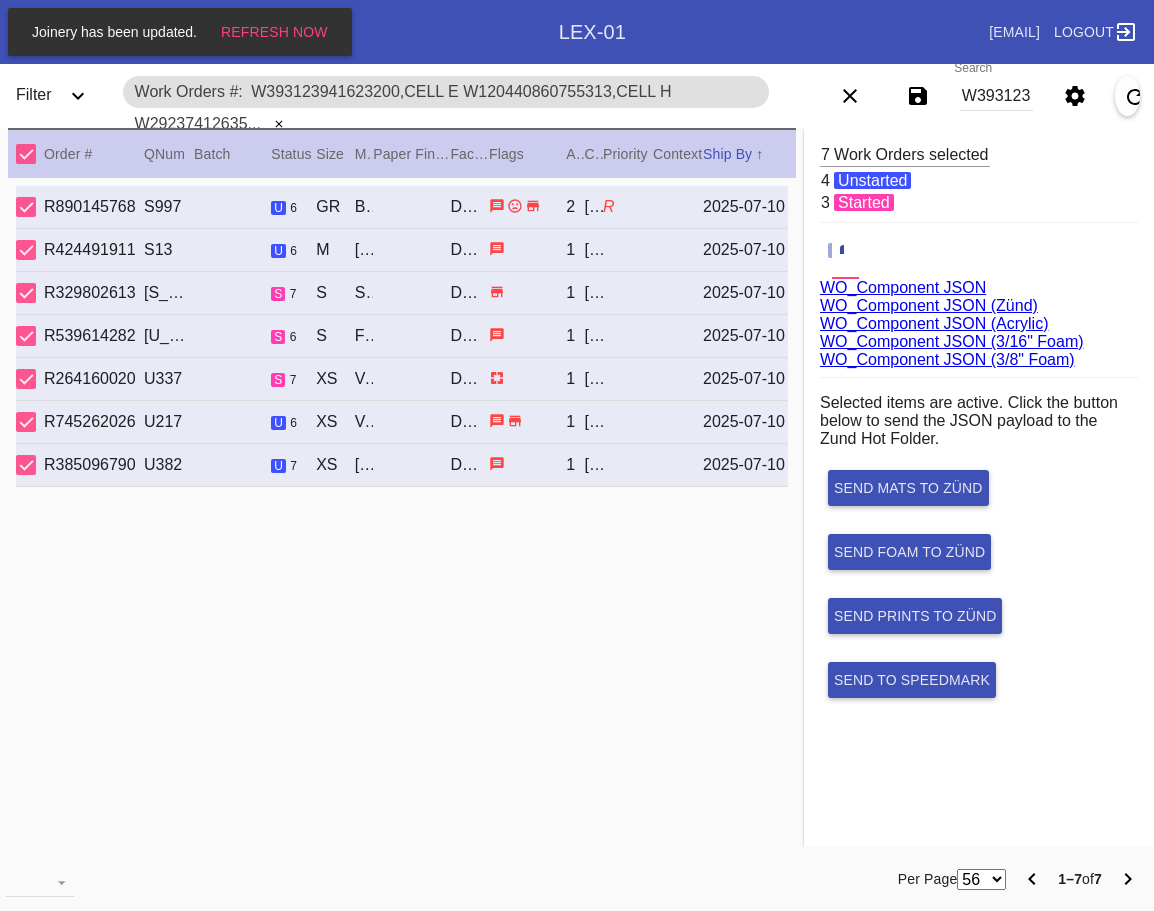 click on "WO_Component JSON (Acrylic)" at bounding box center (934, 323) 